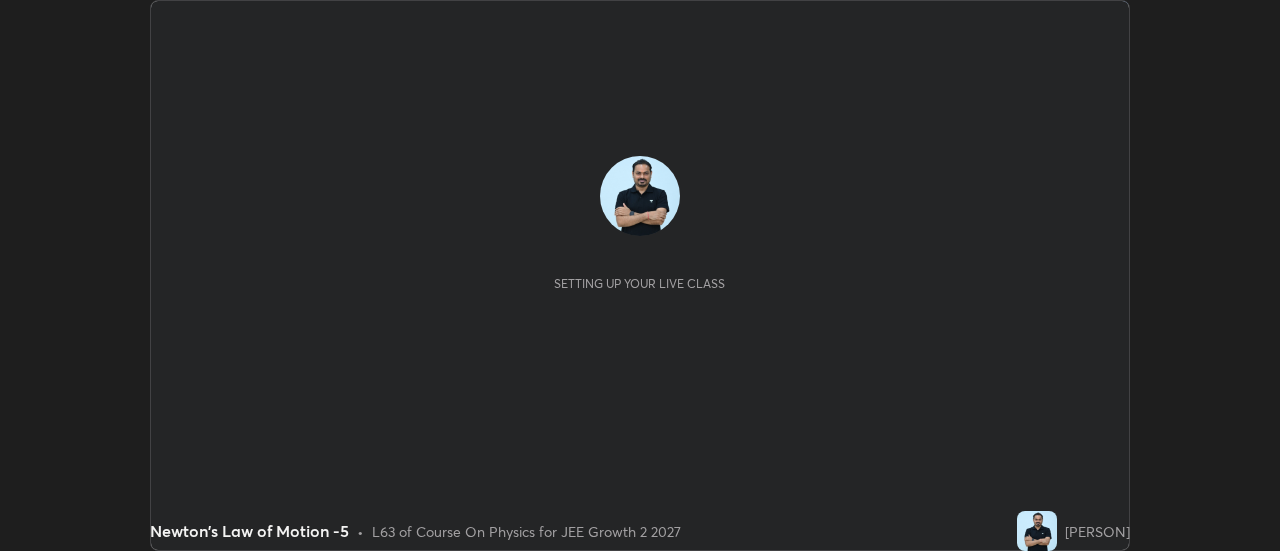 scroll, scrollTop: 0, scrollLeft: 0, axis: both 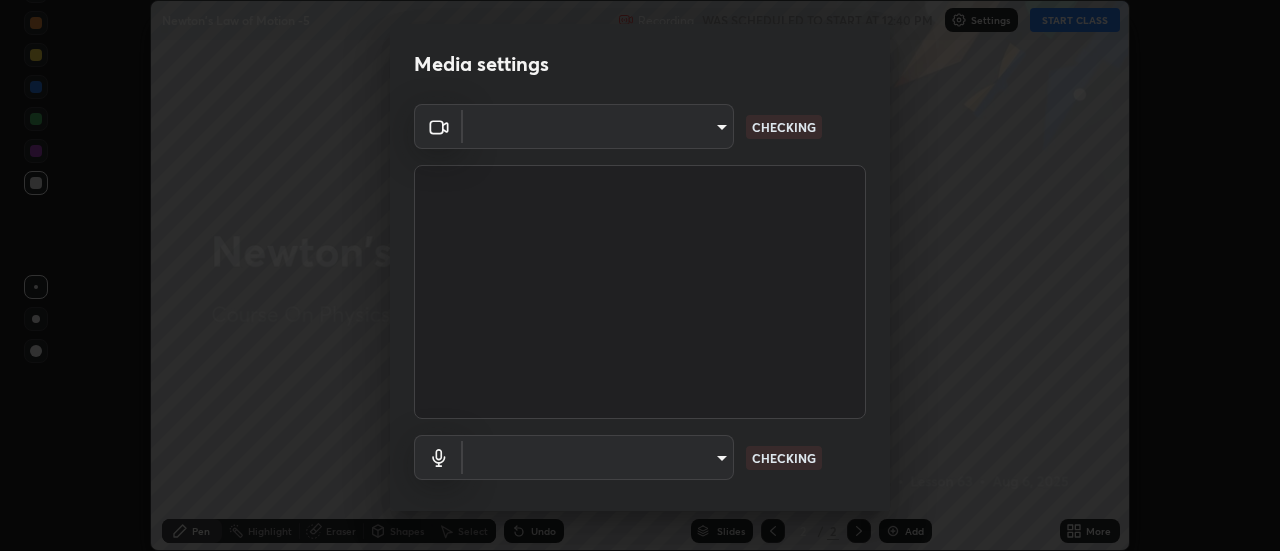 type on "1016c9670ba09e0da1ff6862f255b2c5b4dd1f04ff0e8715a66947f7e461f3c4" 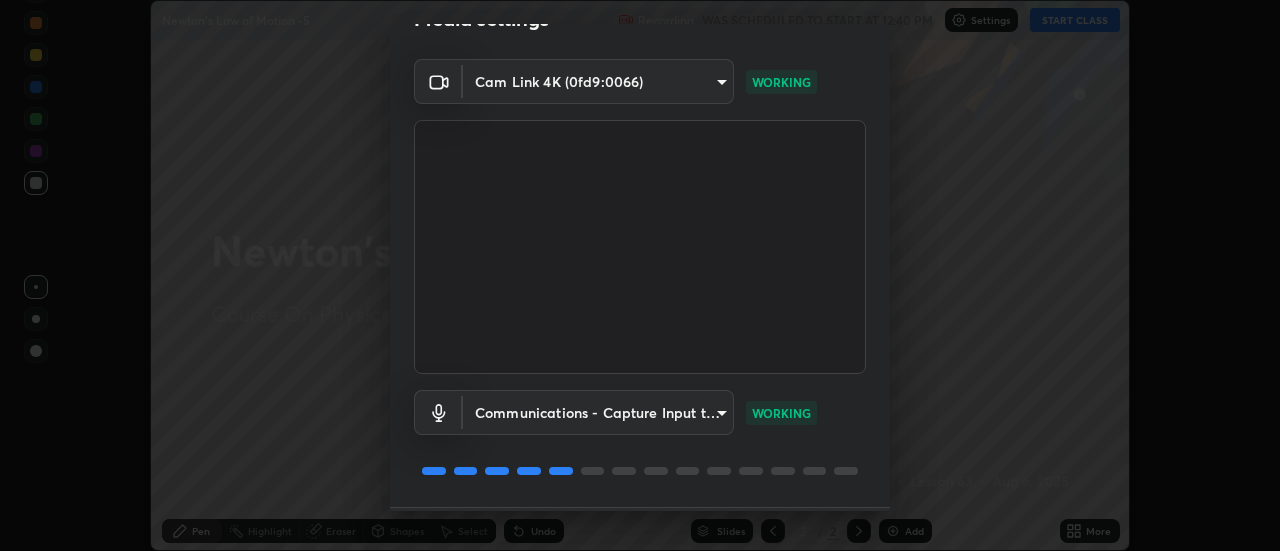 scroll, scrollTop: 105, scrollLeft: 0, axis: vertical 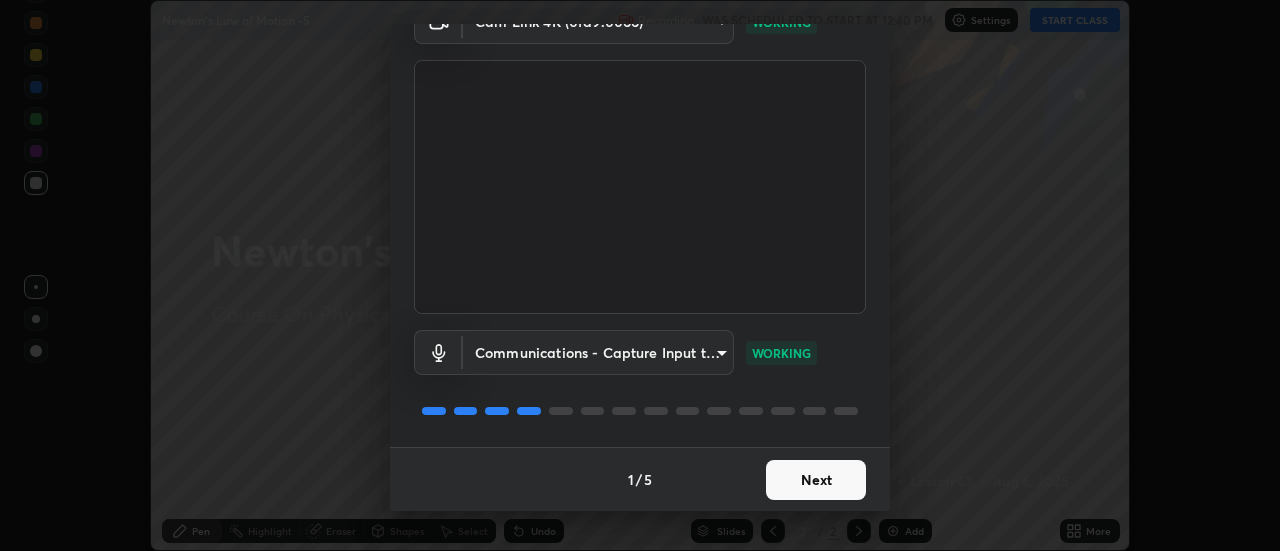 click on "Next" at bounding box center [816, 480] 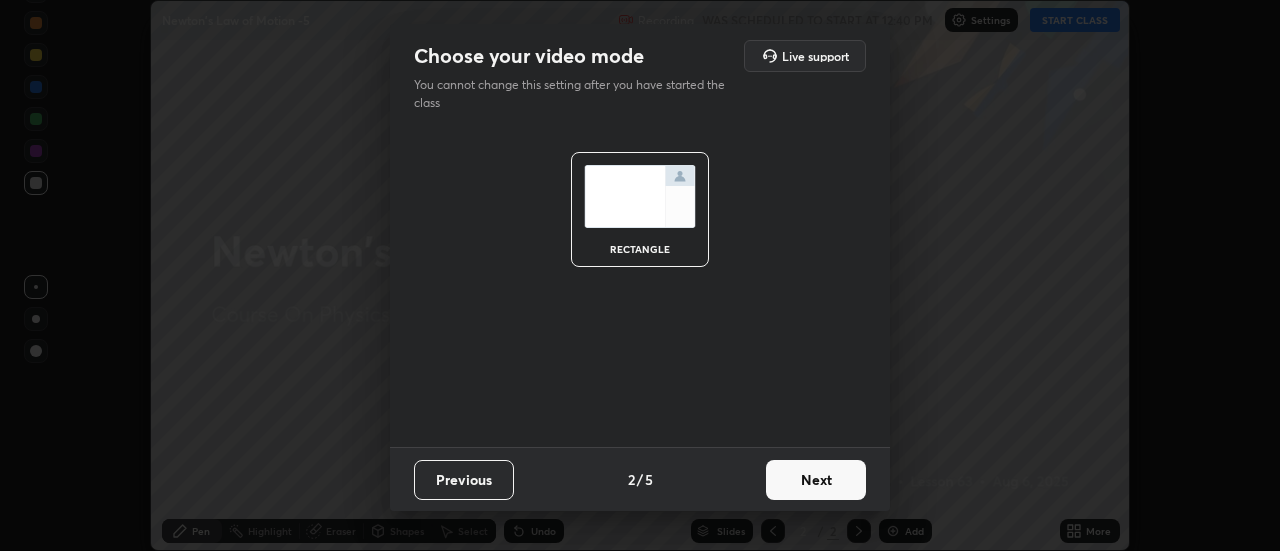 scroll, scrollTop: 0, scrollLeft: 0, axis: both 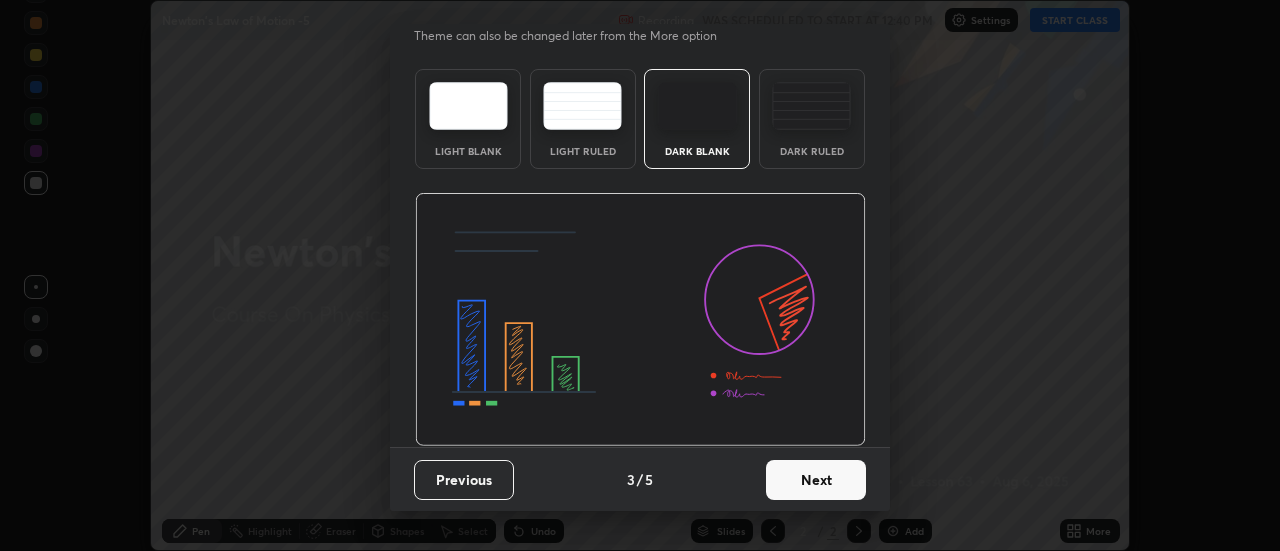 click on "Next" at bounding box center [816, 480] 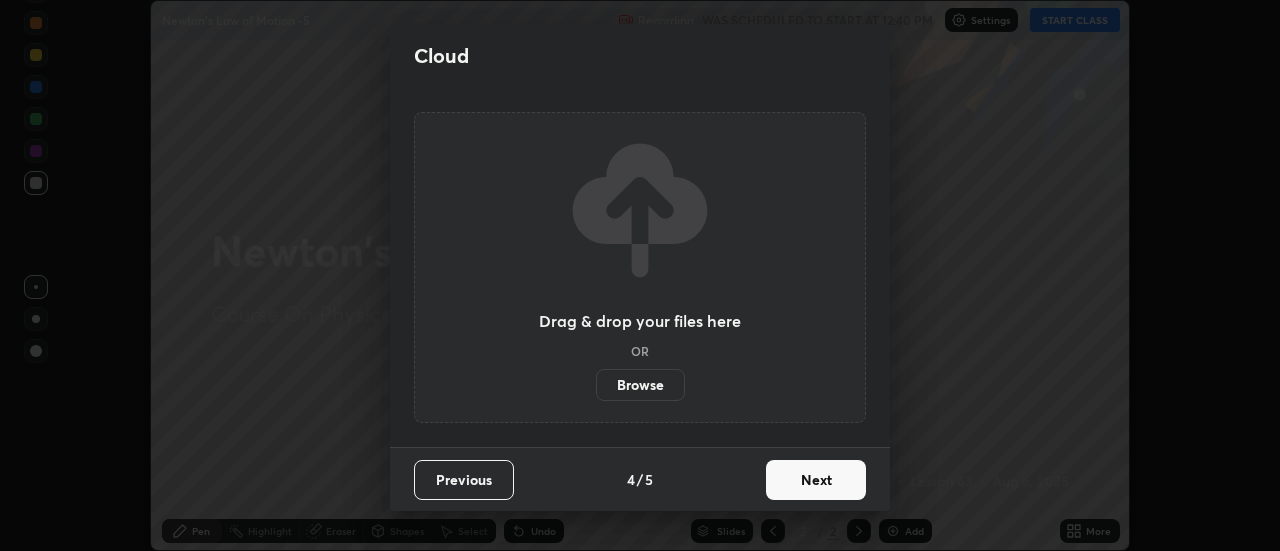 click on "Next" at bounding box center (816, 480) 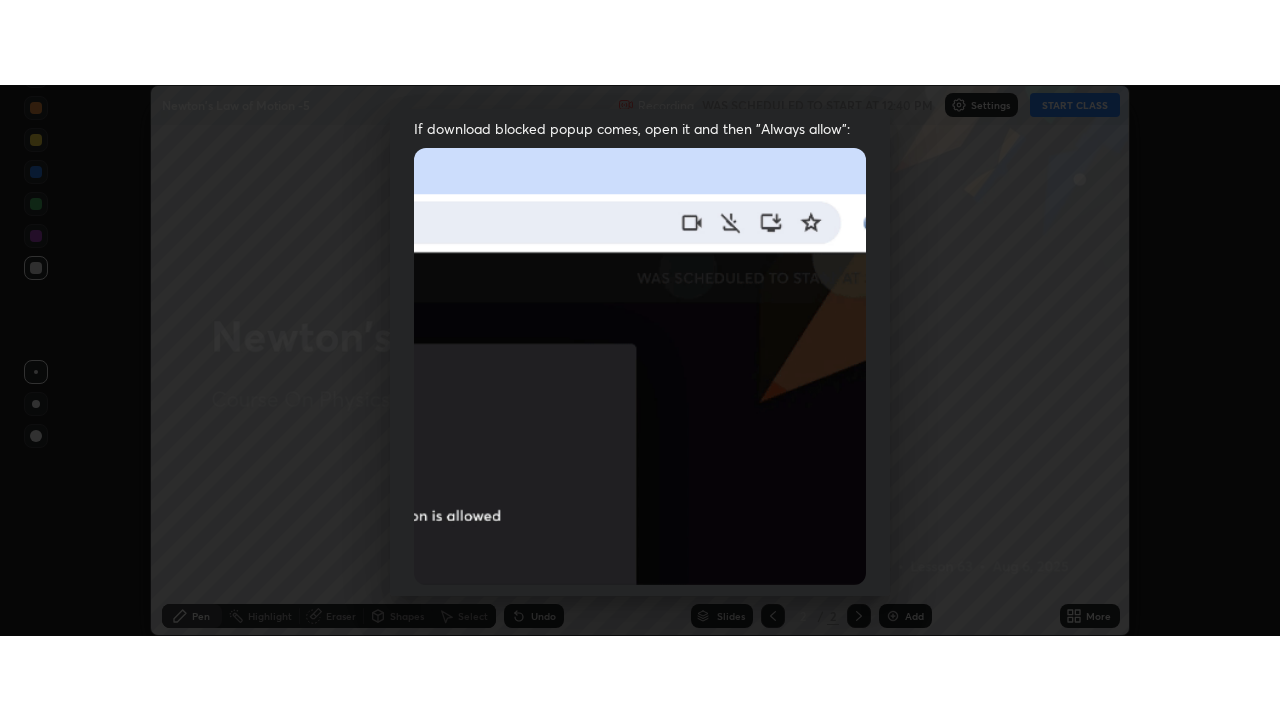 scroll, scrollTop: 513, scrollLeft: 0, axis: vertical 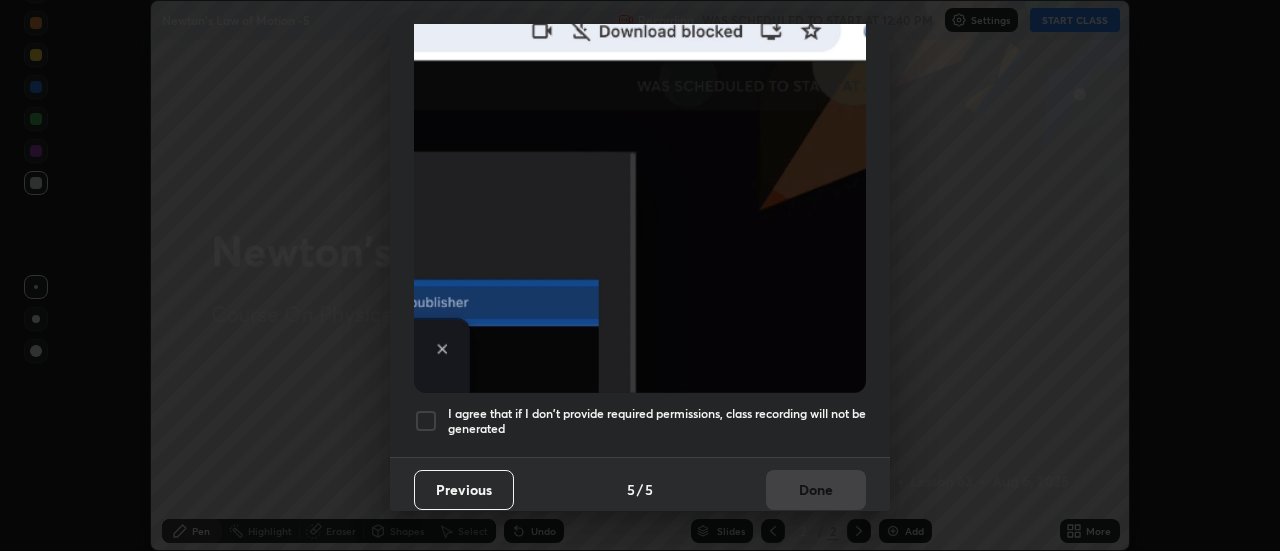 click on "I agree that if I don't provide required permissions, class recording will not be generated" at bounding box center [657, 421] 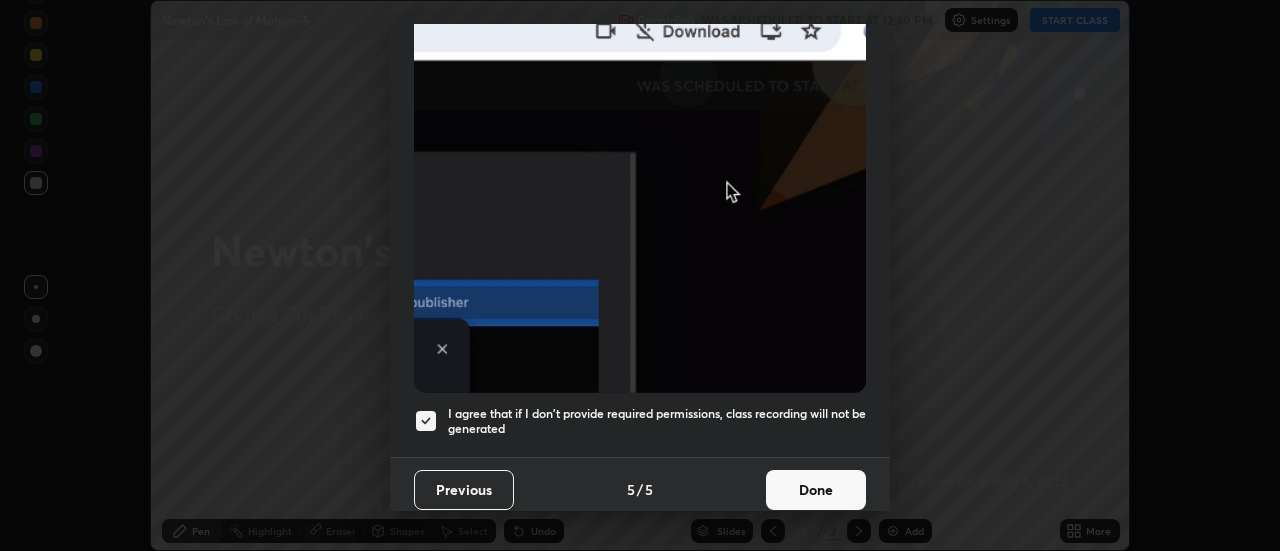 click on "Done" at bounding box center [816, 490] 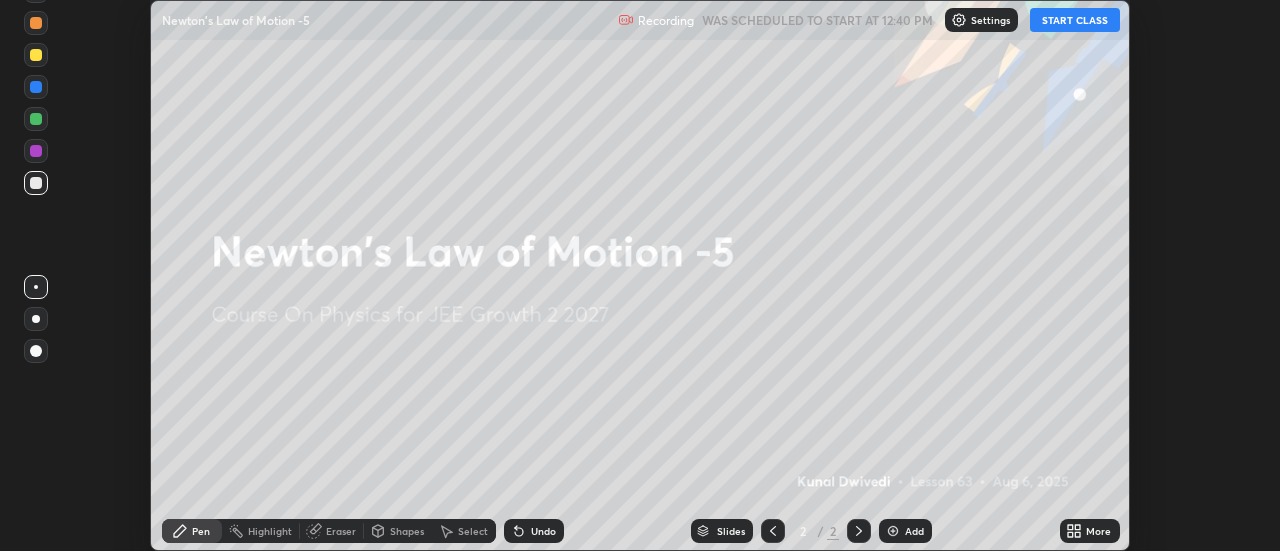 click on "START CLASS" at bounding box center (1075, 20) 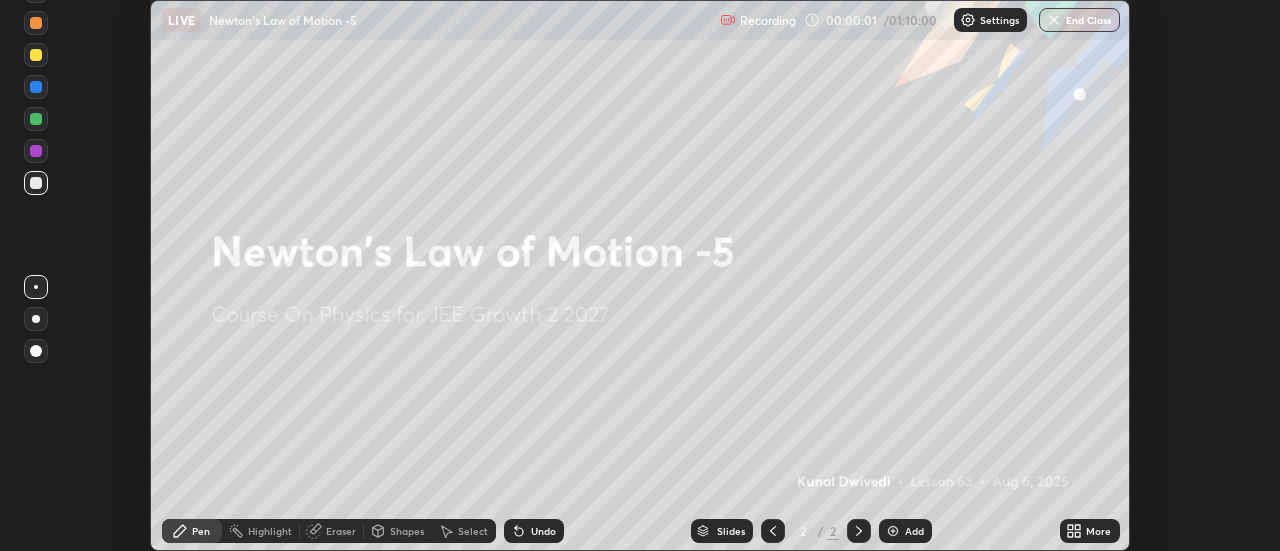 click 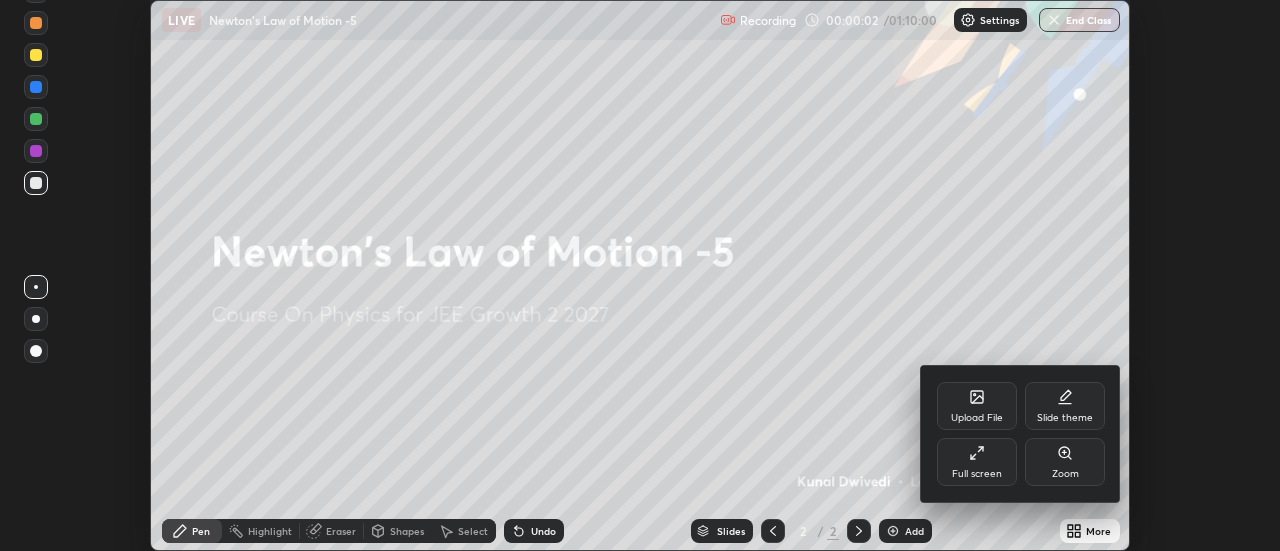 click on "Full screen" at bounding box center (977, 462) 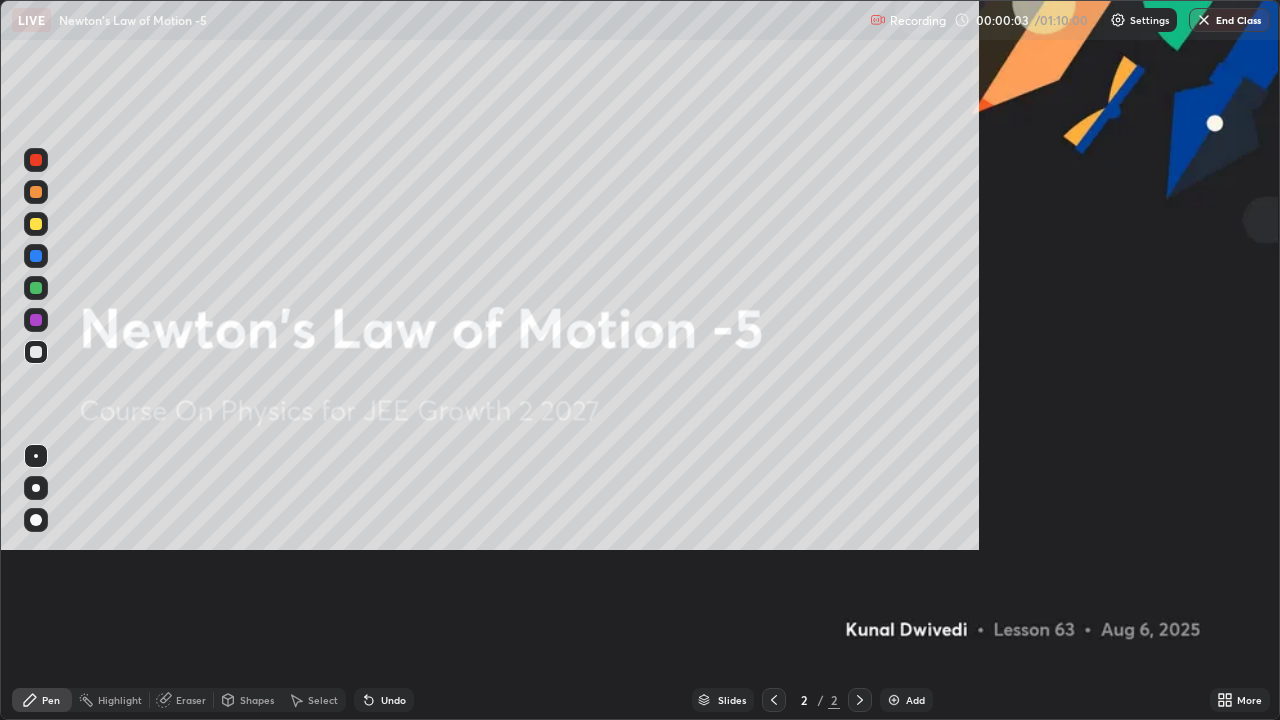 scroll, scrollTop: 99280, scrollLeft: 98720, axis: both 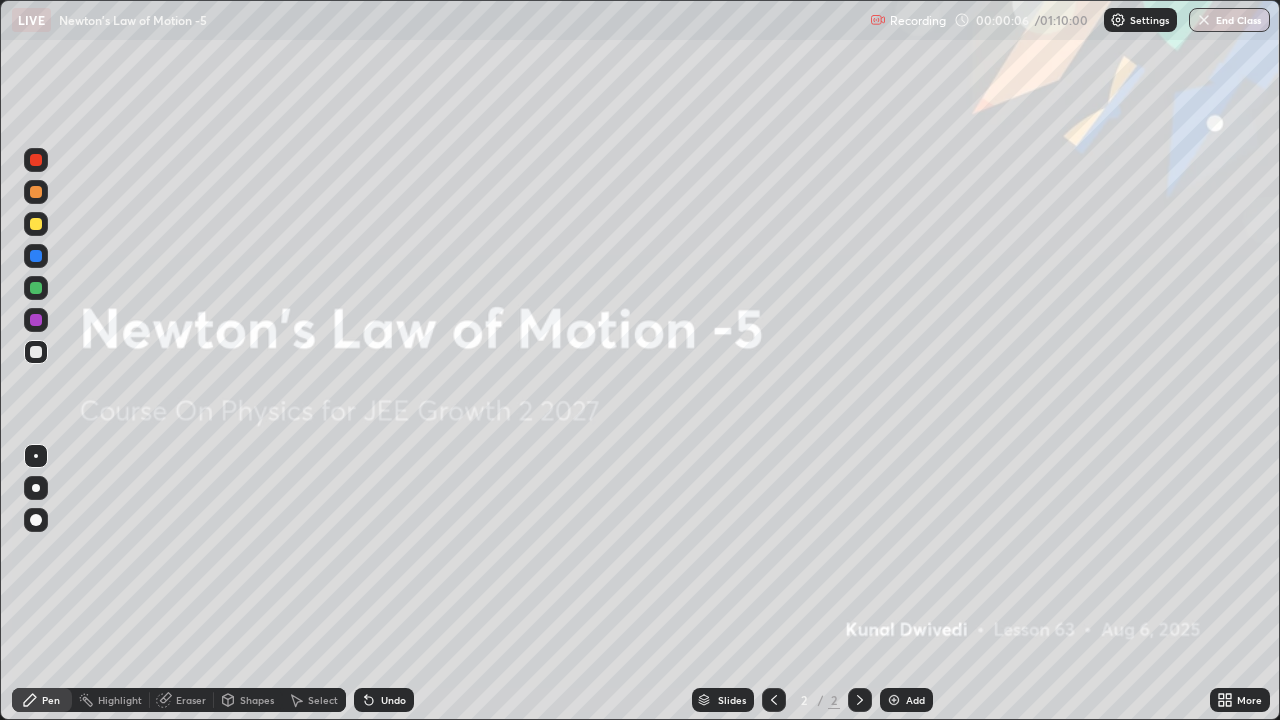 click 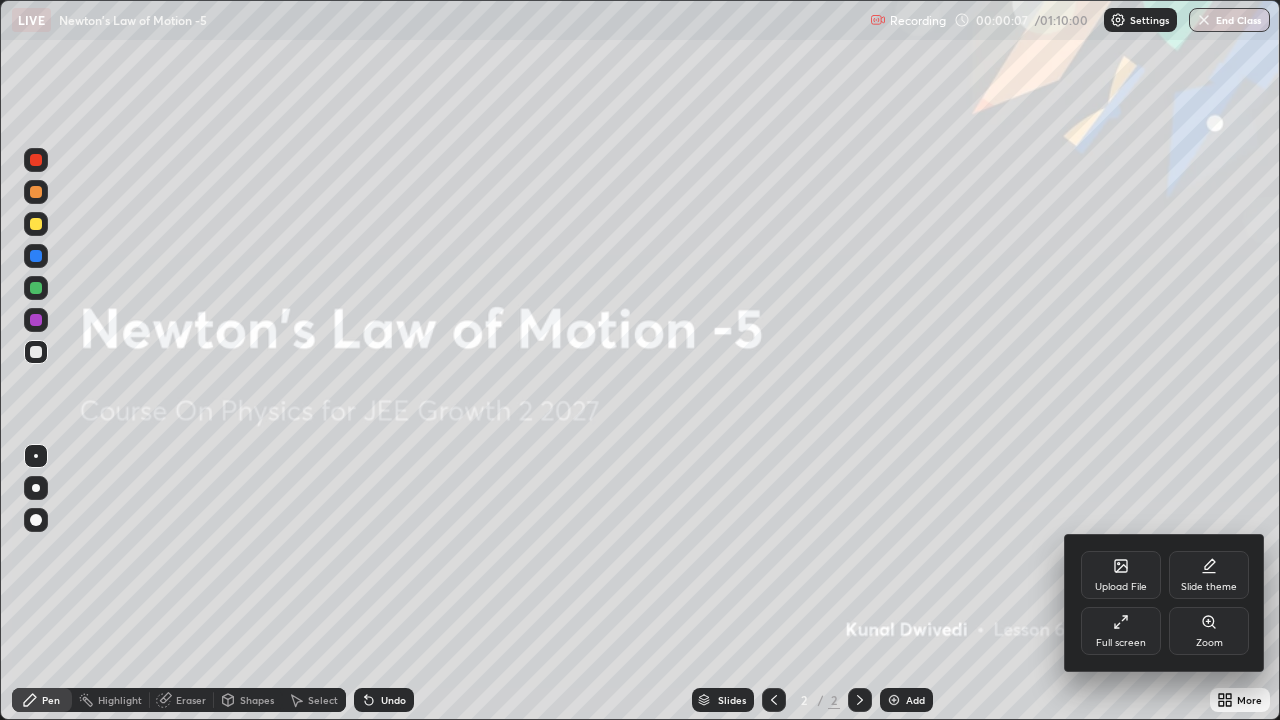 click 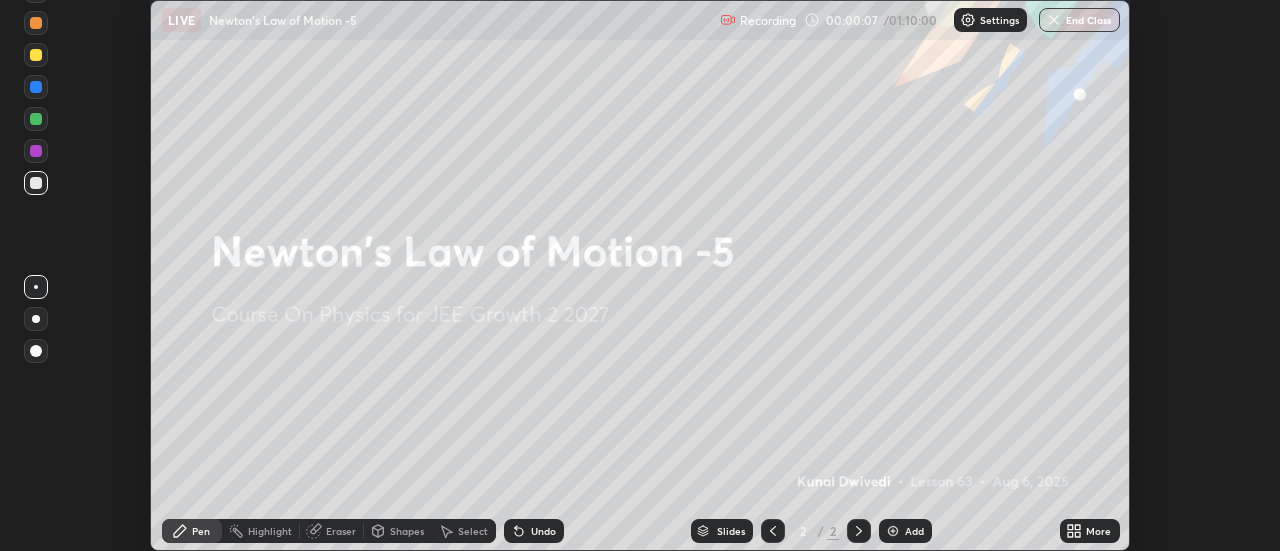 scroll, scrollTop: 551, scrollLeft: 1280, axis: both 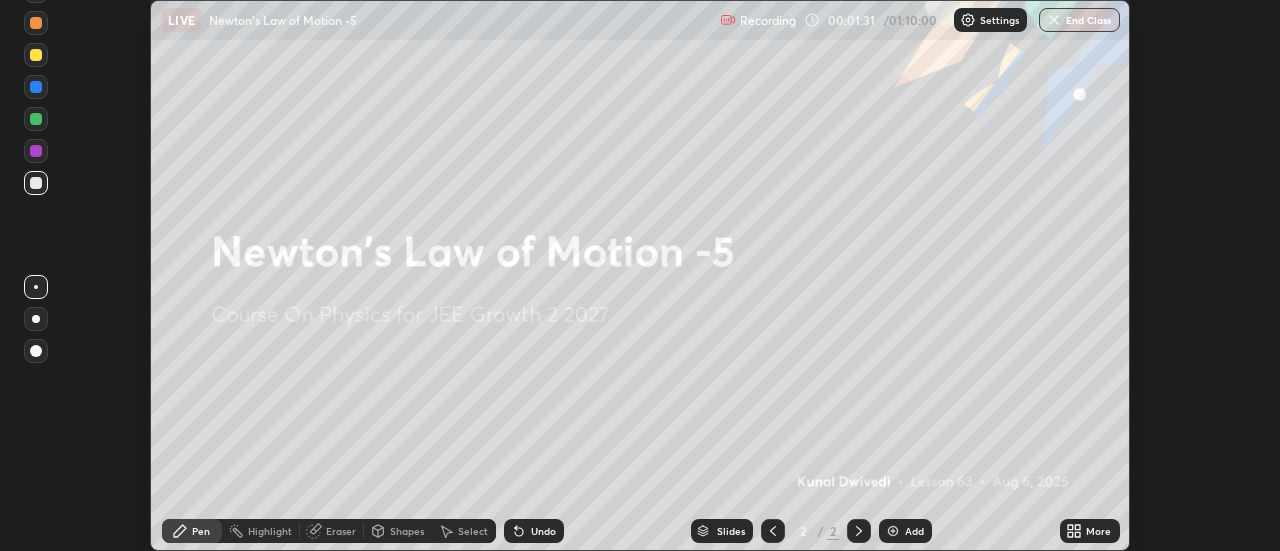 click 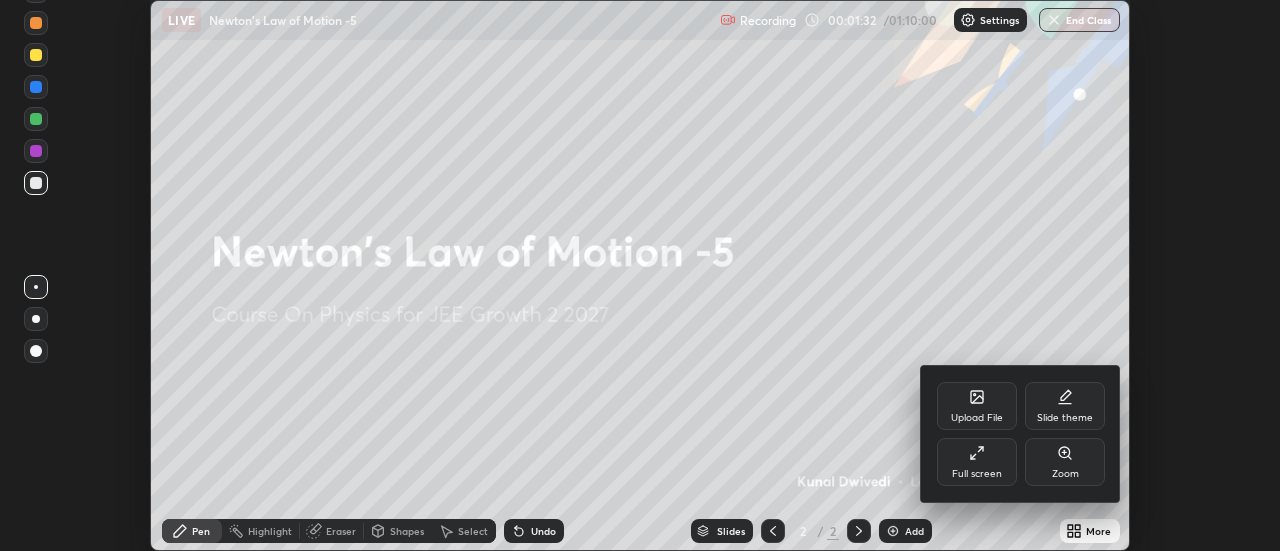 click on "Upload File" at bounding box center [977, 406] 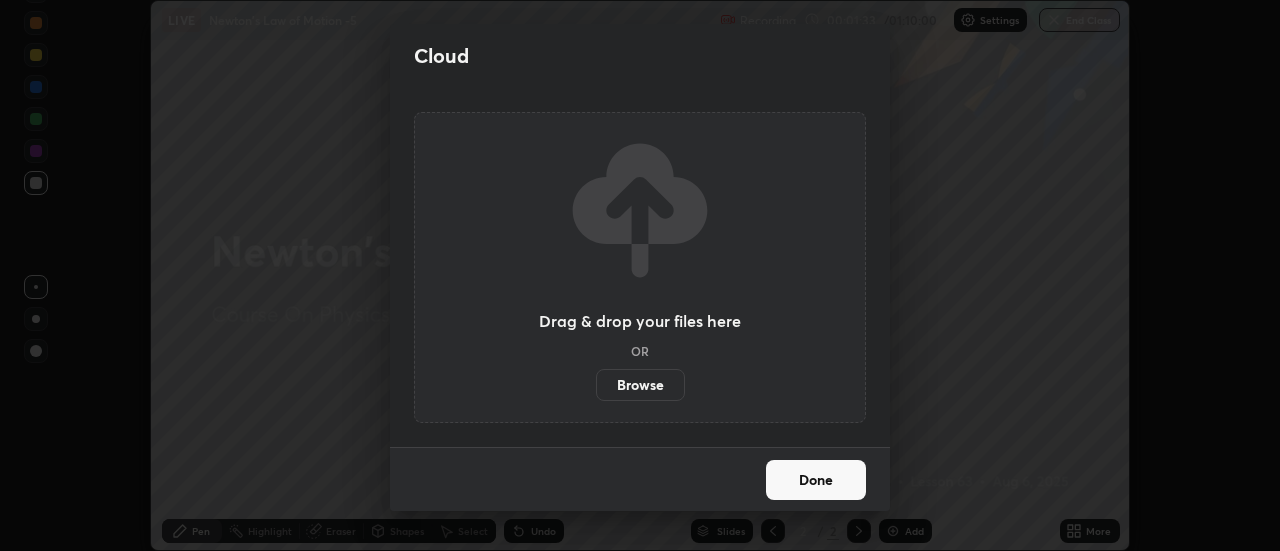 click on "Browse" at bounding box center [640, 385] 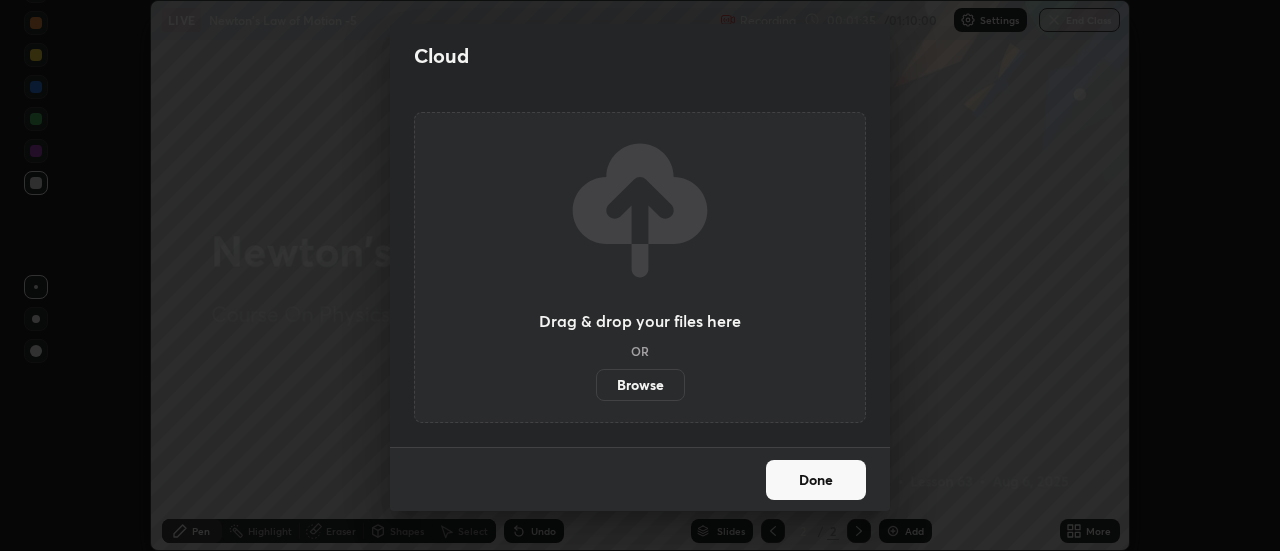 click on "Cloud" at bounding box center (640, 56) 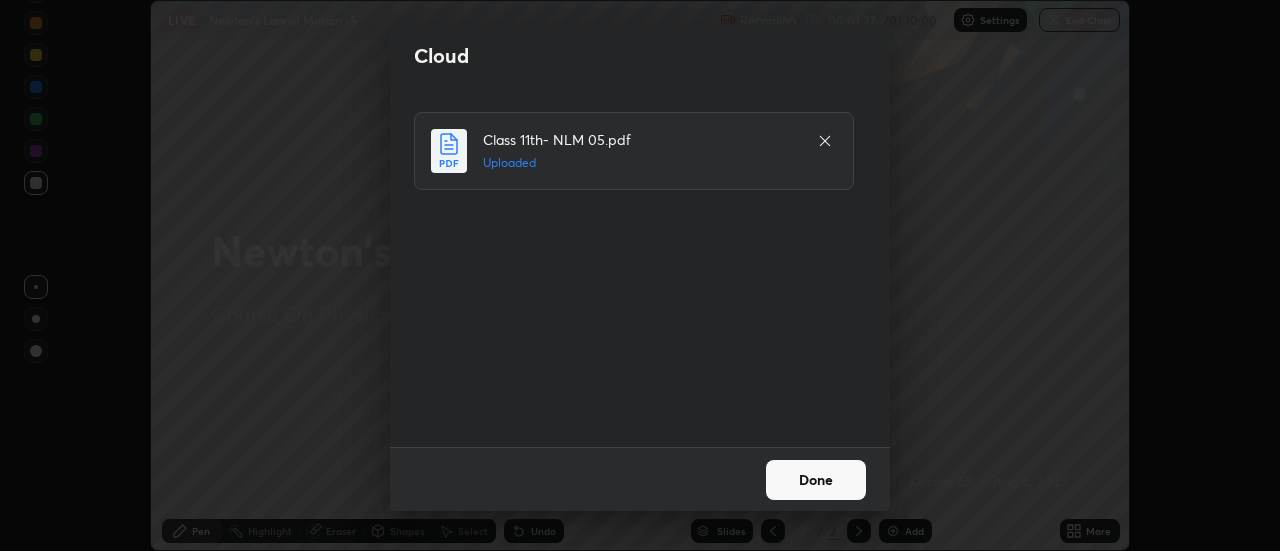 click on "Done" at bounding box center (816, 480) 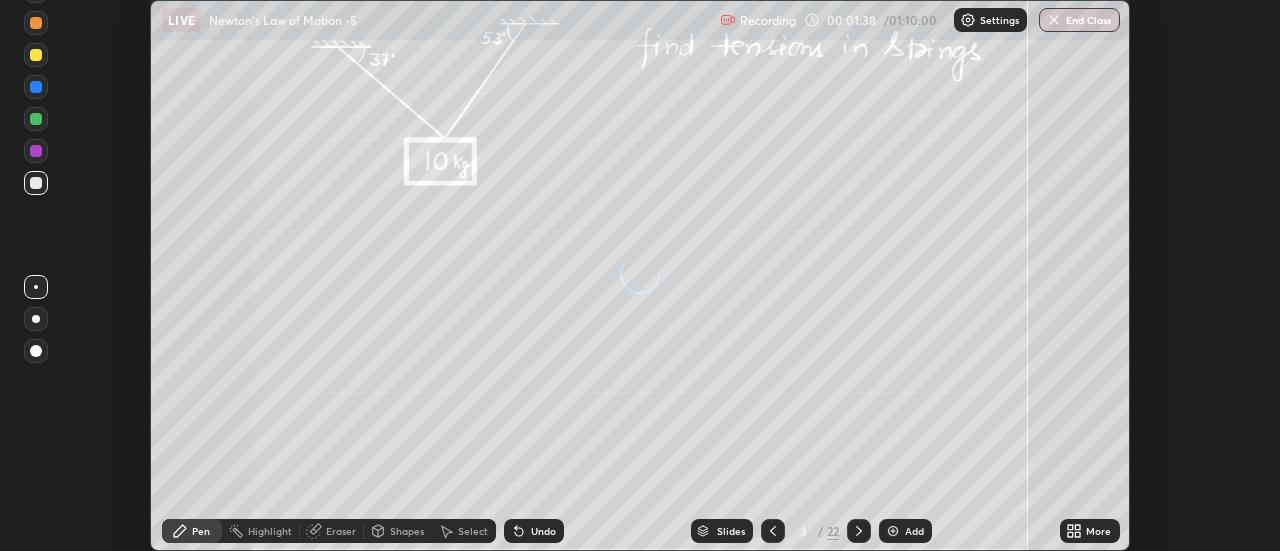 click 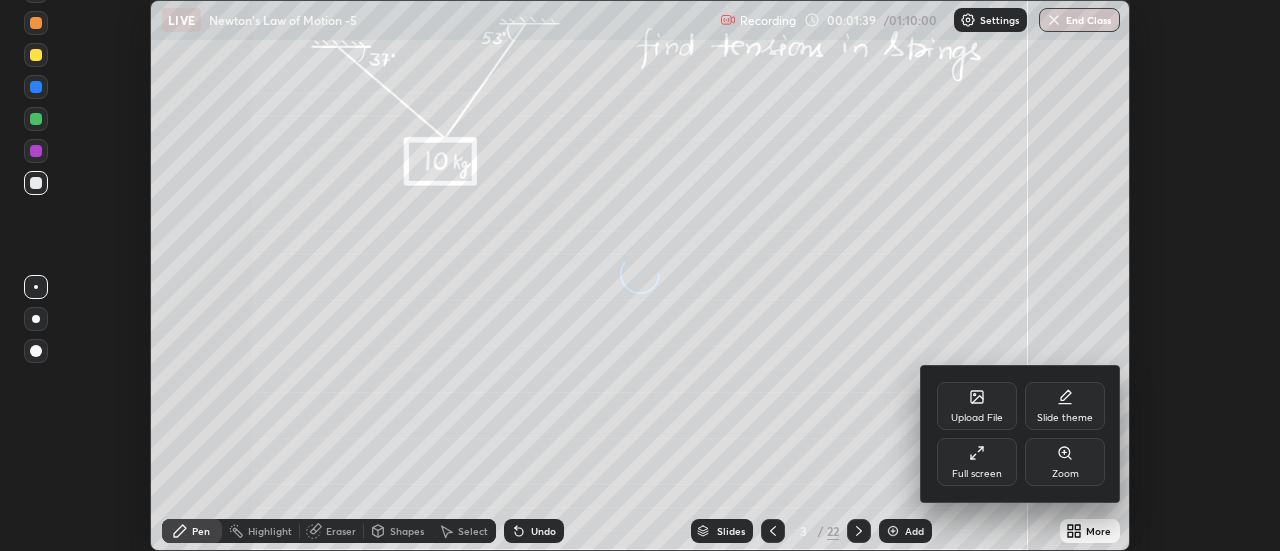 click on "Full screen" at bounding box center (977, 462) 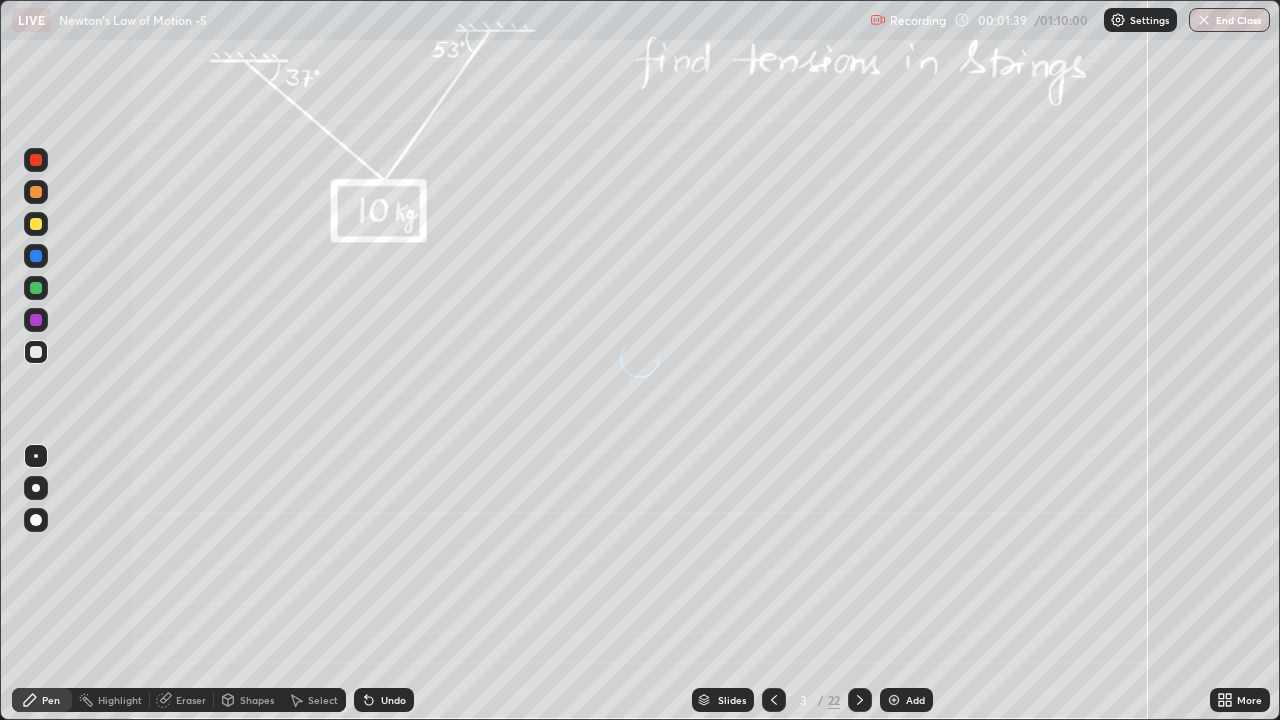 scroll, scrollTop: 99280, scrollLeft: 98720, axis: both 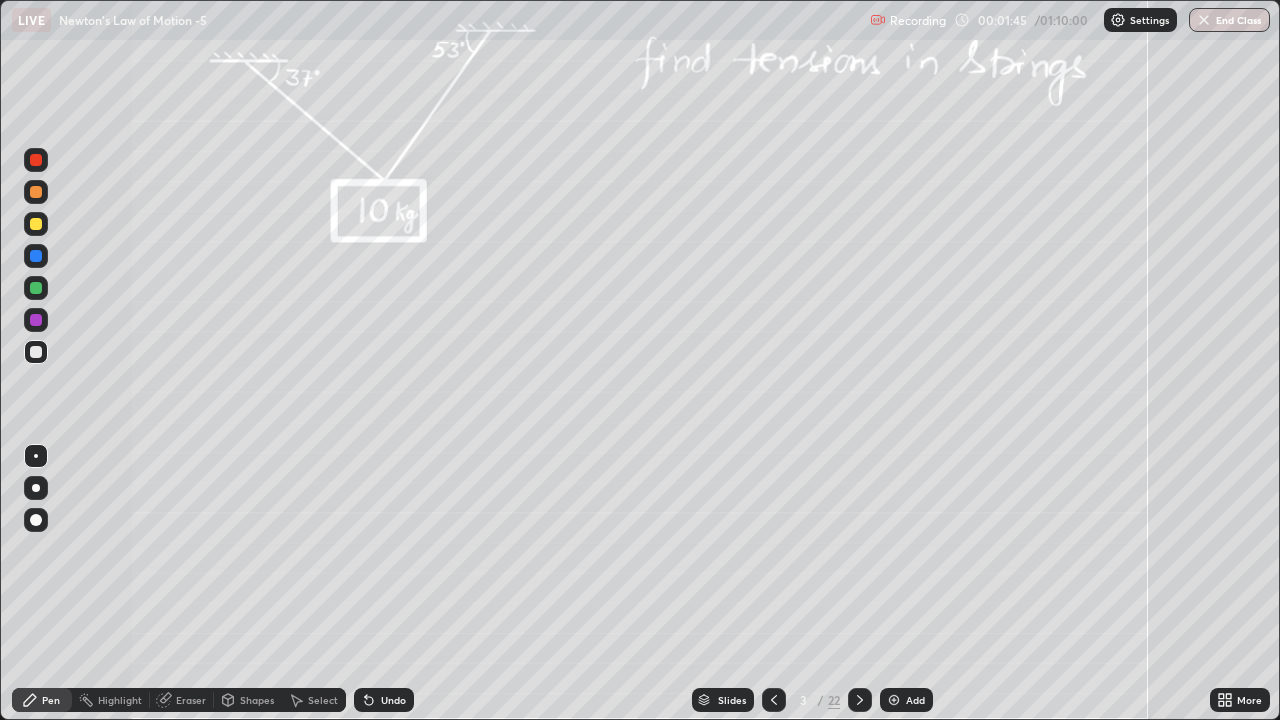 click 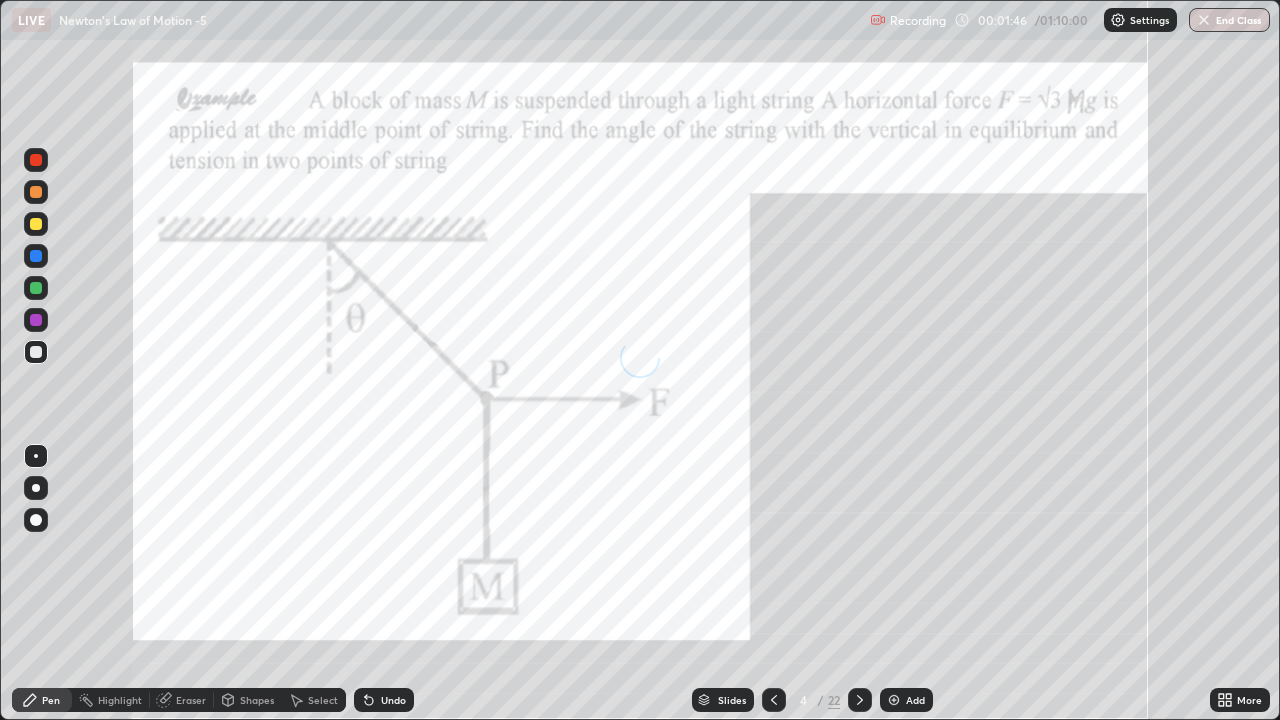 click 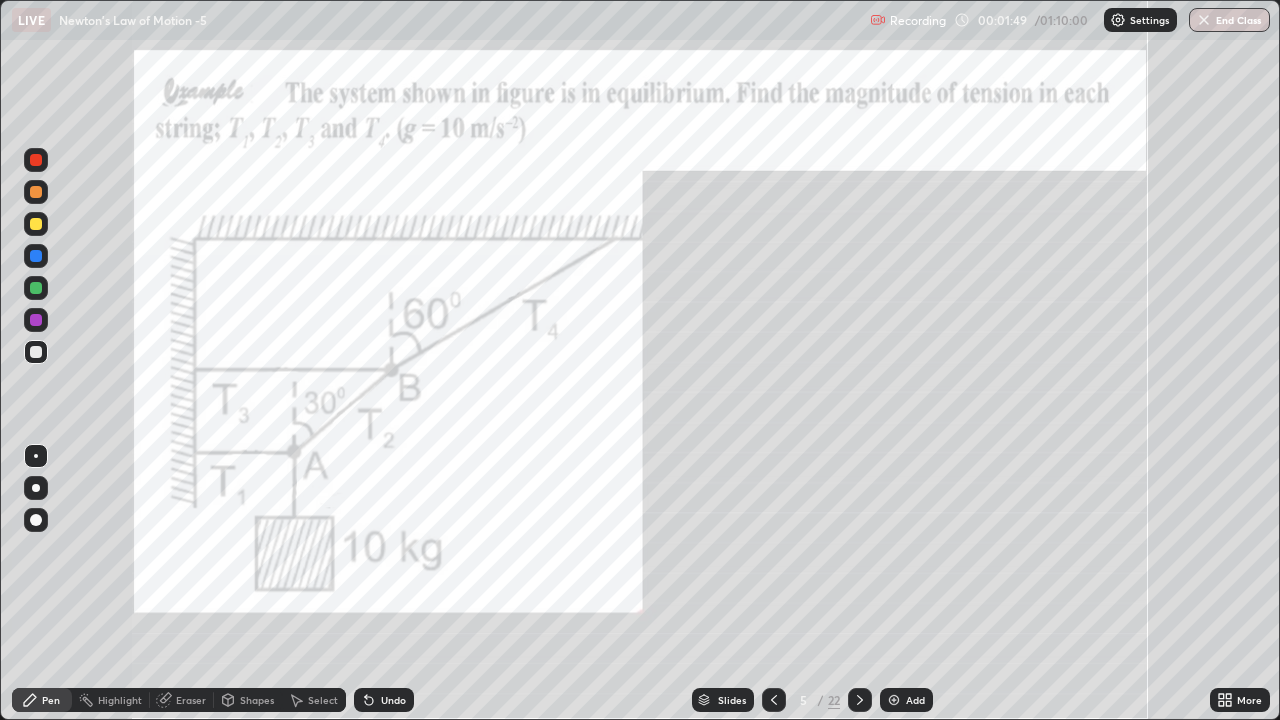 click 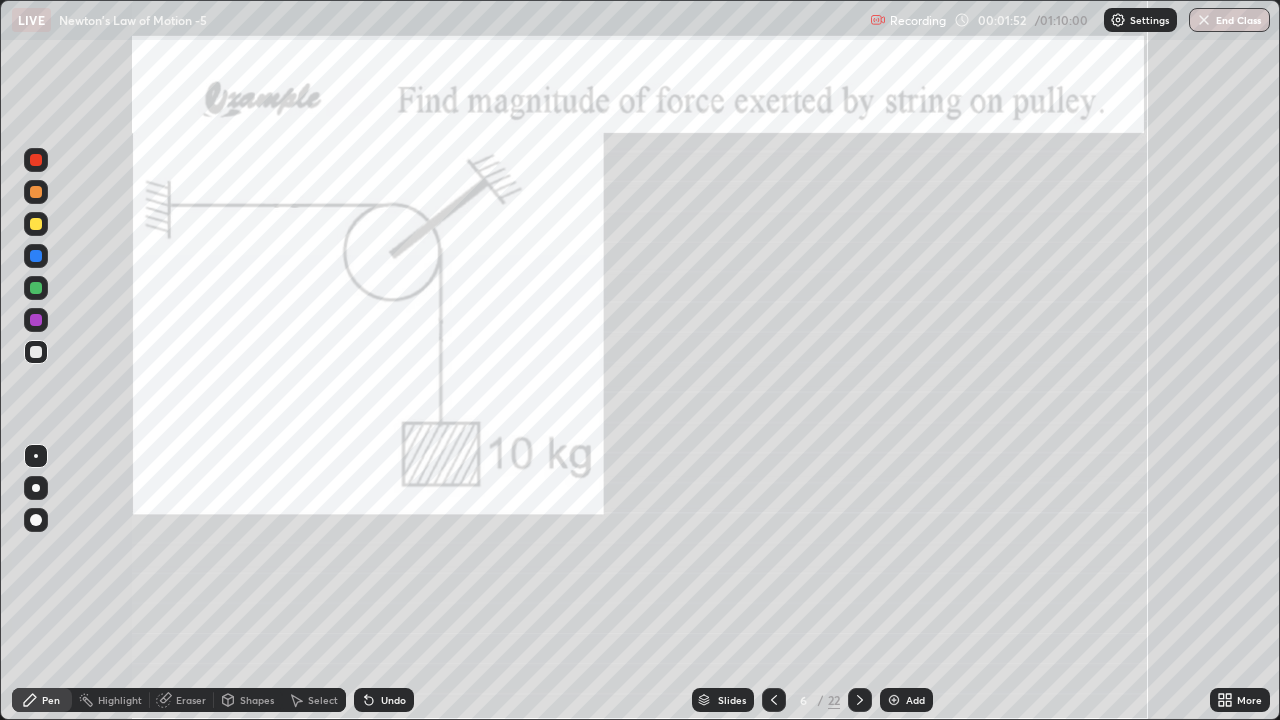 click 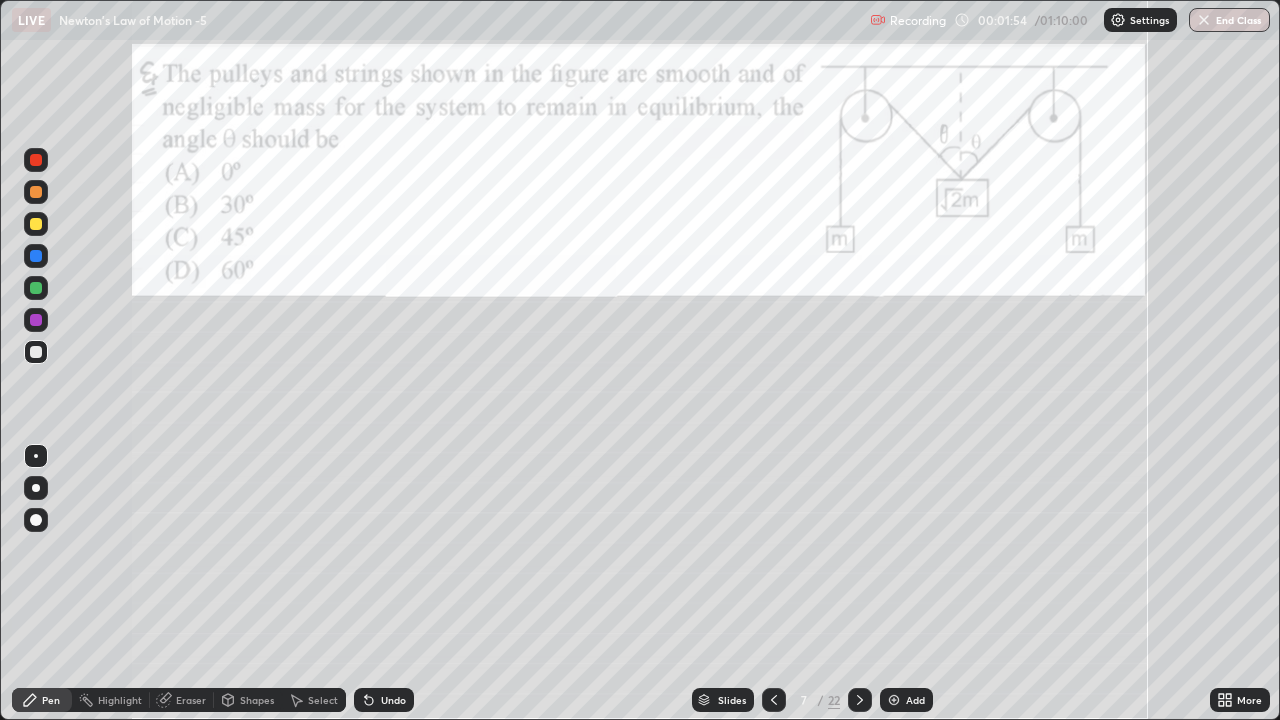 click 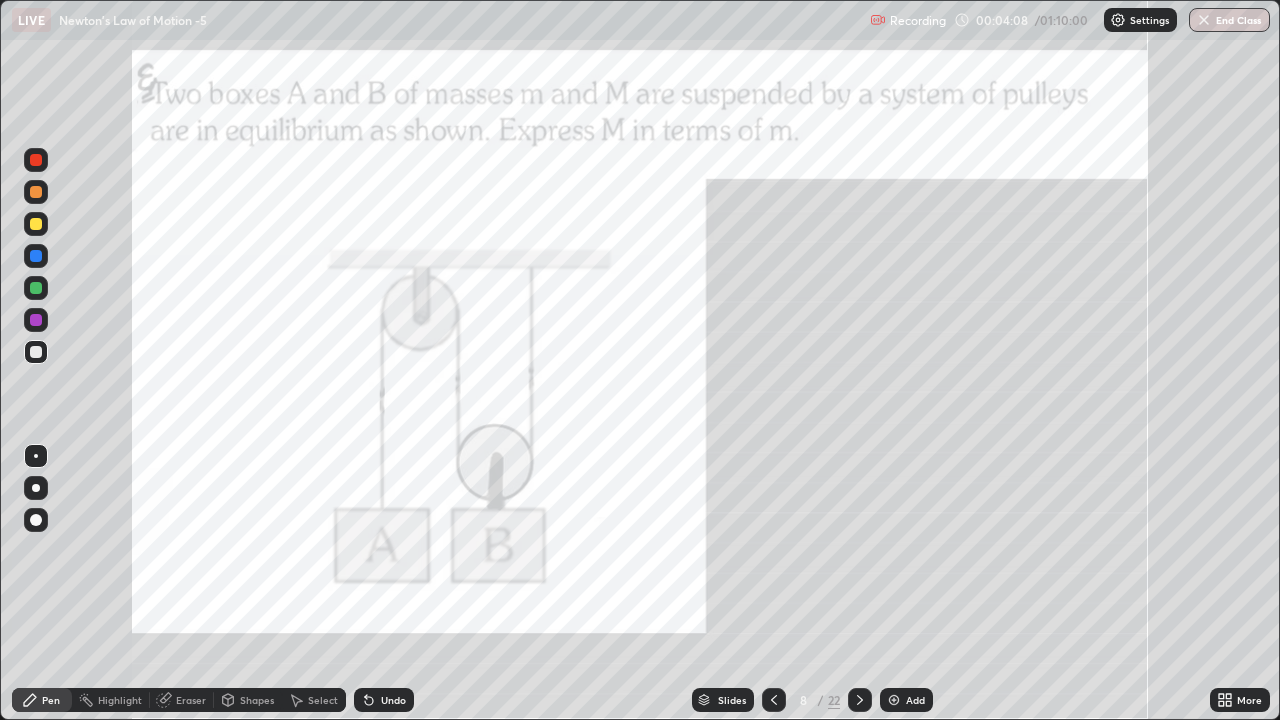 click at bounding box center [36, 256] 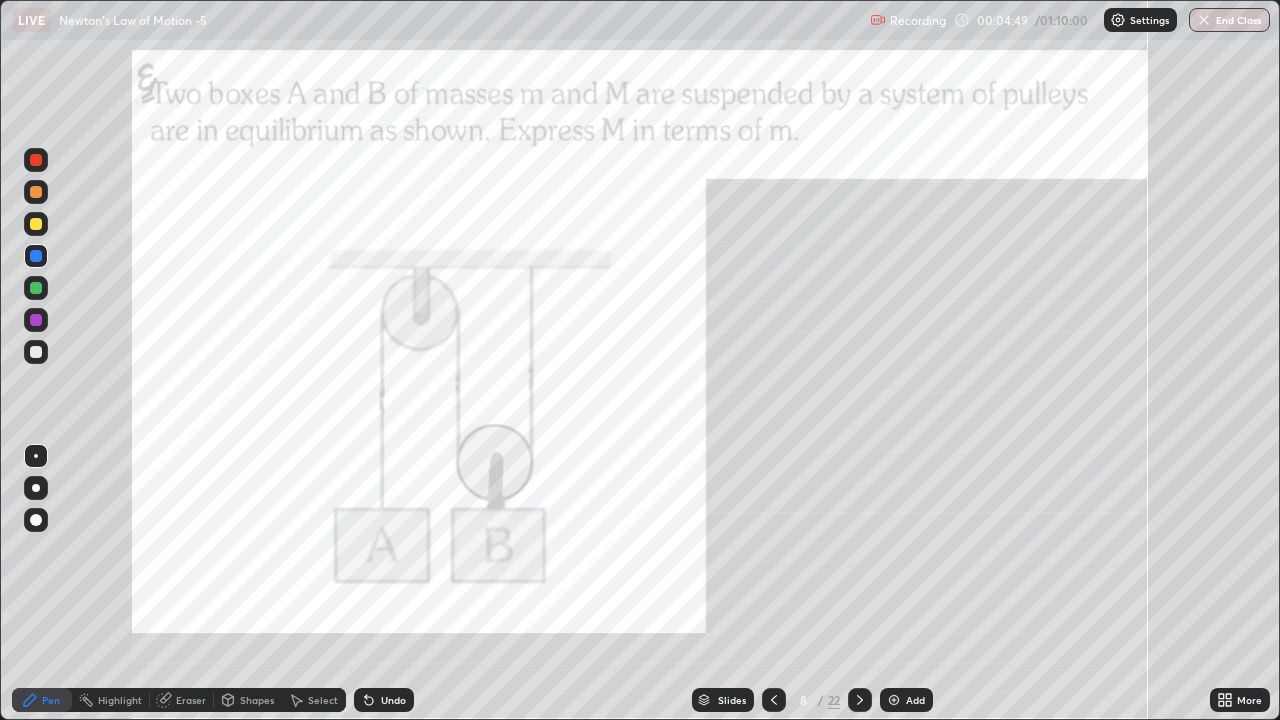 click on "Eraser" at bounding box center [191, 700] 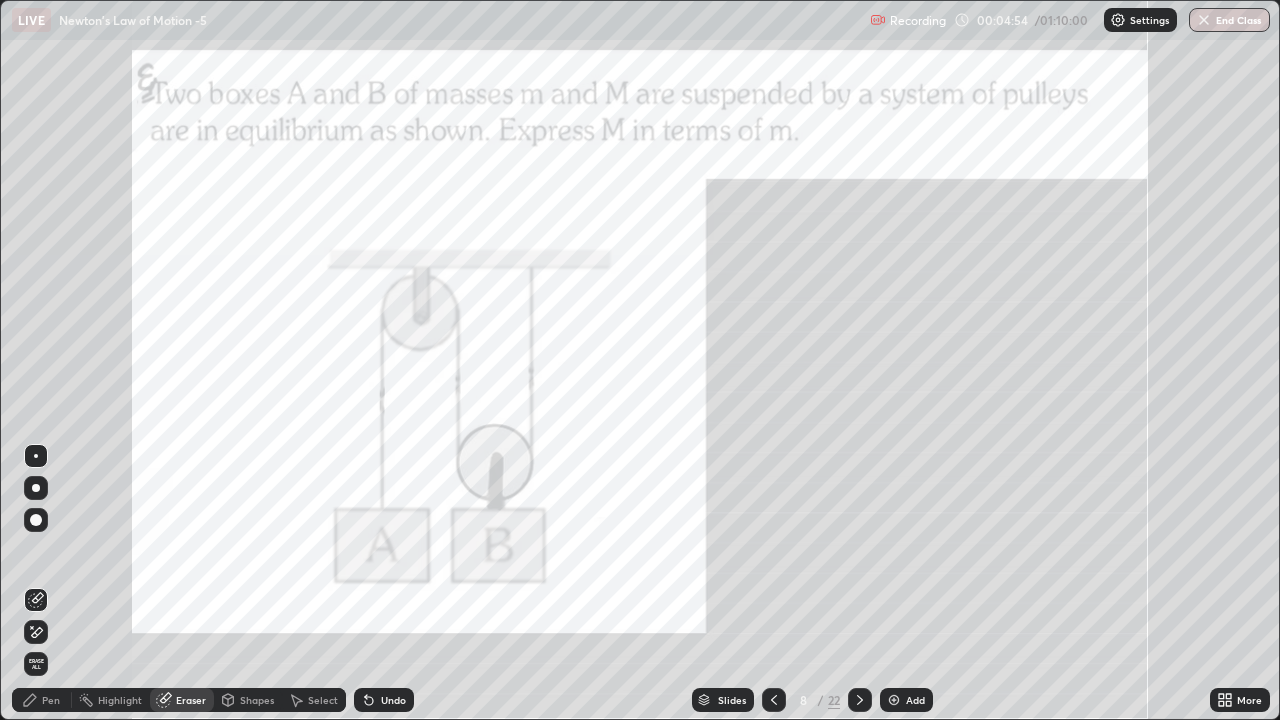 click on "Pen" at bounding box center [51, 700] 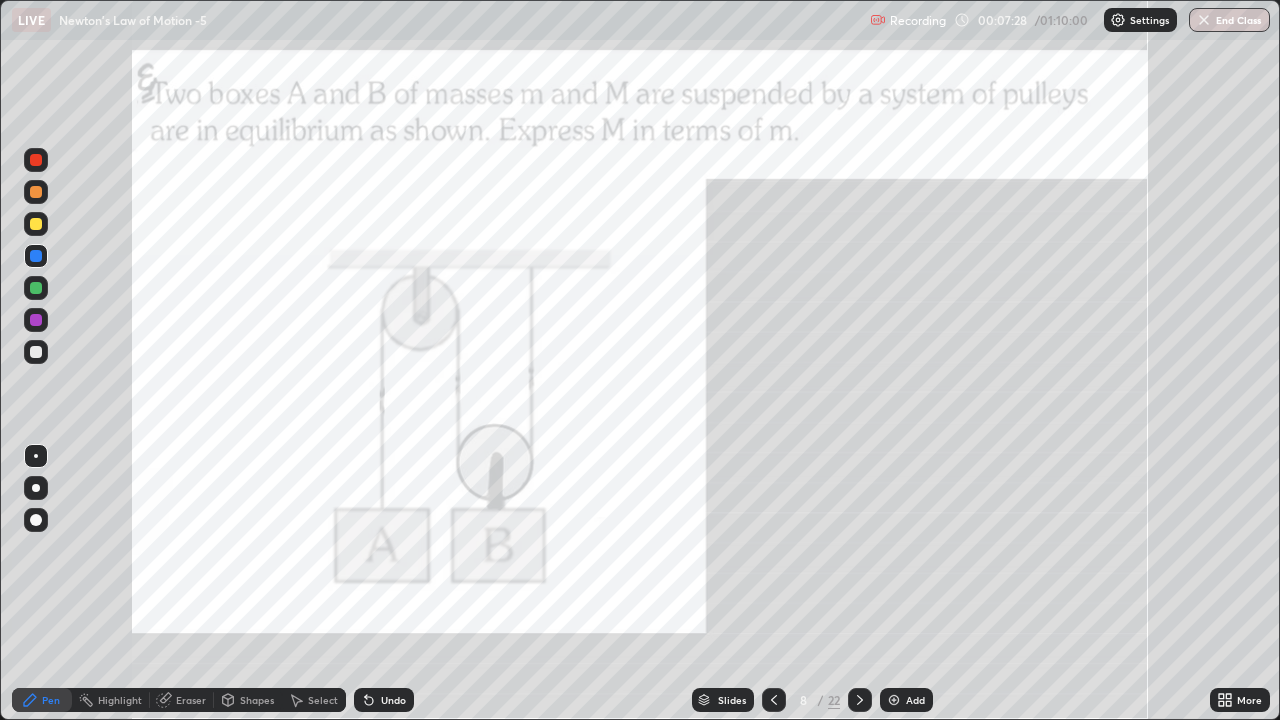click at bounding box center (36, 288) 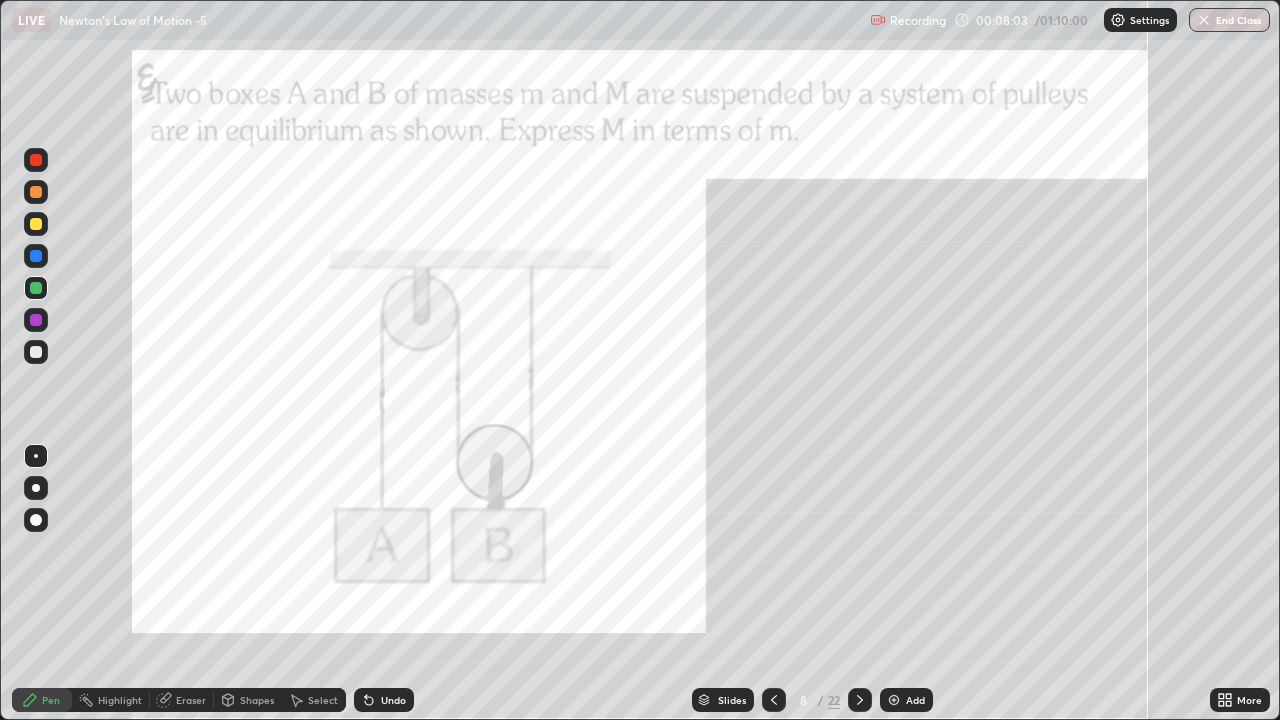 click on "Undo" at bounding box center (393, 700) 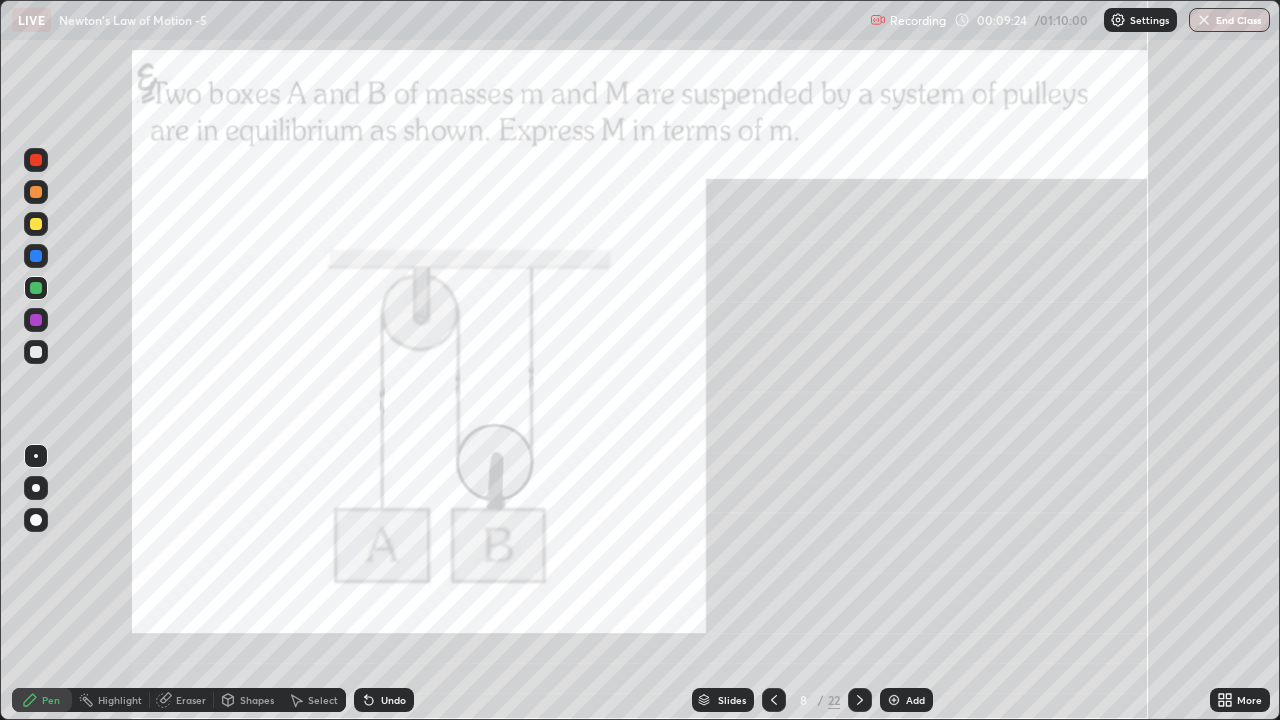 click 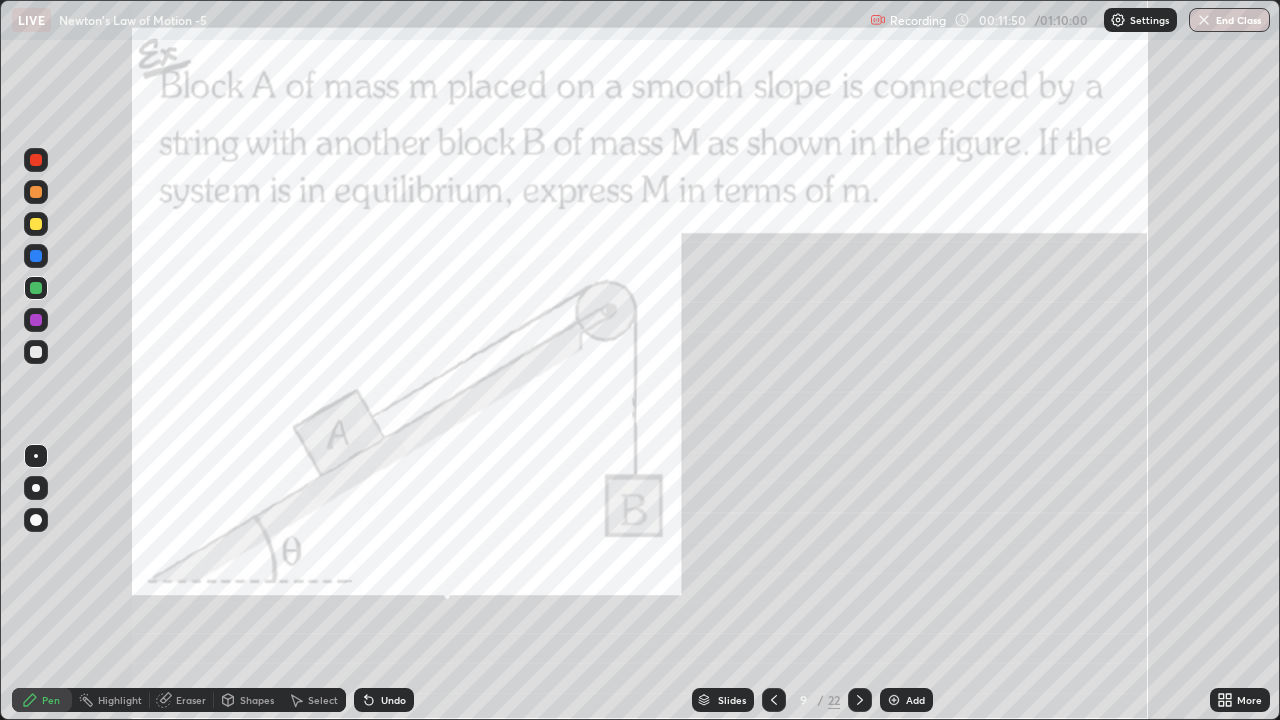 click at bounding box center [36, 256] 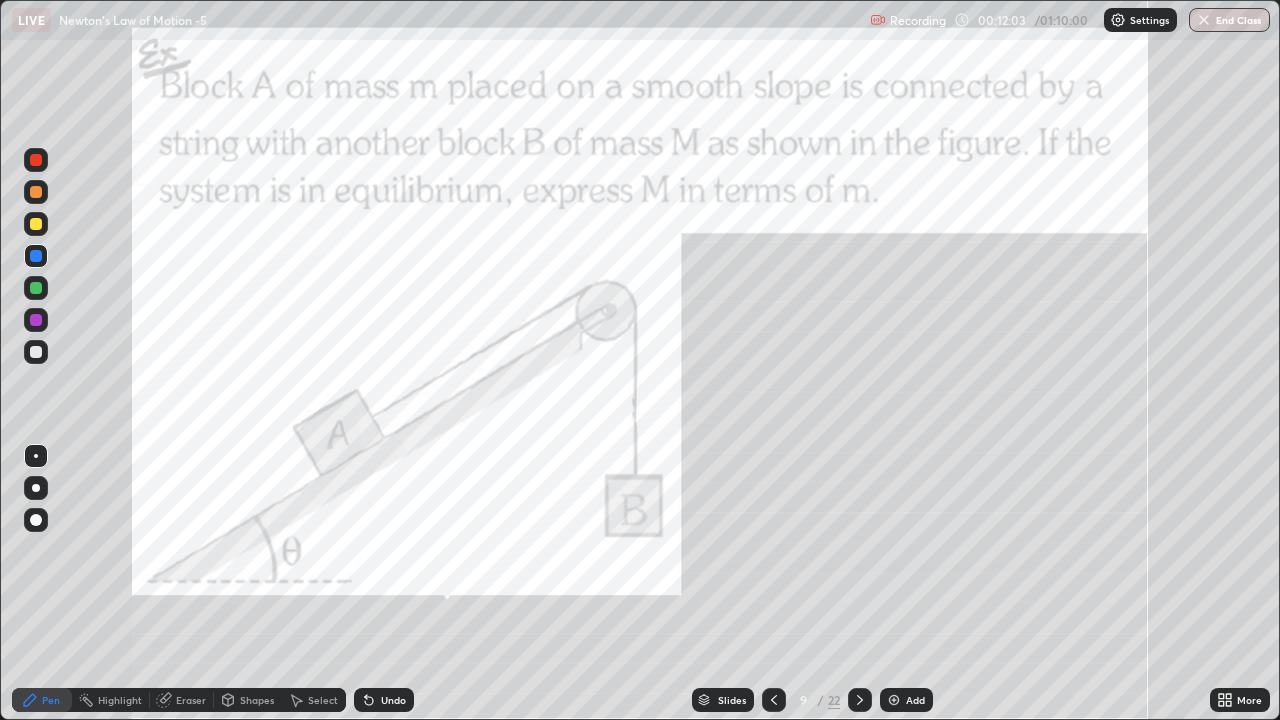 click at bounding box center (36, 488) 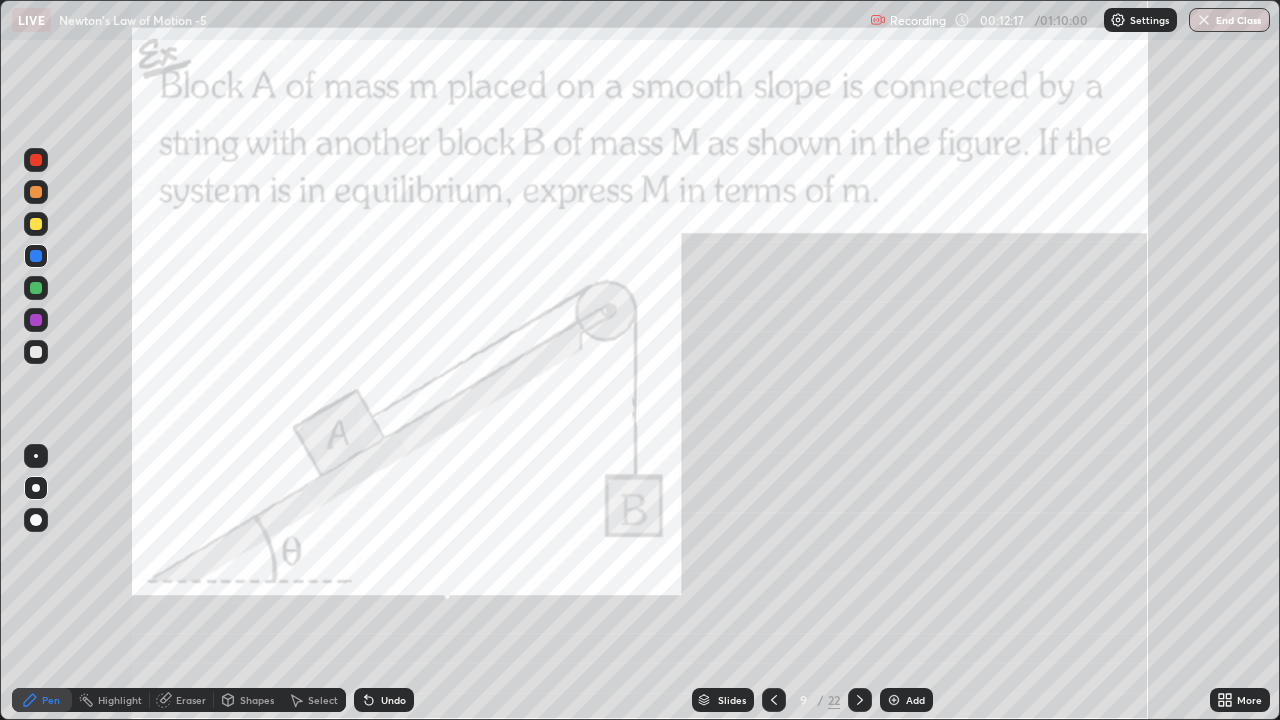 click at bounding box center (36, 456) 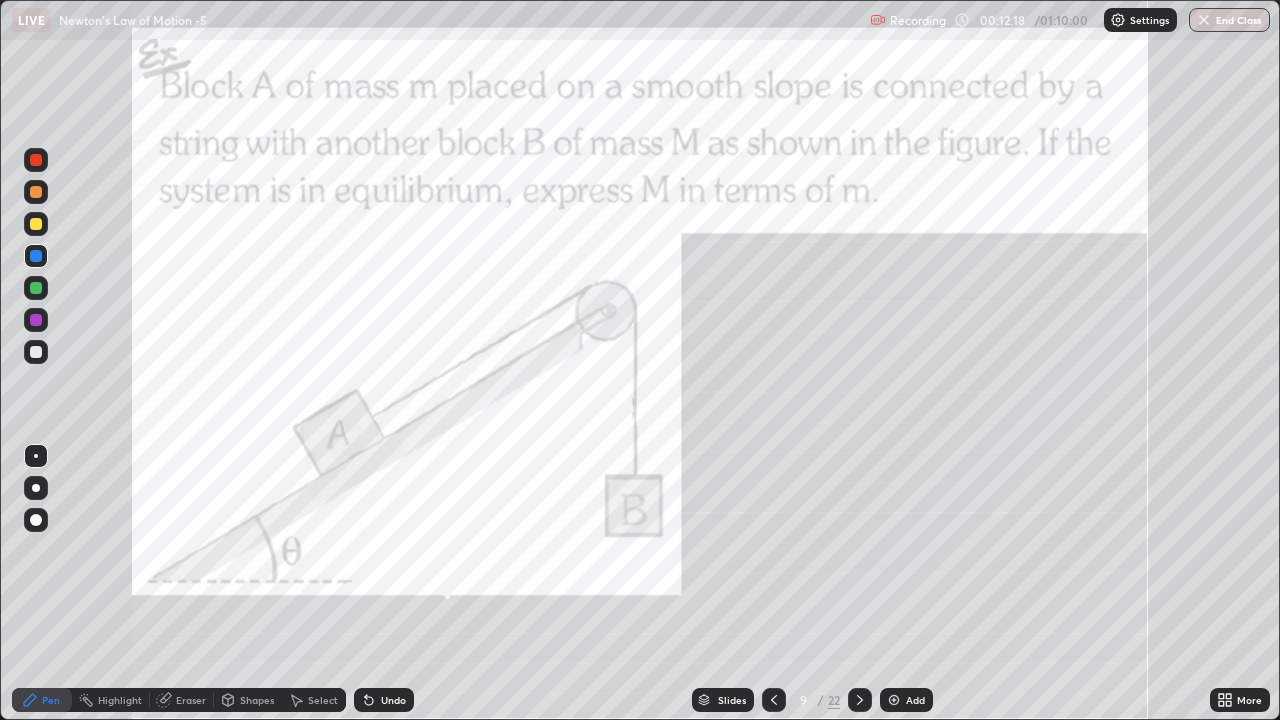 click at bounding box center (36, 352) 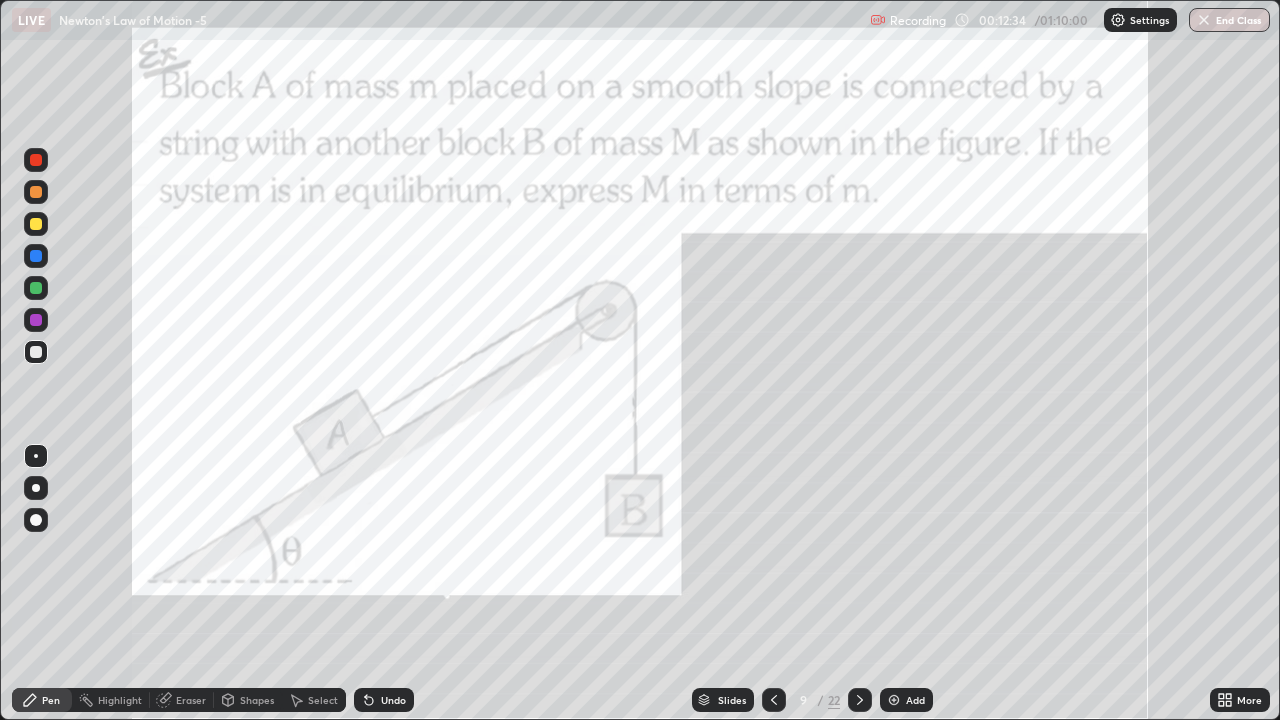 click on "Undo" at bounding box center [384, 700] 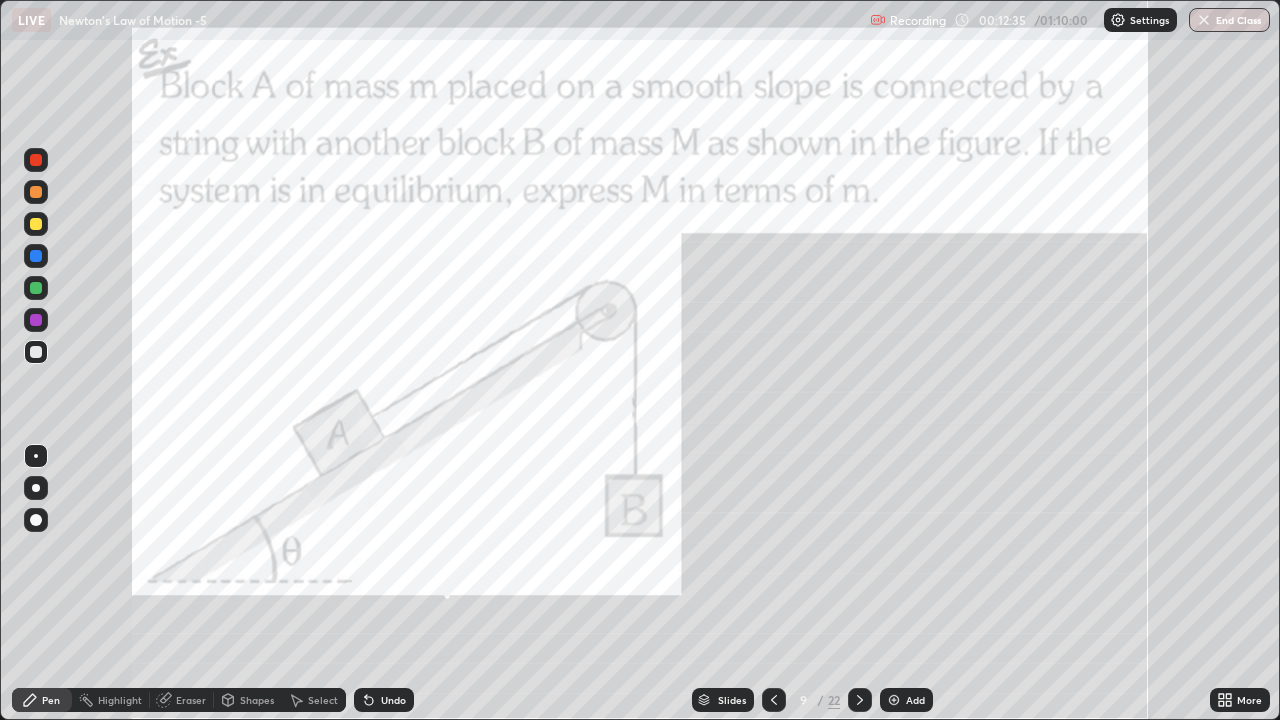 click at bounding box center (36, 320) 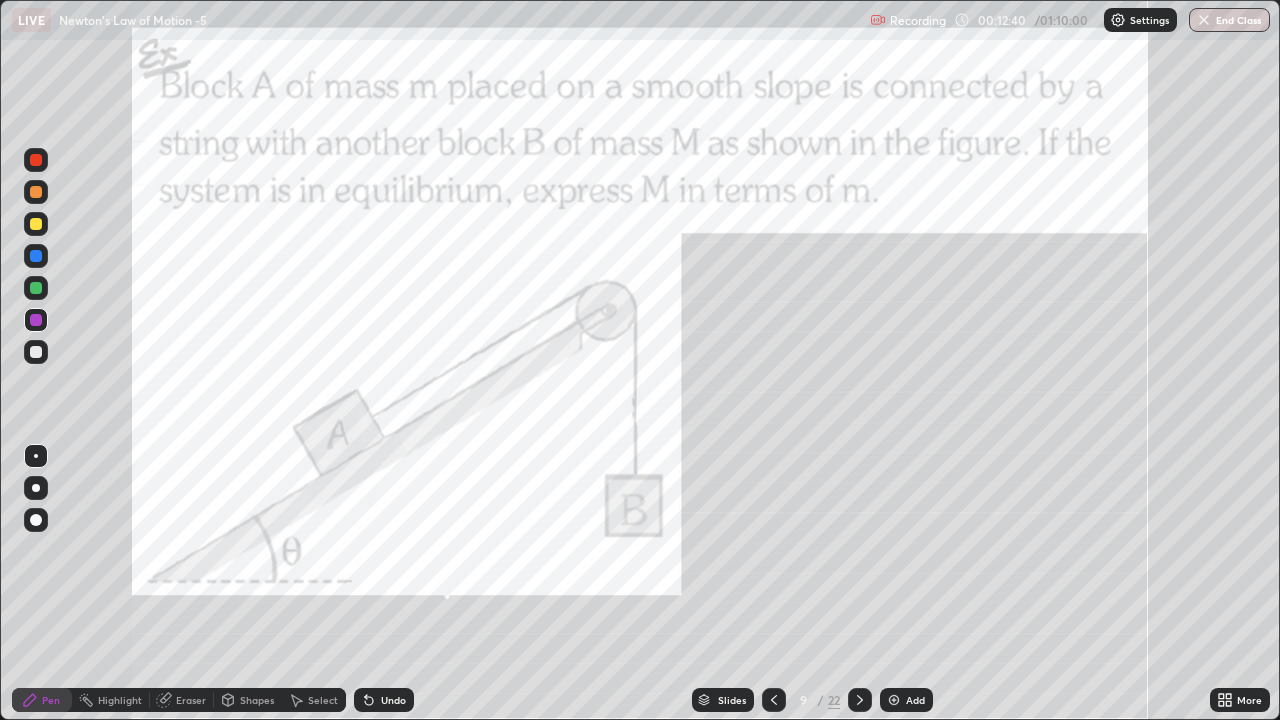 click at bounding box center (36, 352) 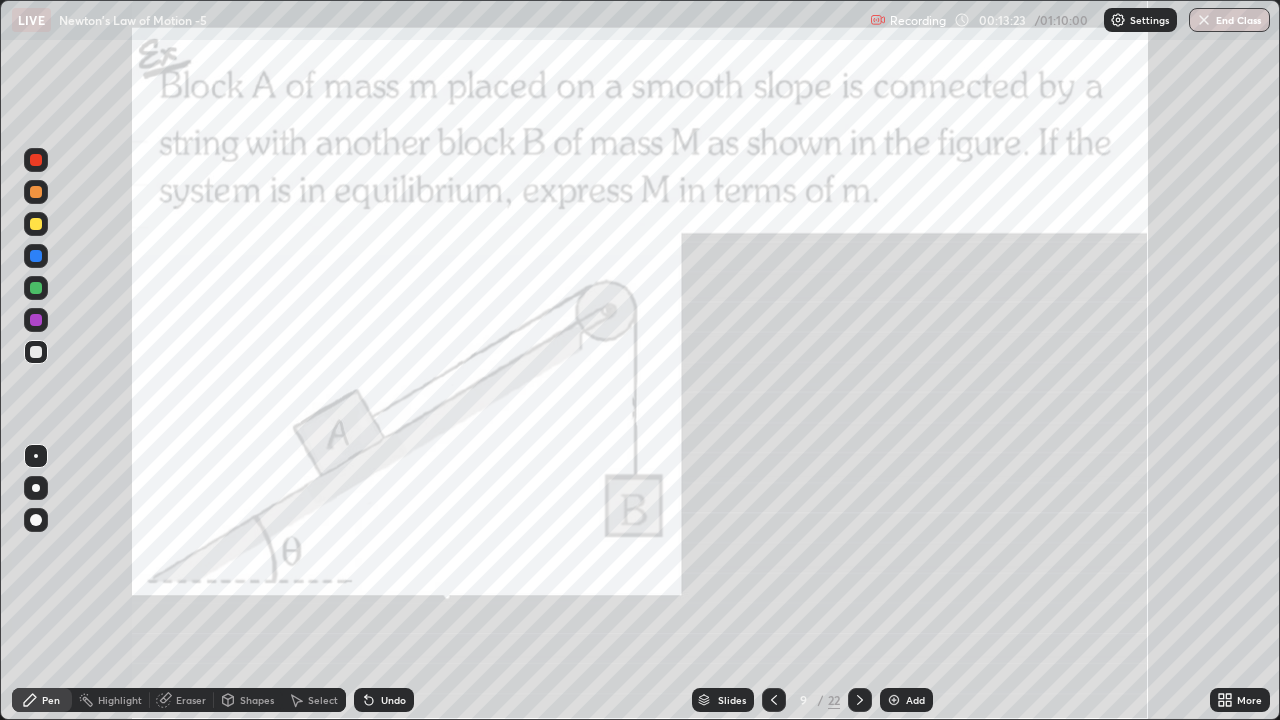 click at bounding box center [36, 288] 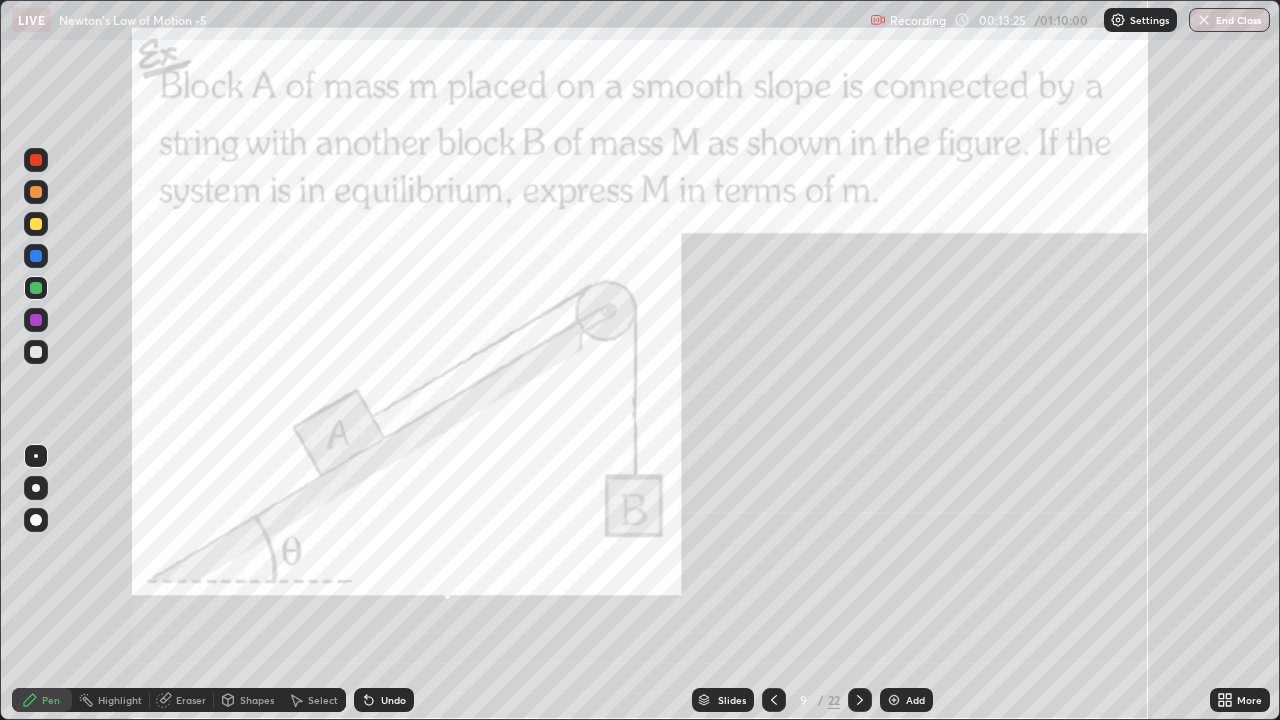 click at bounding box center [36, 352] 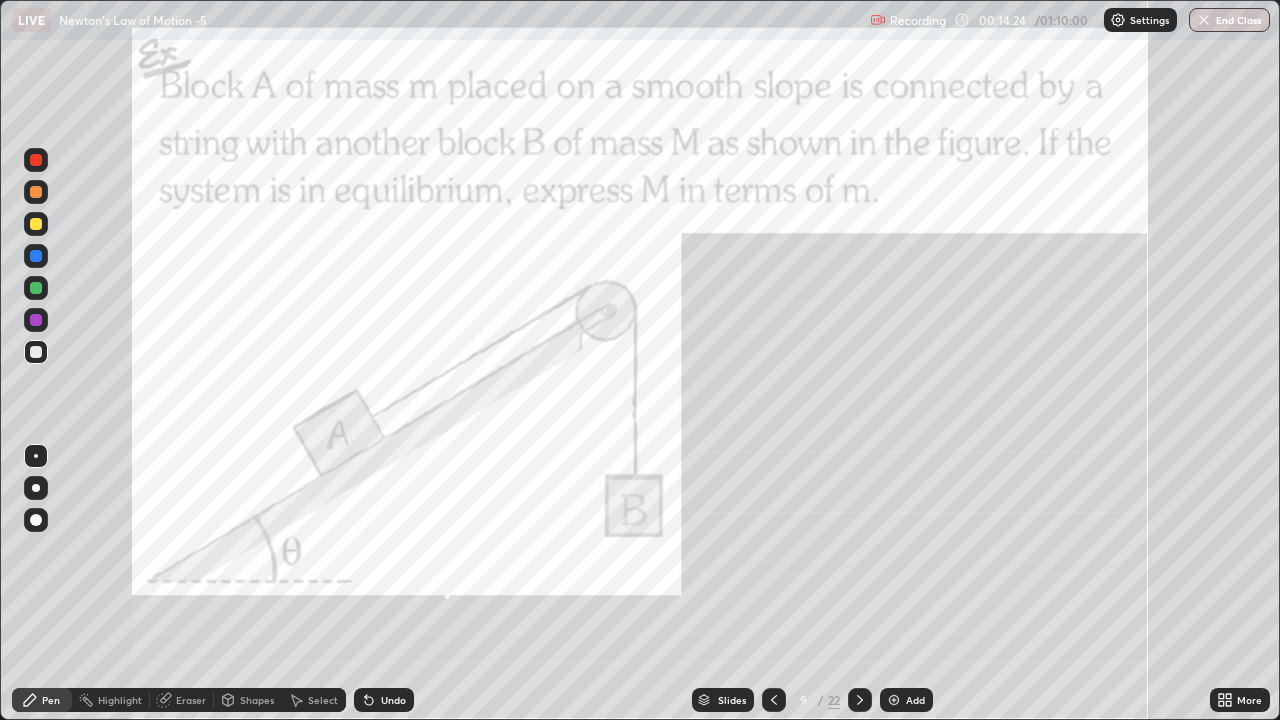 click at bounding box center [36, 256] 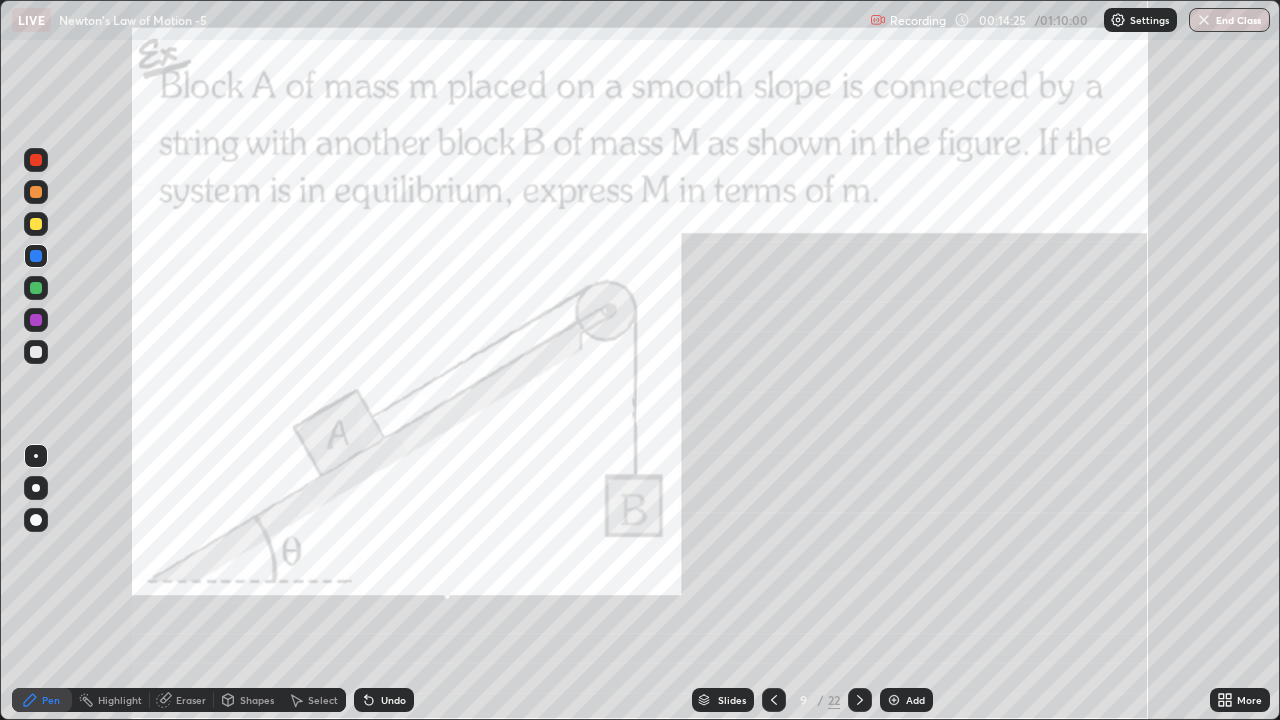 click at bounding box center (36, 320) 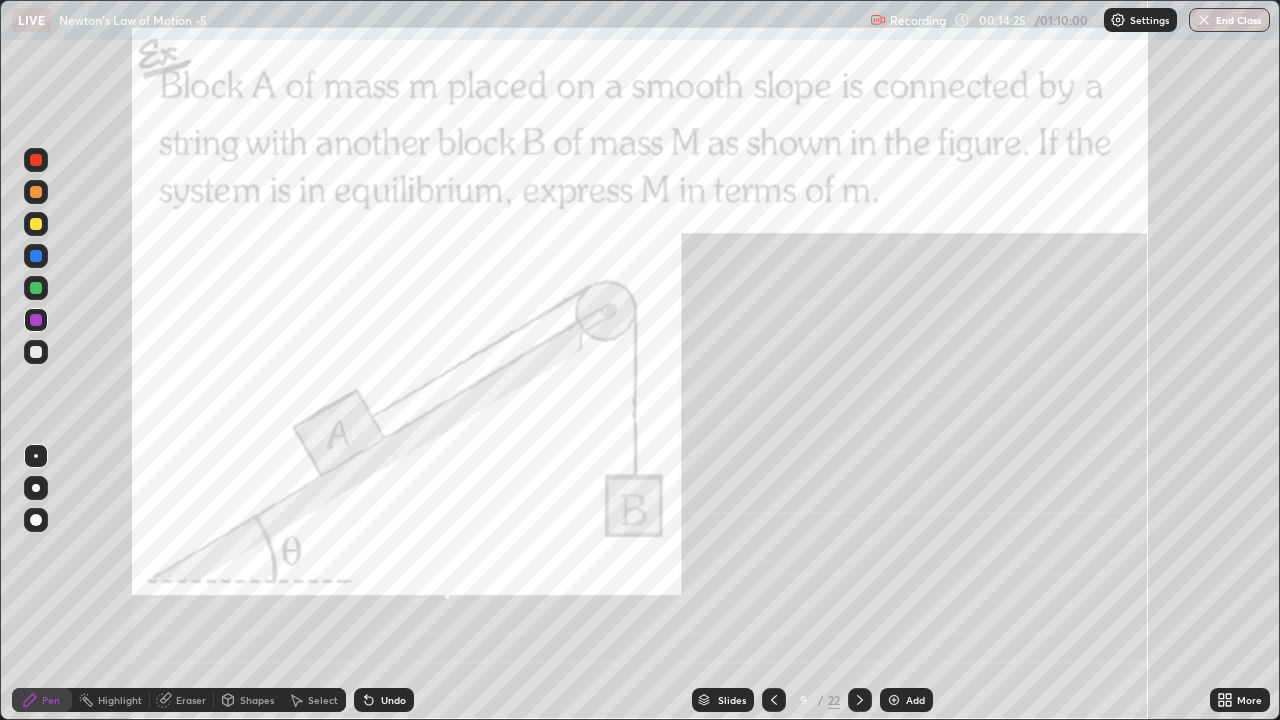 click on "Select" at bounding box center (323, 700) 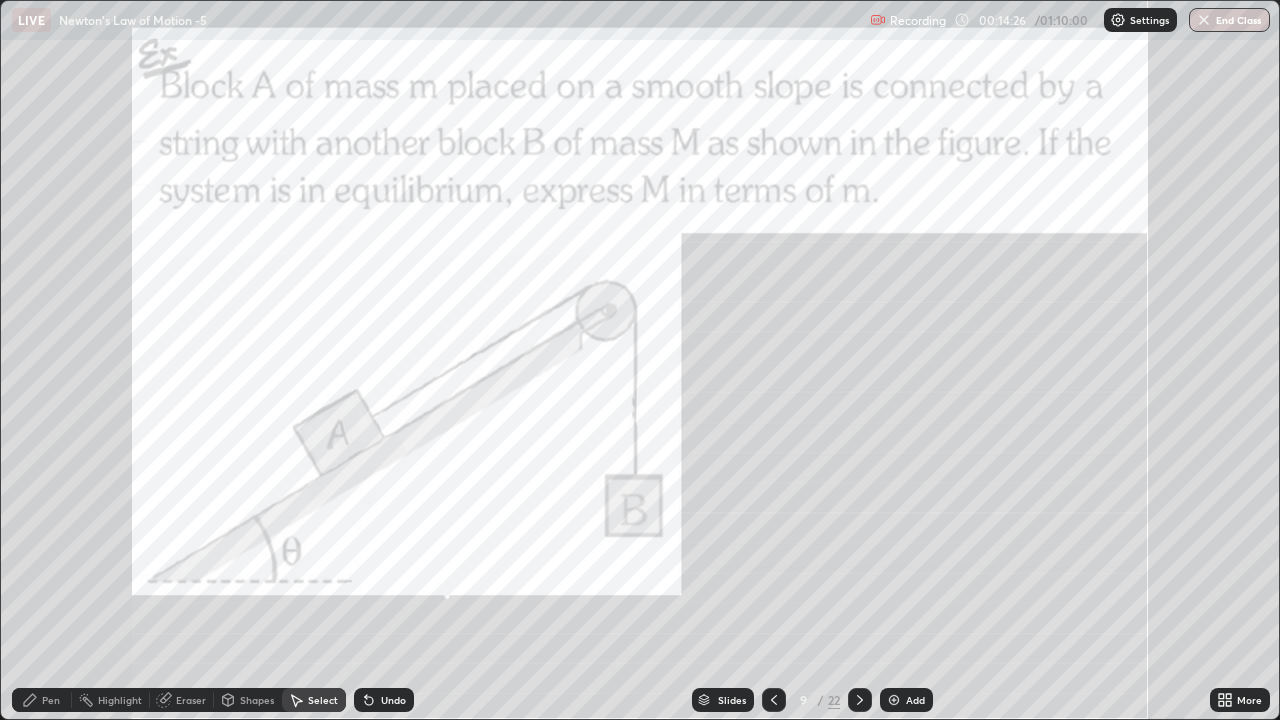click on "Shapes" at bounding box center (257, 700) 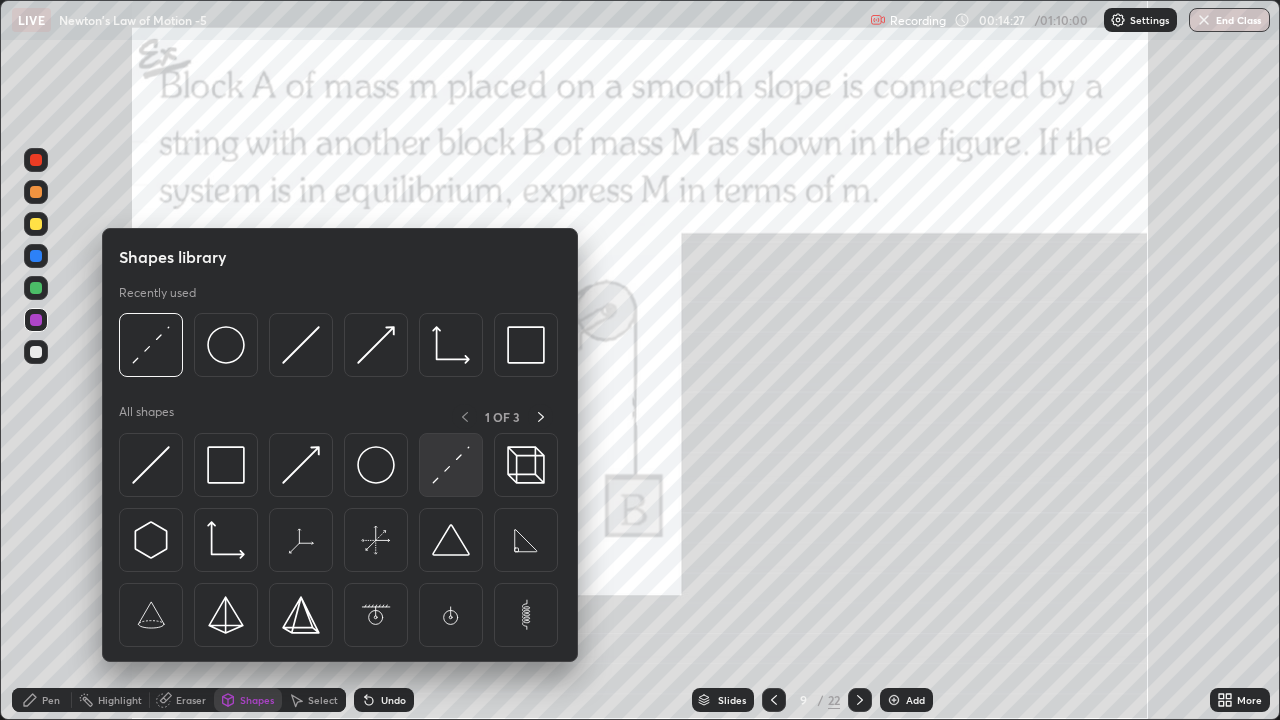 click at bounding box center (451, 465) 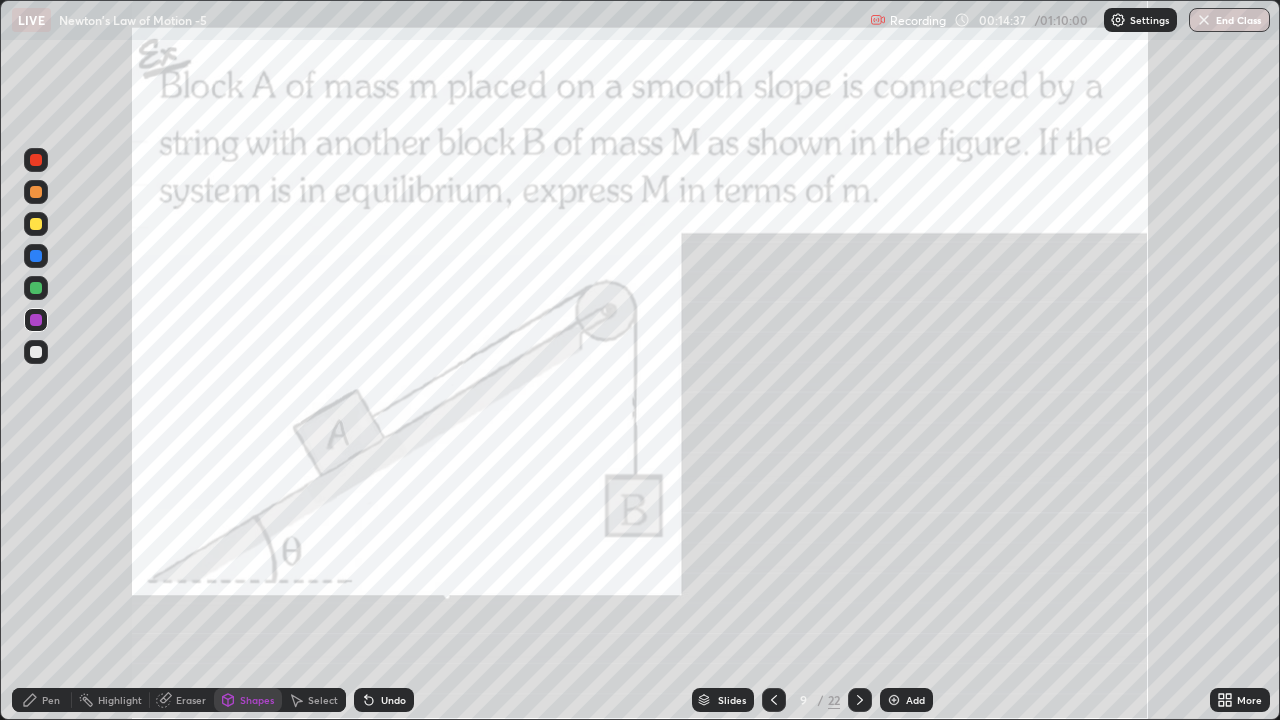 click on "Pen" at bounding box center (51, 700) 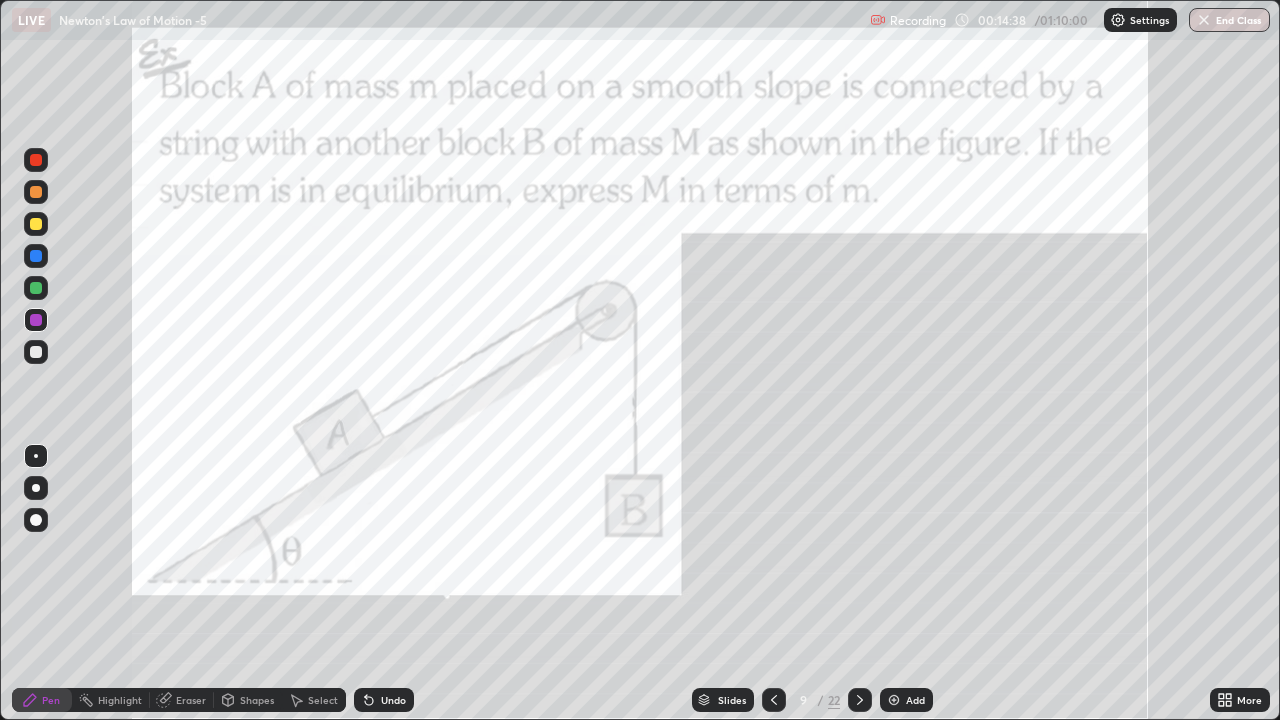 click at bounding box center (36, 256) 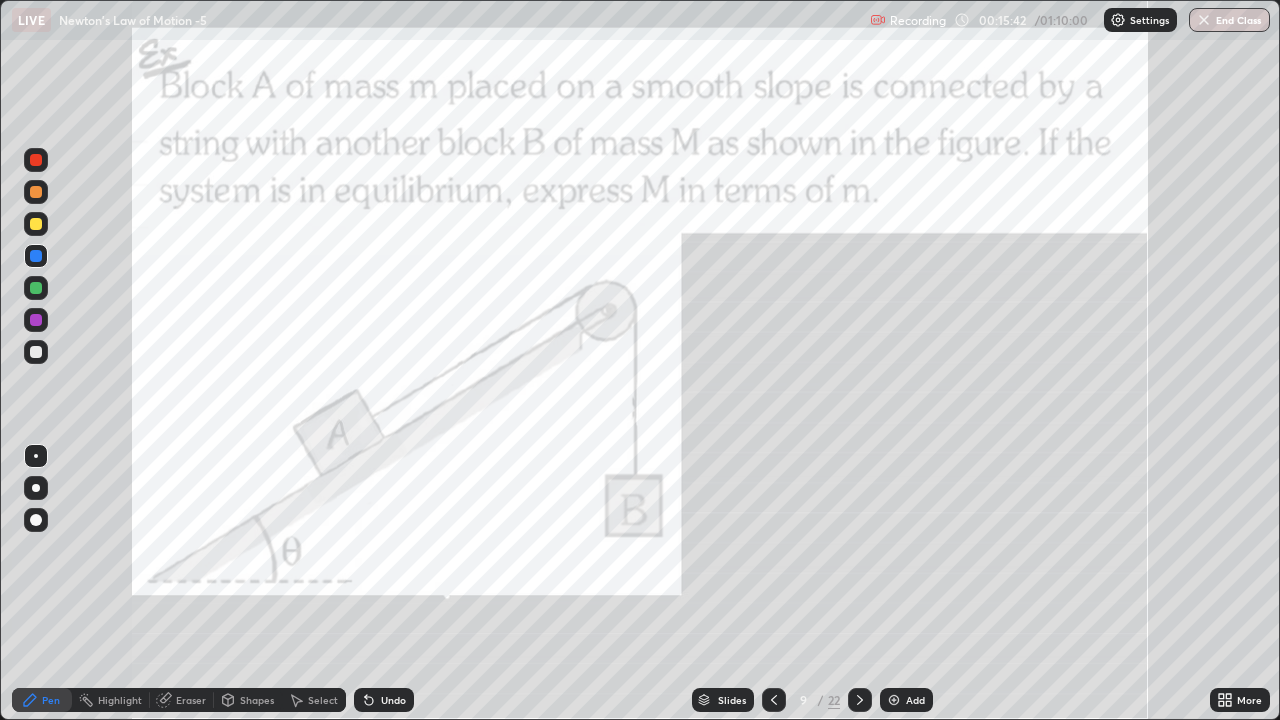 click at bounding box center (36, 224) 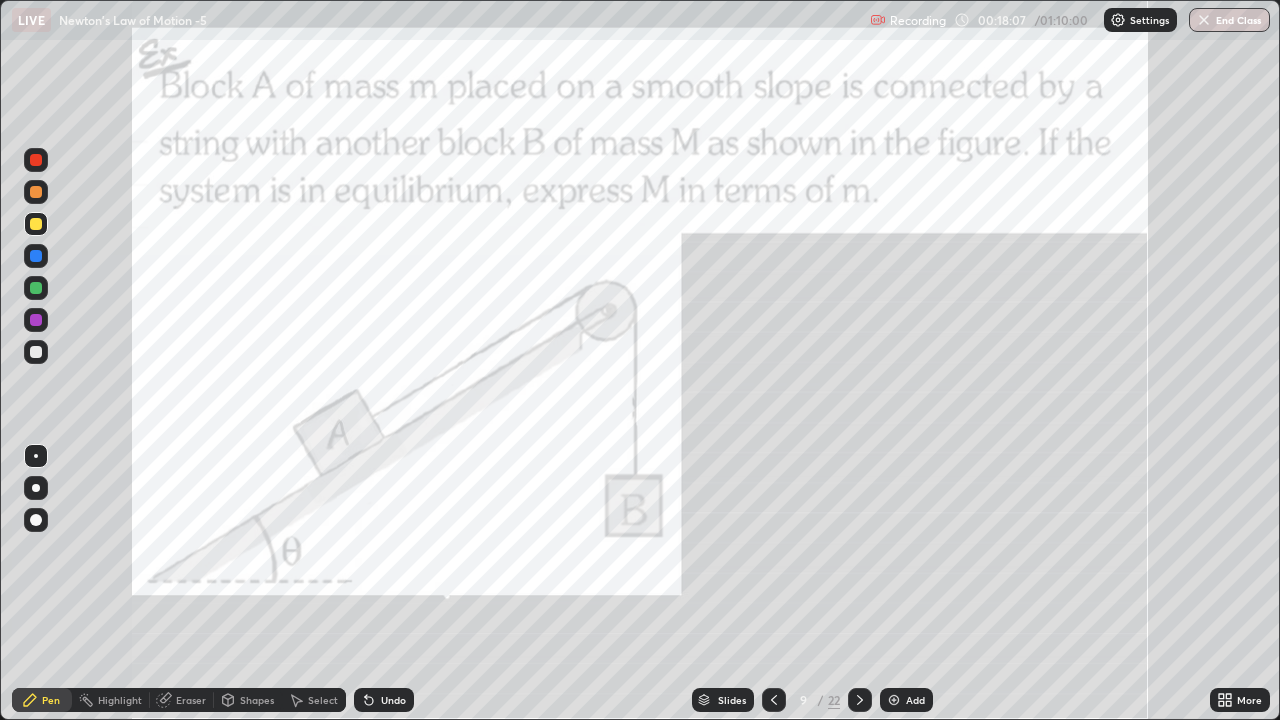 click 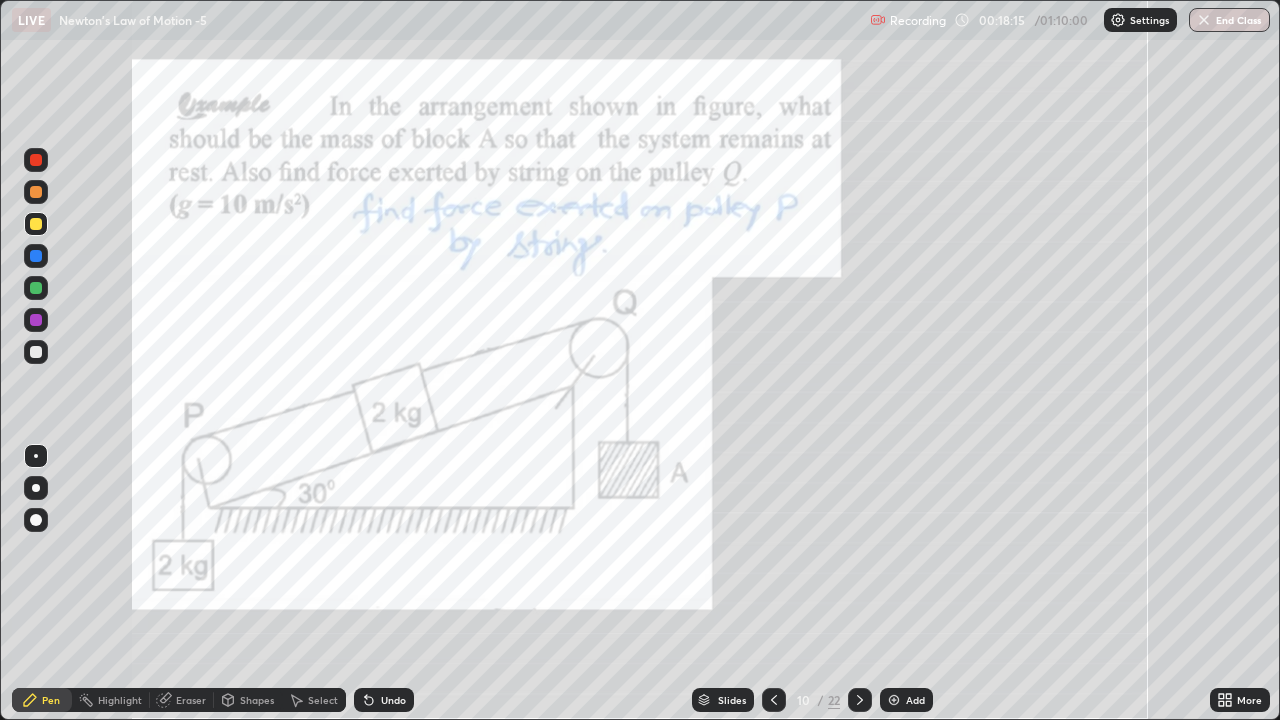 click at bounding box center [36, 320] 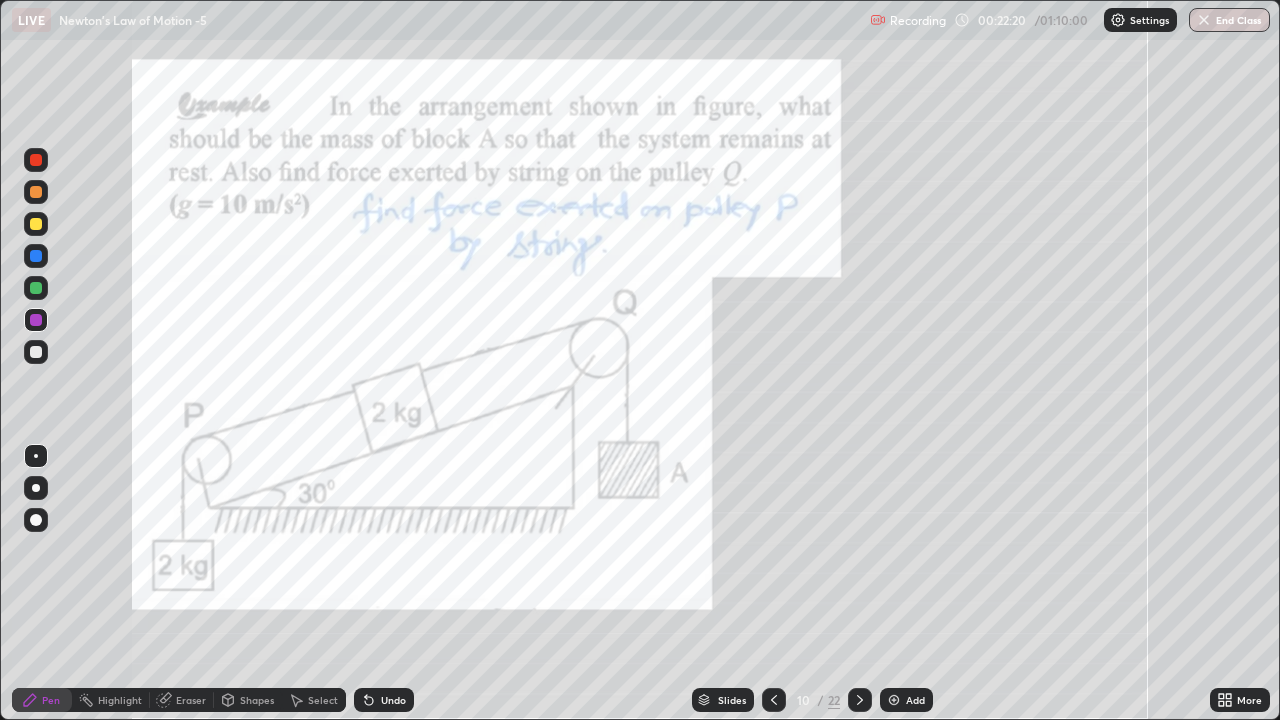 click at bounding box center (36, 352) 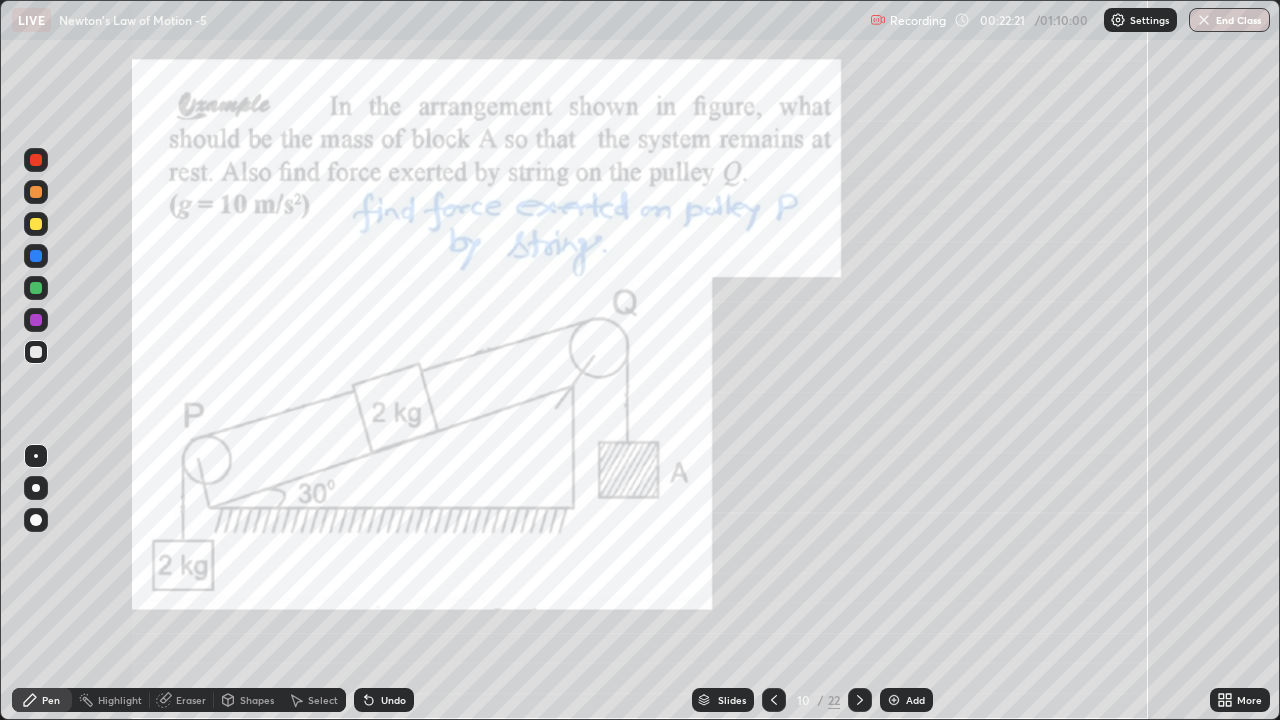 click at bounding box center [36, 352] 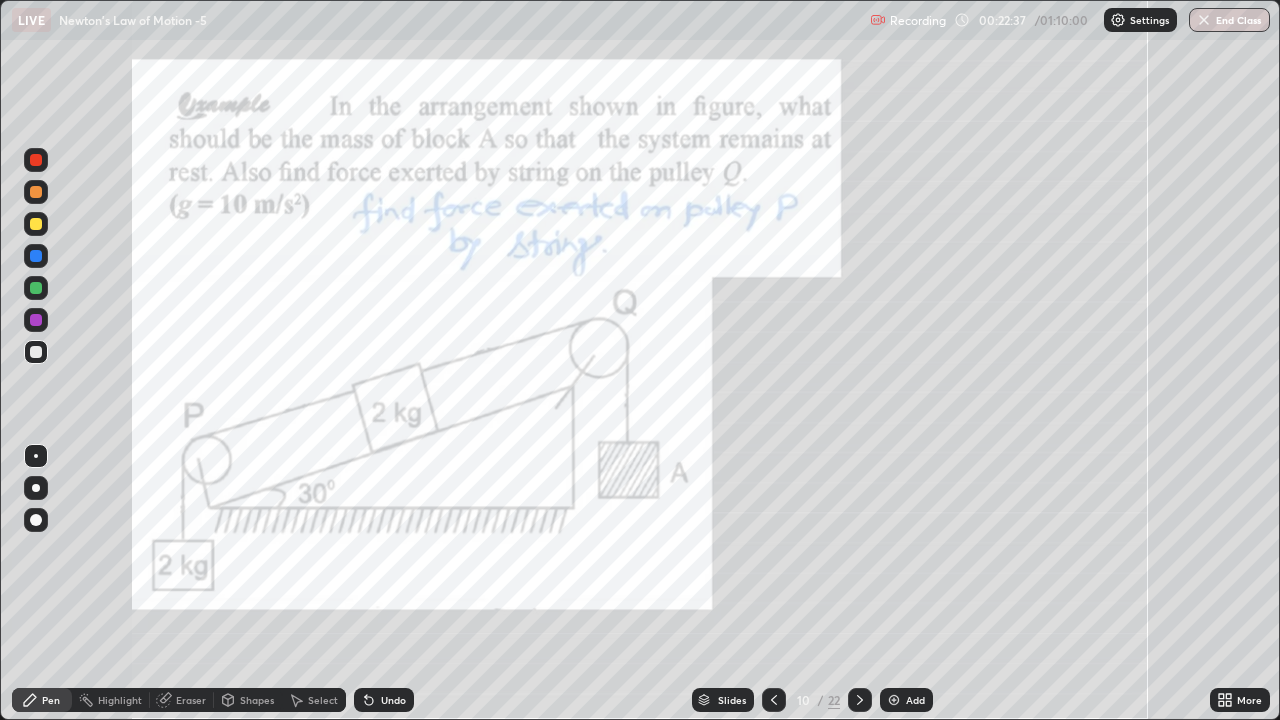 click at bounding box center (36, 256) 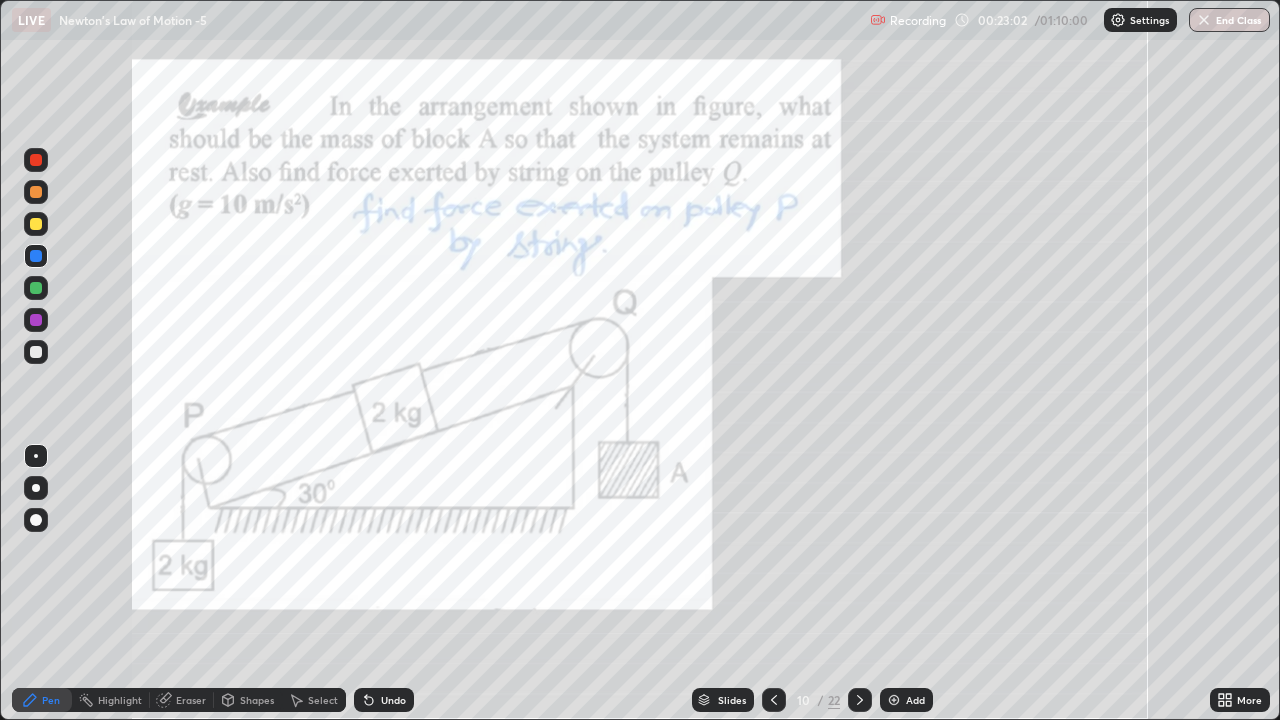 click at bounding box center [36, 352] 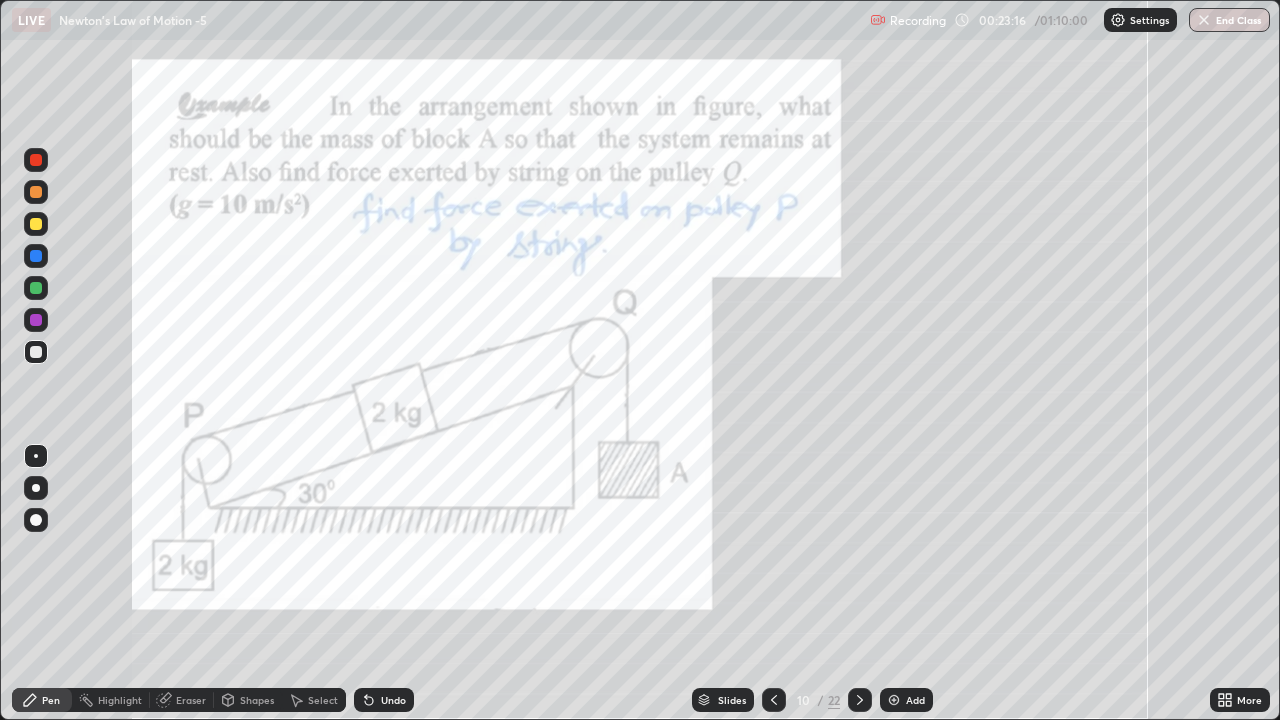 click on "Undo" at bounding box center (393, 700) 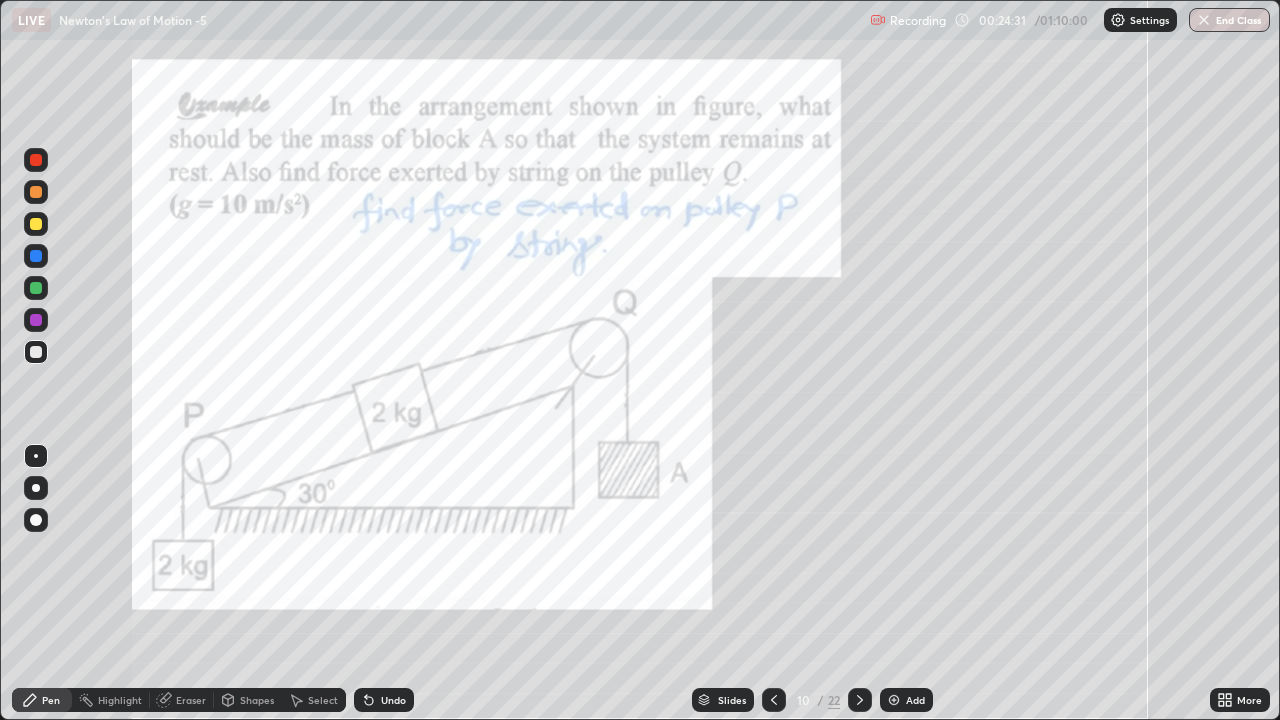 click at bounding box center (36, 288) 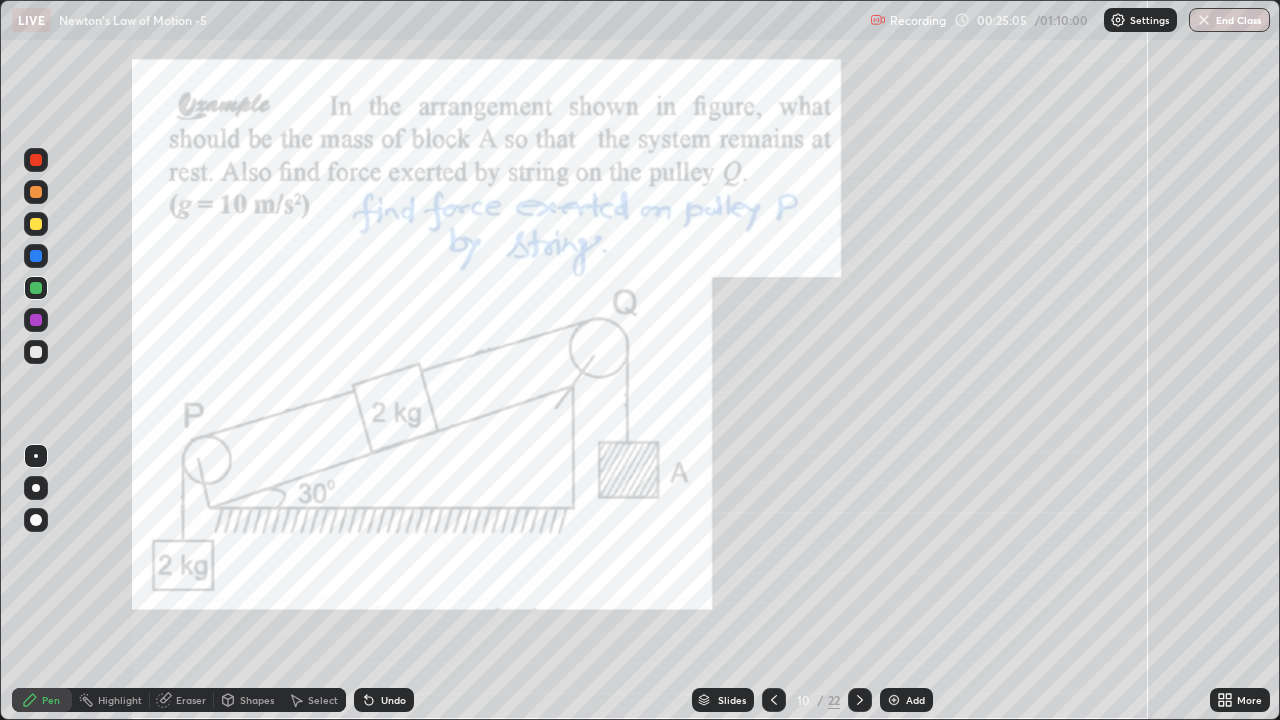 click at bounding box center [36, 352] 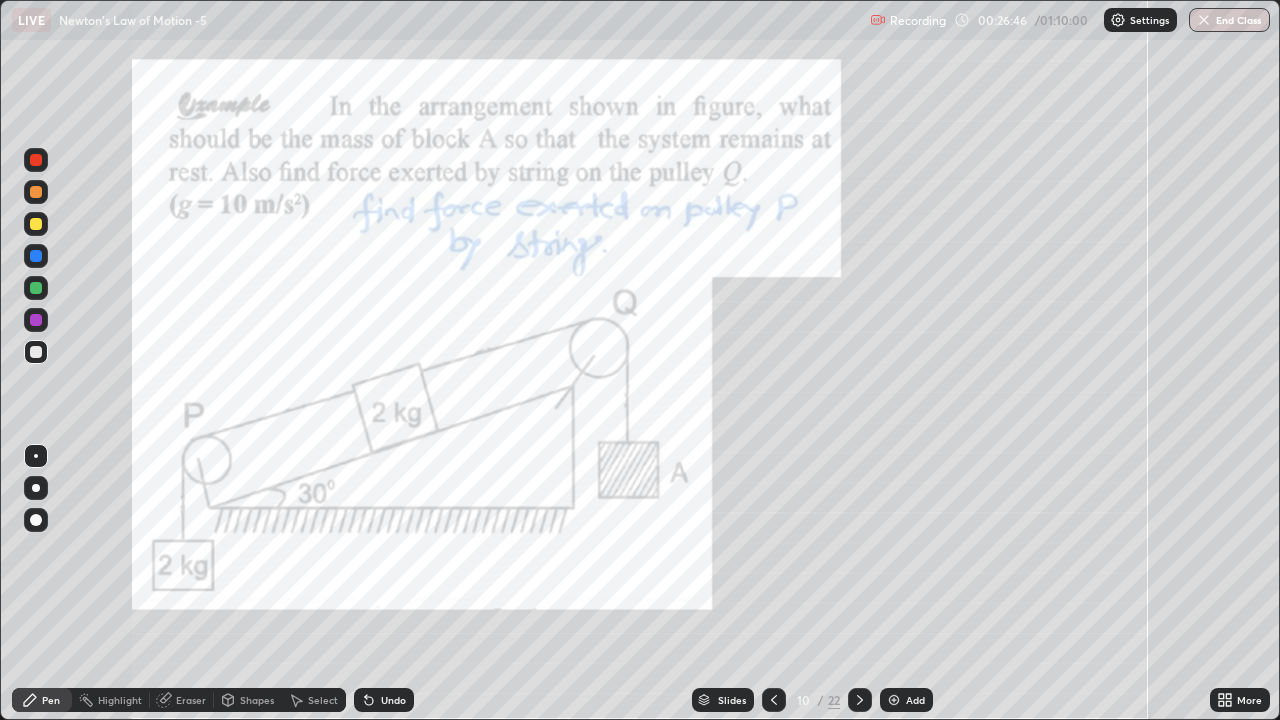 click 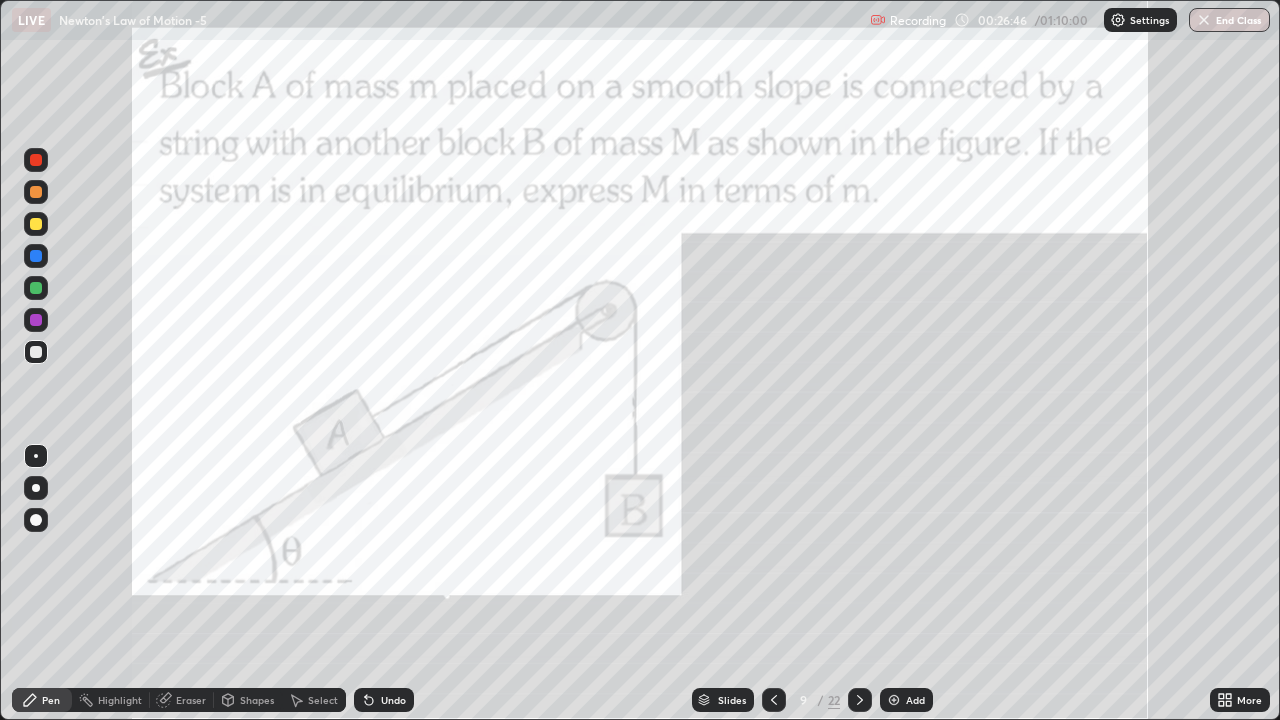 click 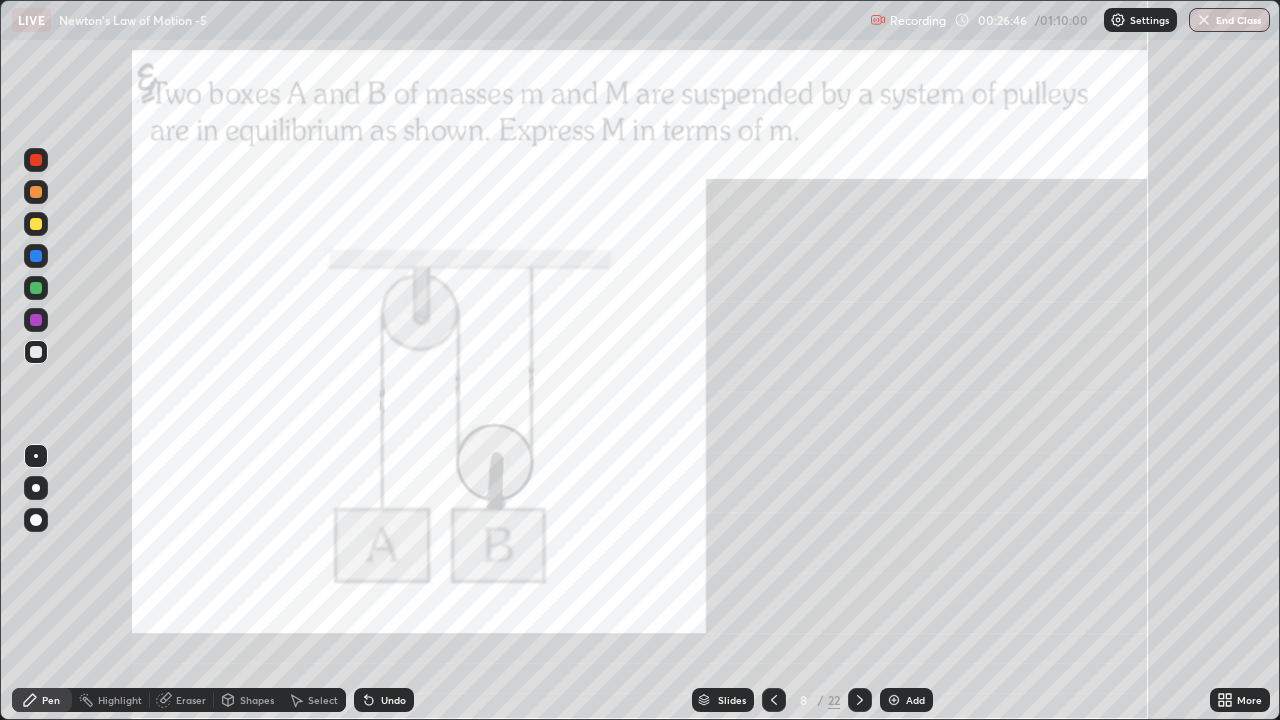click 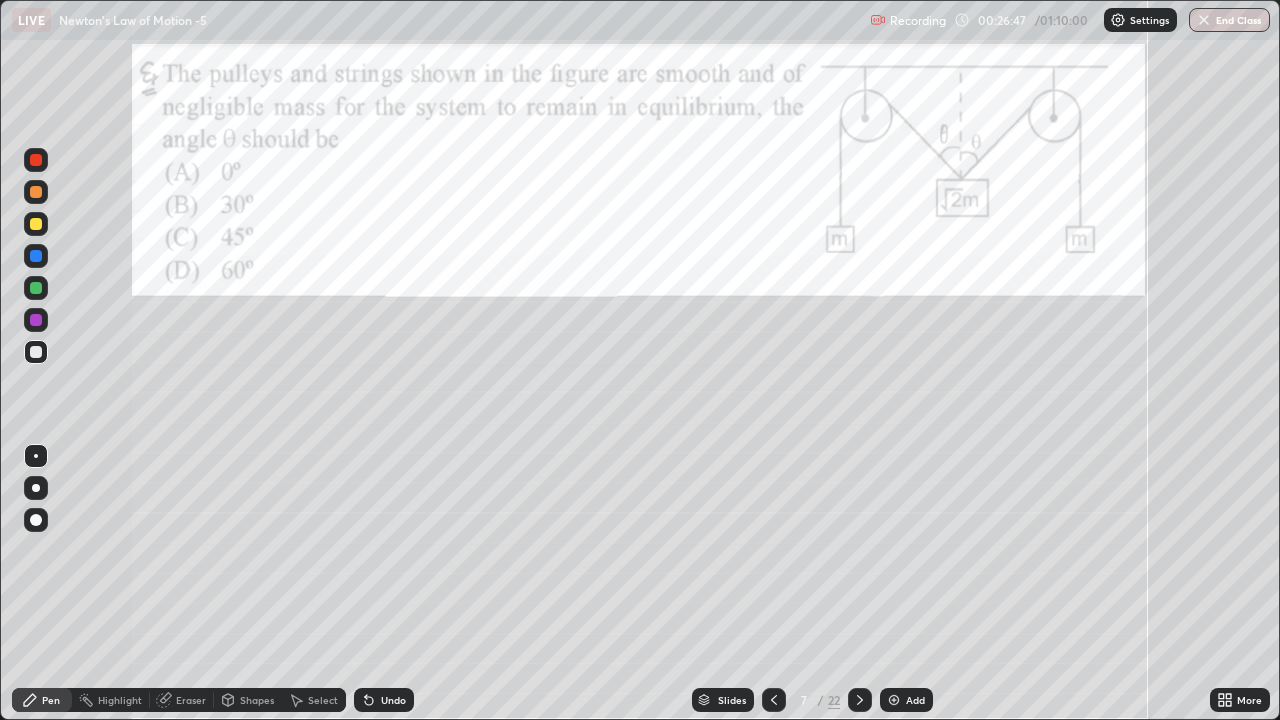 click 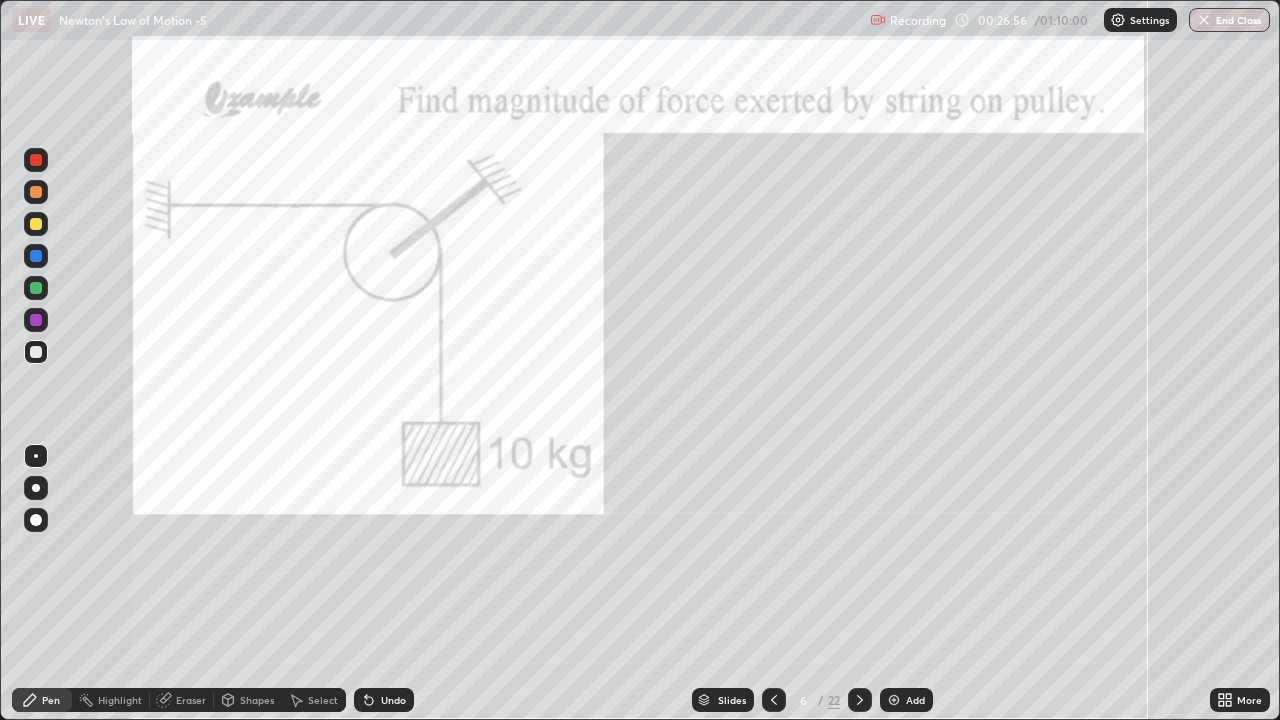 click at bounding box center (36, 320) 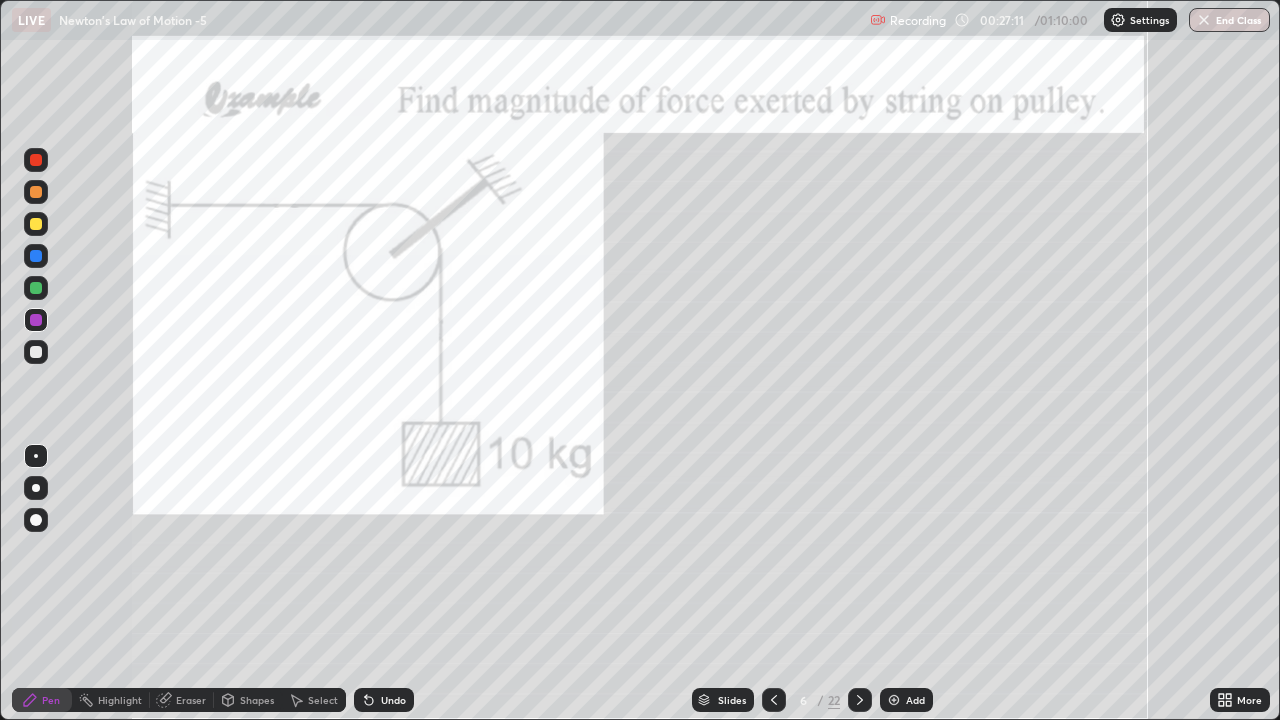 click at bounding box center [860, 700] 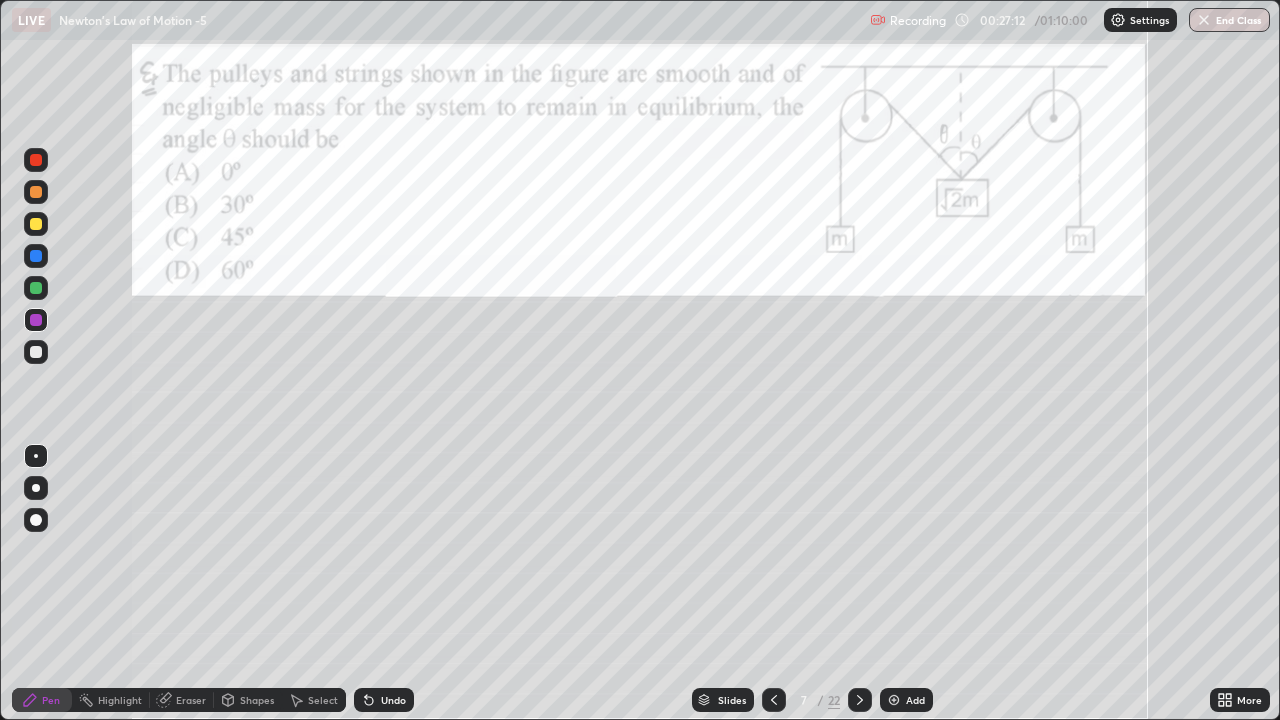 click 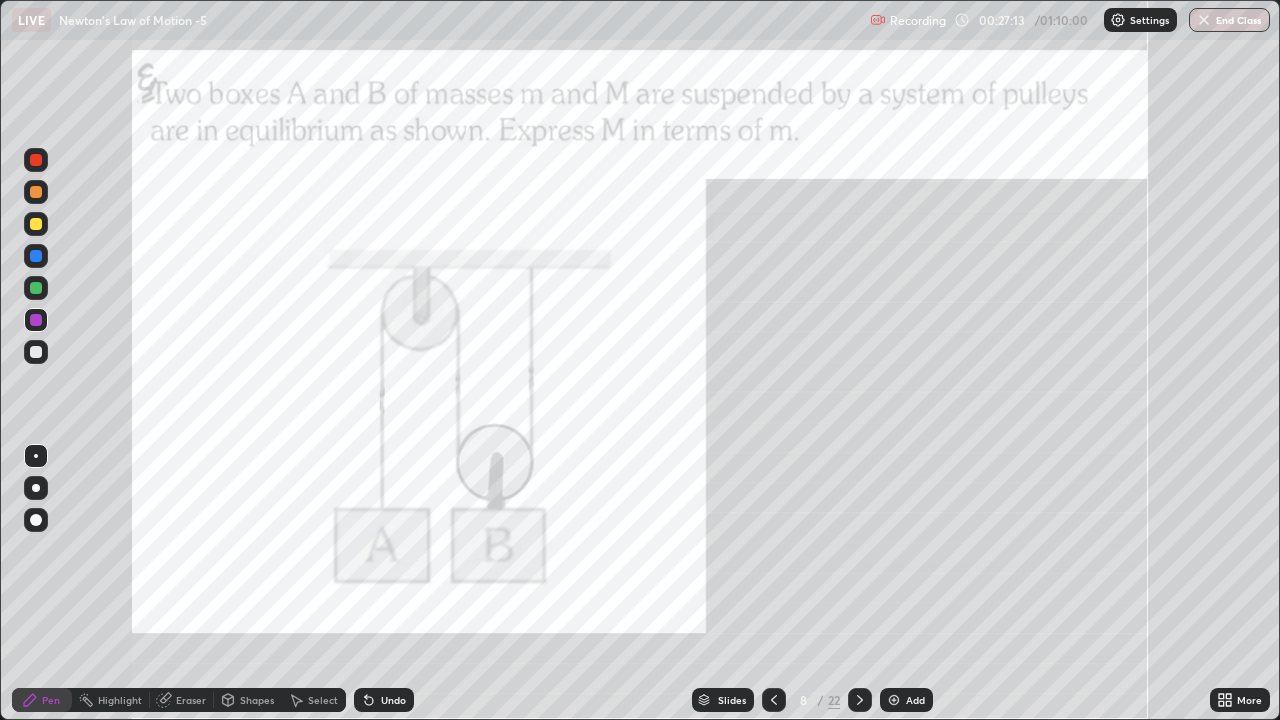 click 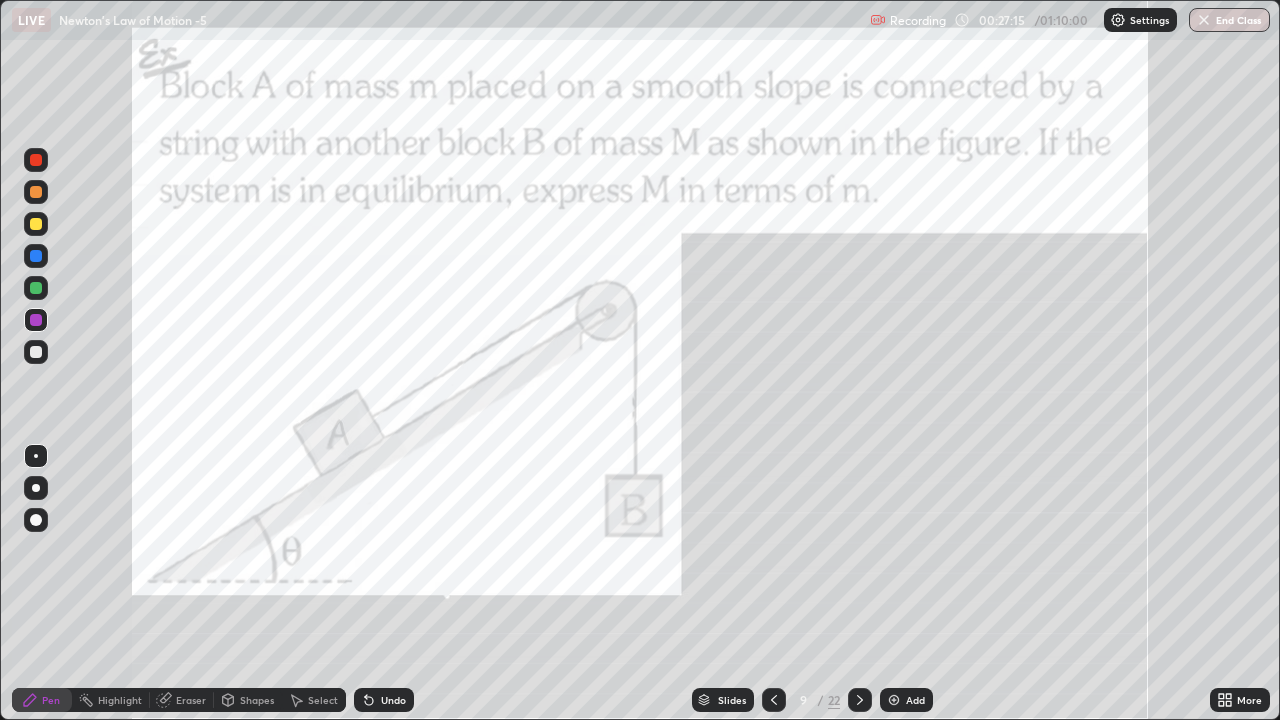 click 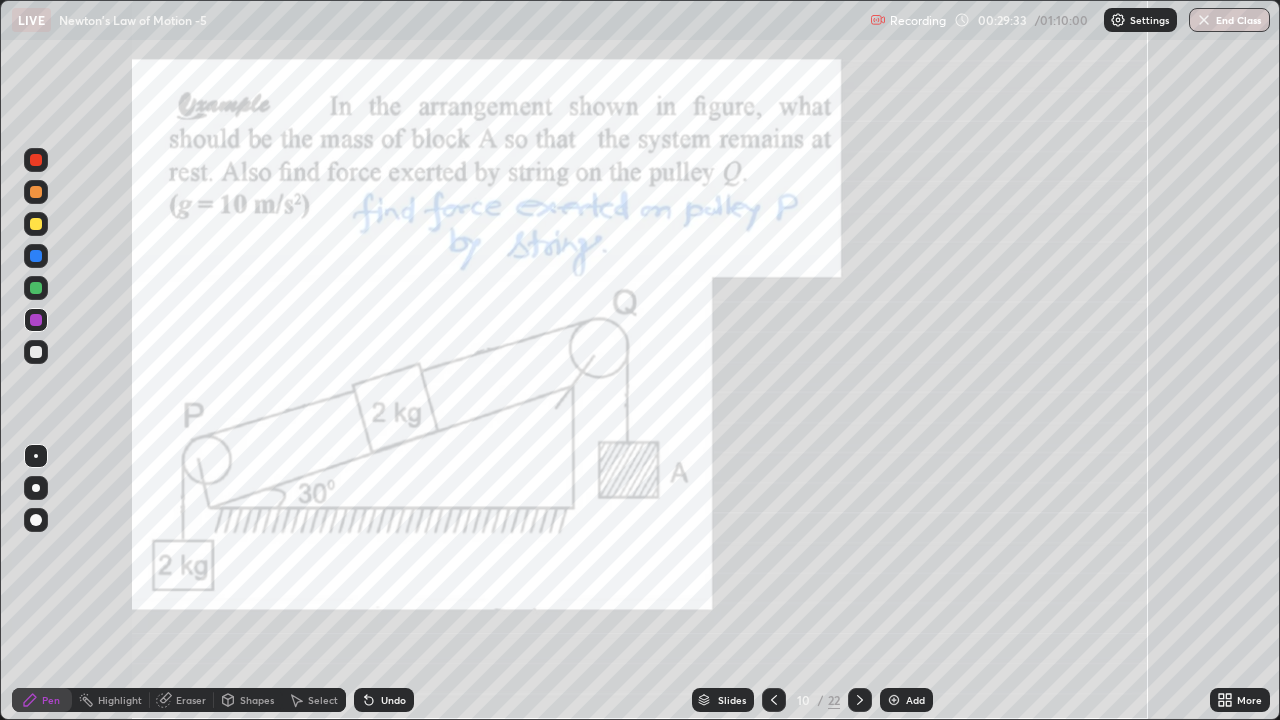 click at bounding box center [36, 288] 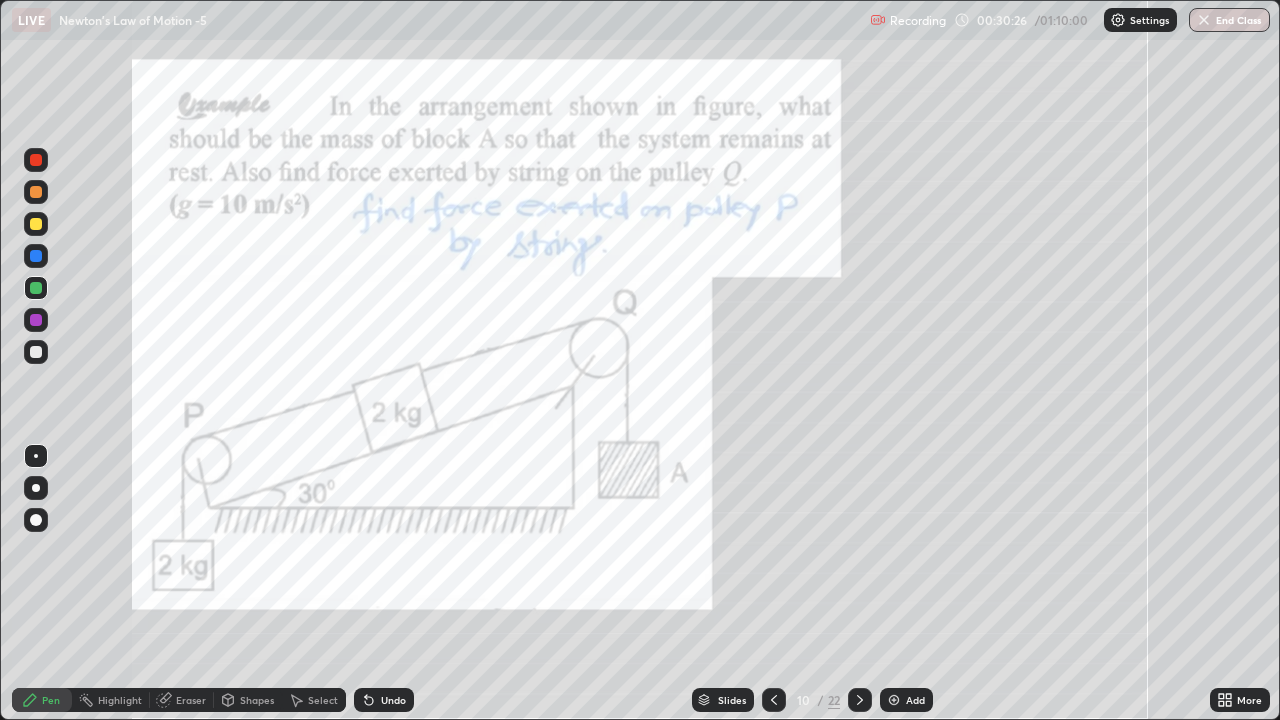 click at bounding box center (36, 320) 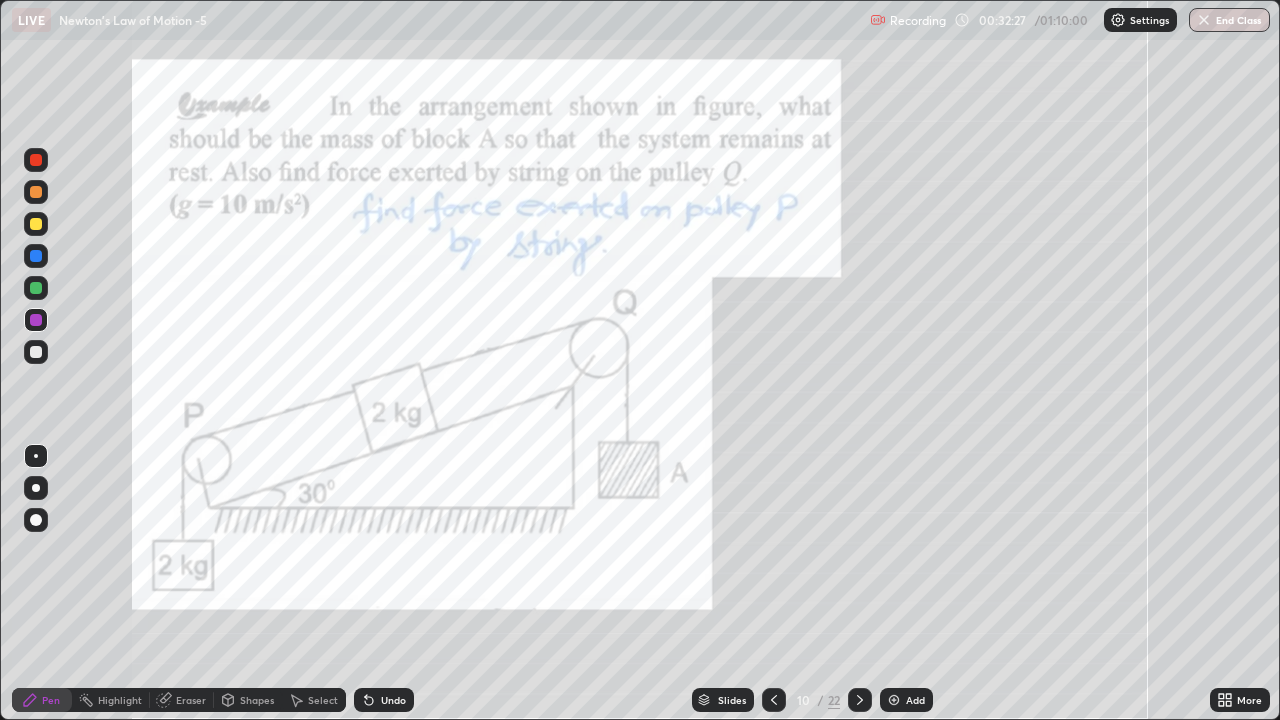 click at bounding box center [36, 288] 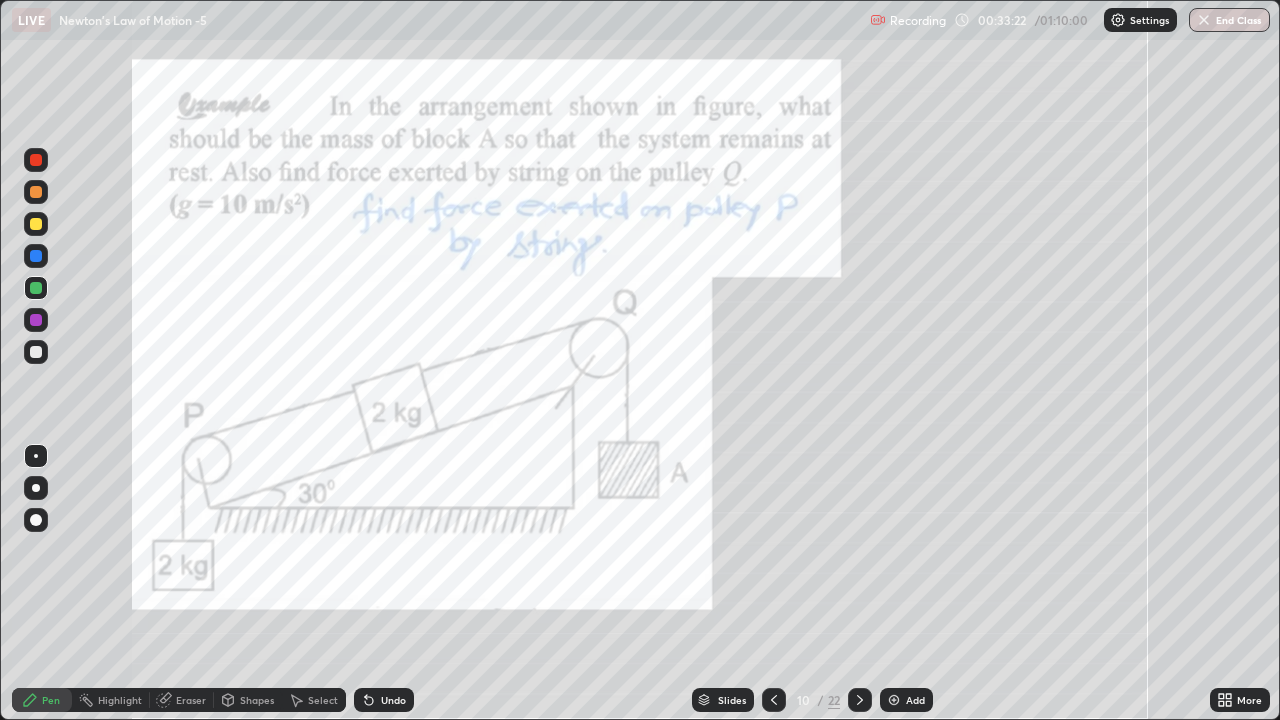 click 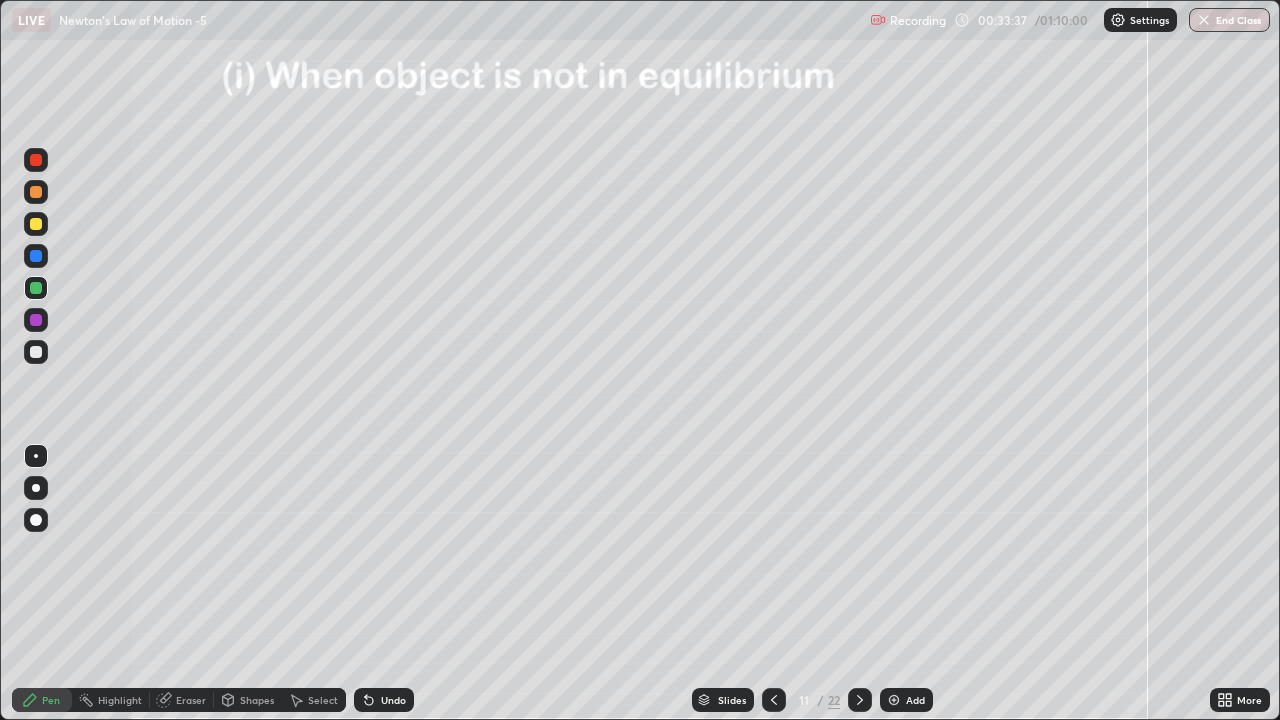 click at bounding box center (36, 352) 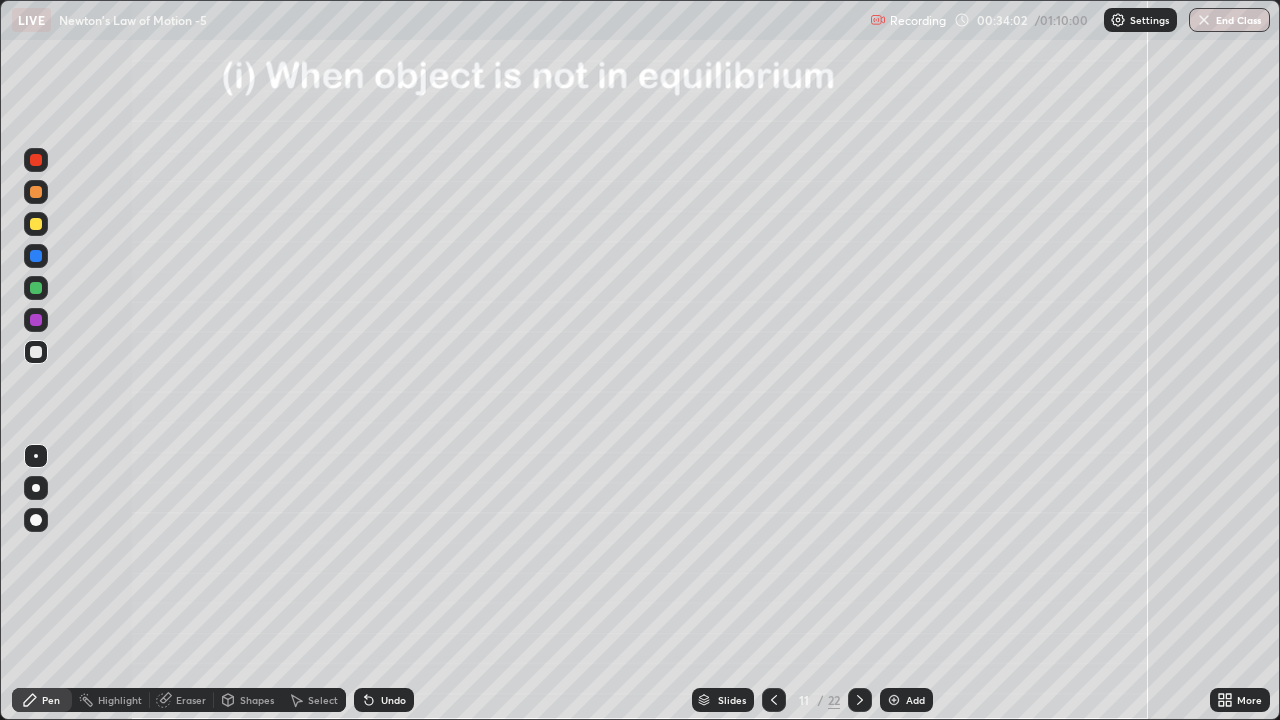 click on "Undo" at bounding box center [384, 700] 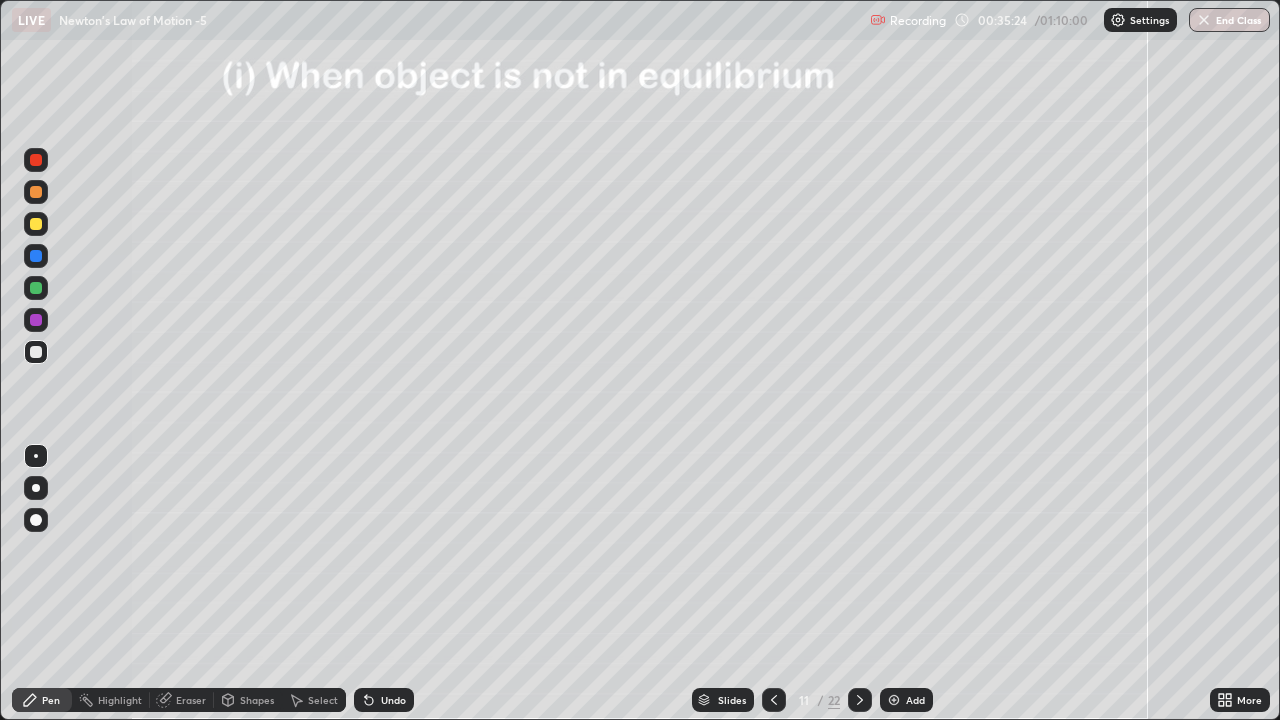click at bounding box center [860, 700] 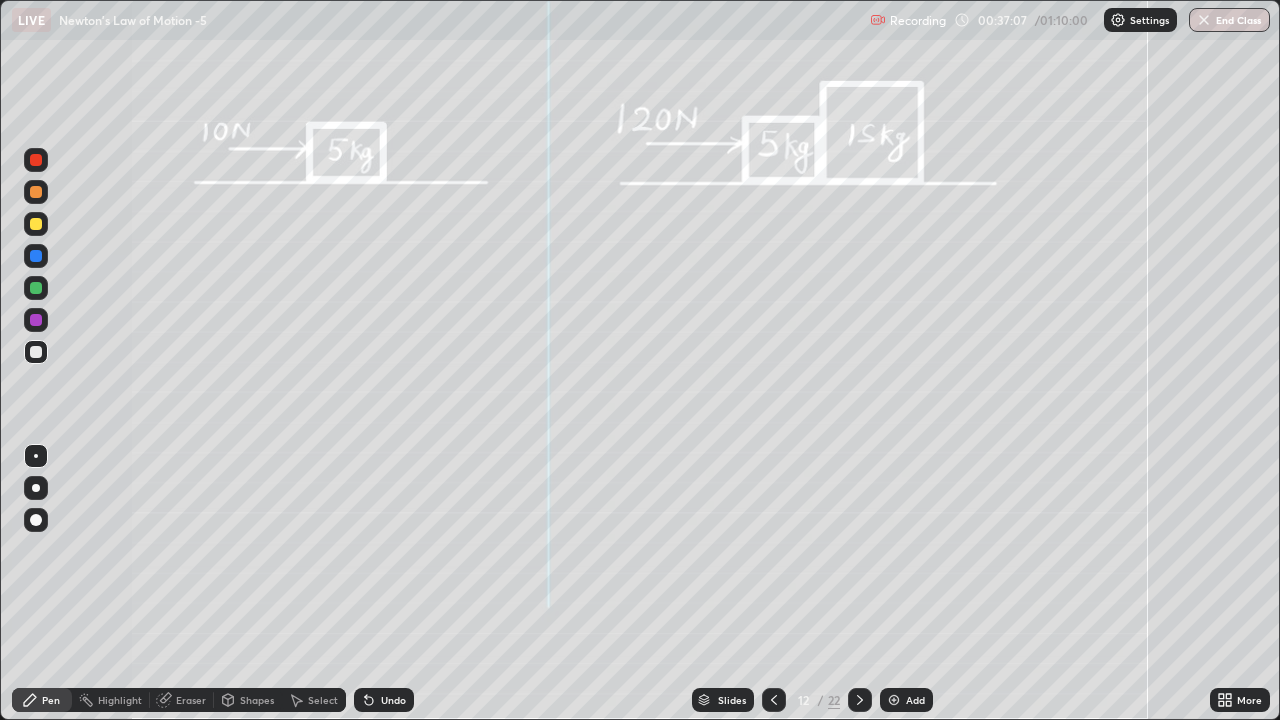 click at bounding box center [36, 224] 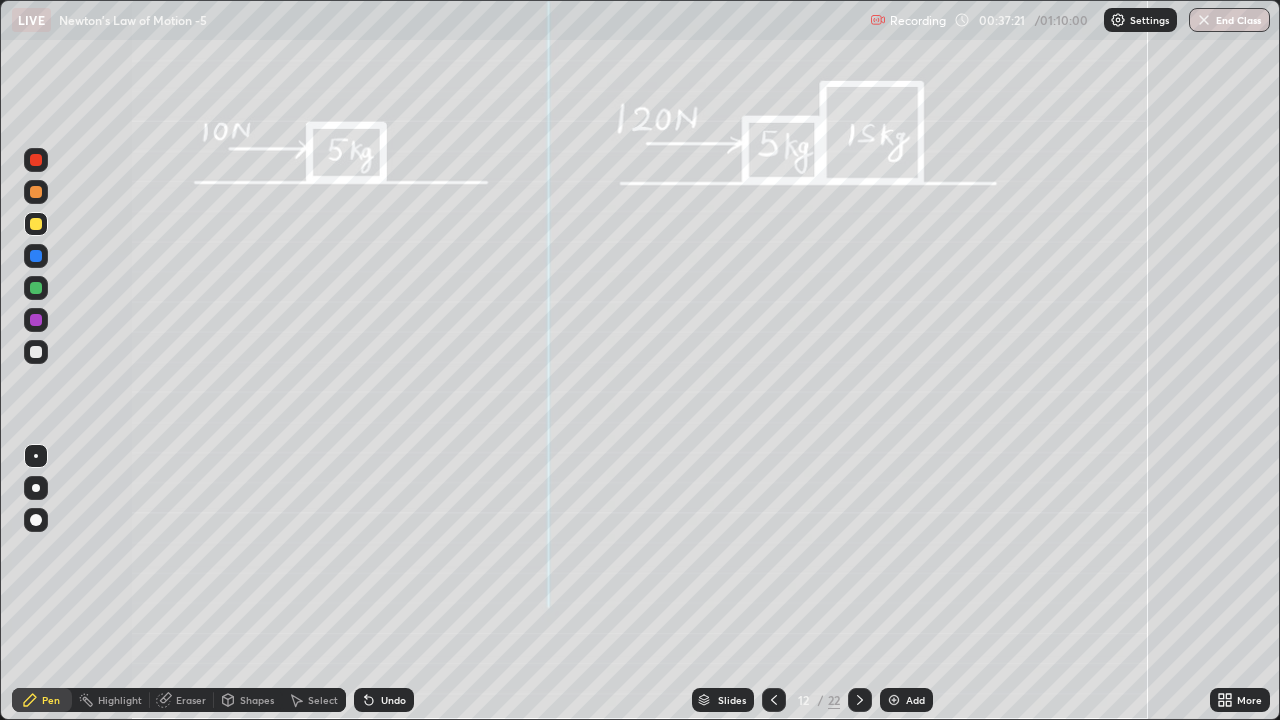 click at bounding box center (36, 352) 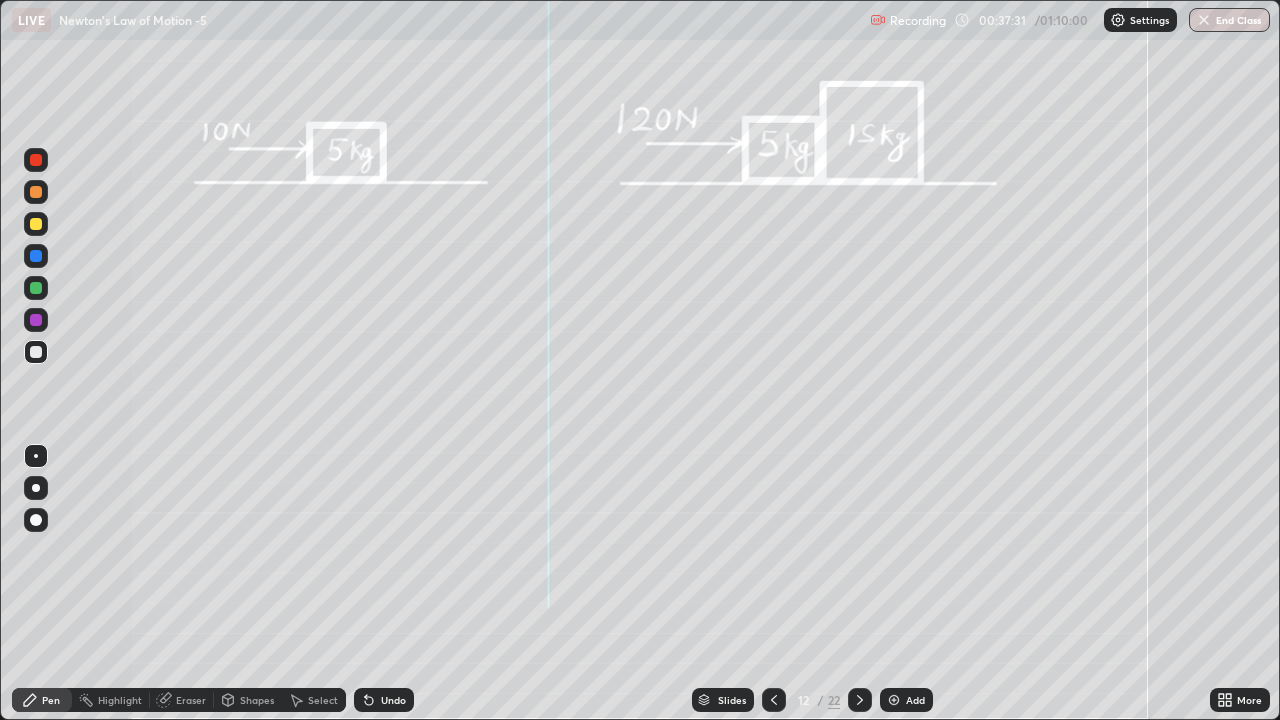 click at bounding box center [36, 224] 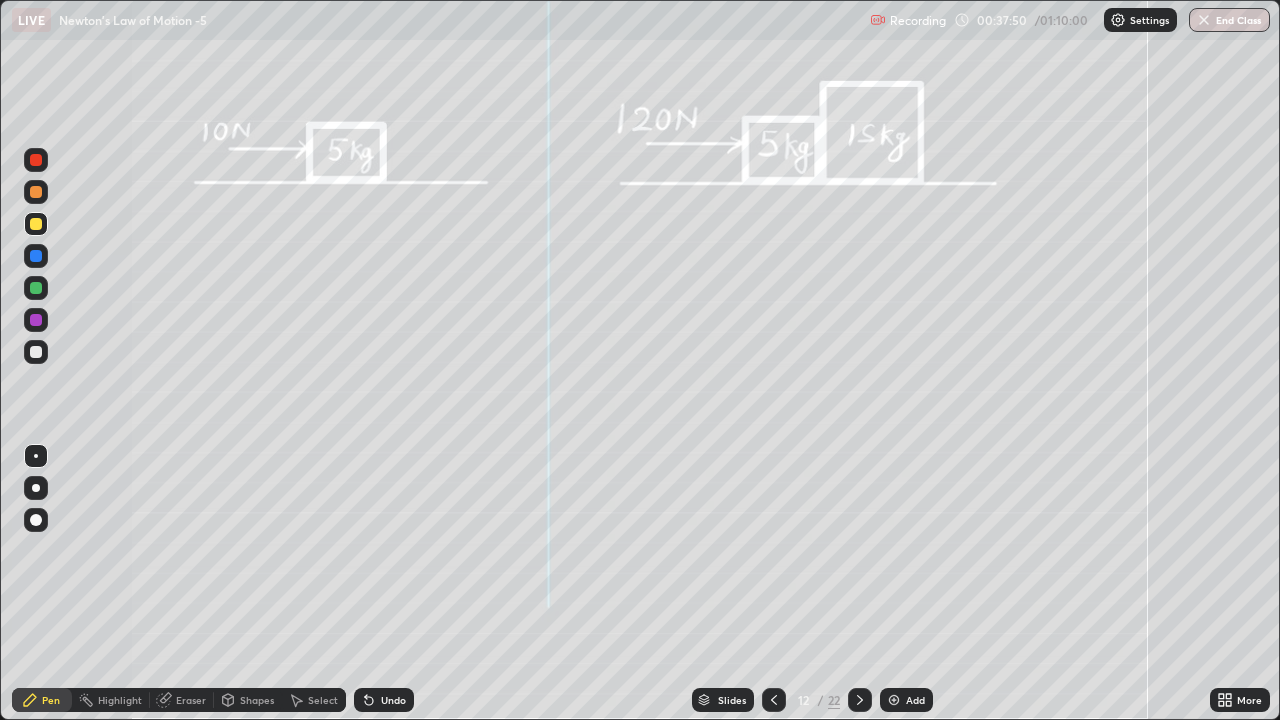 click on "Undo" at bounding box center (384, 700) 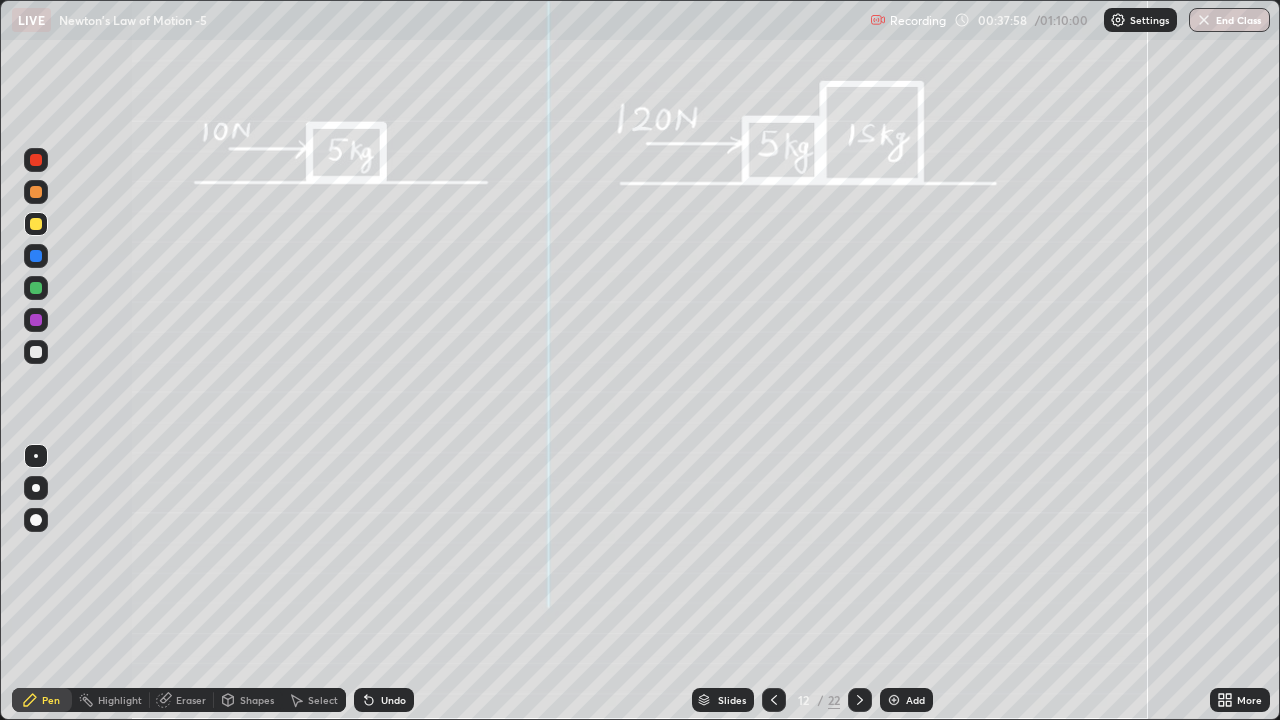 click on "Eraser" at bounding box center (191, 700) 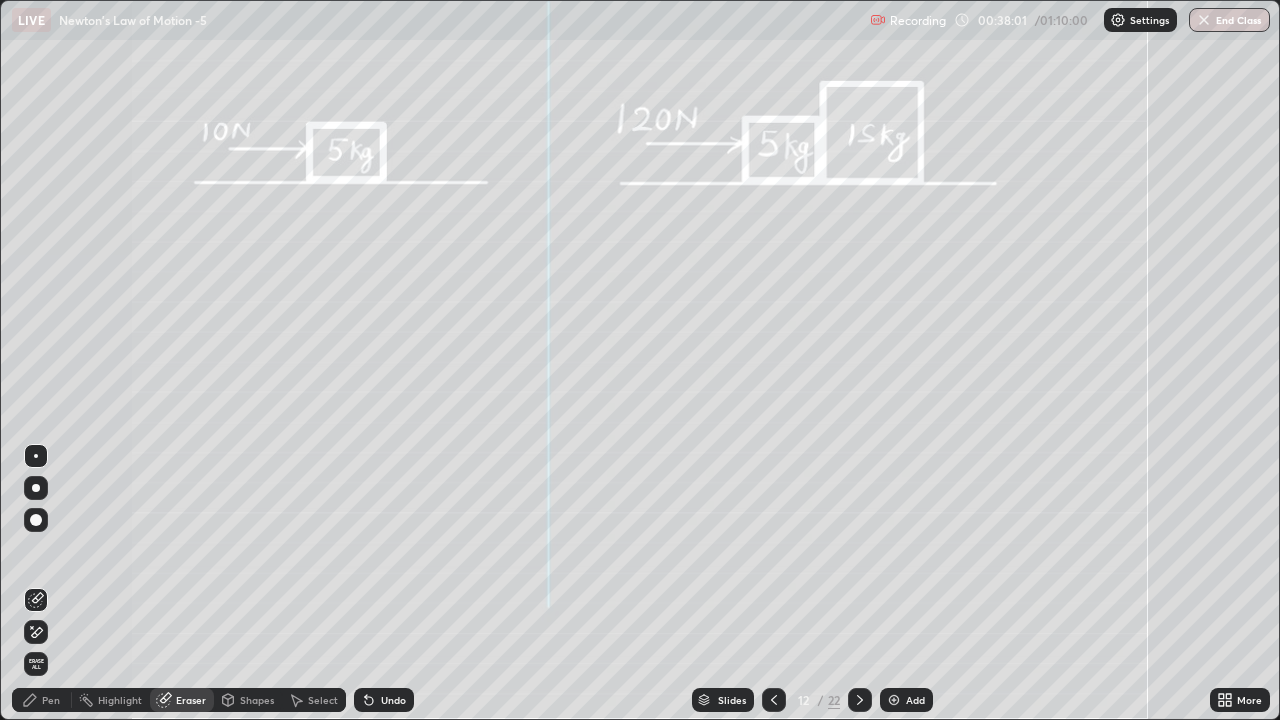 click on "Pen" at bounding box center (51, 700) 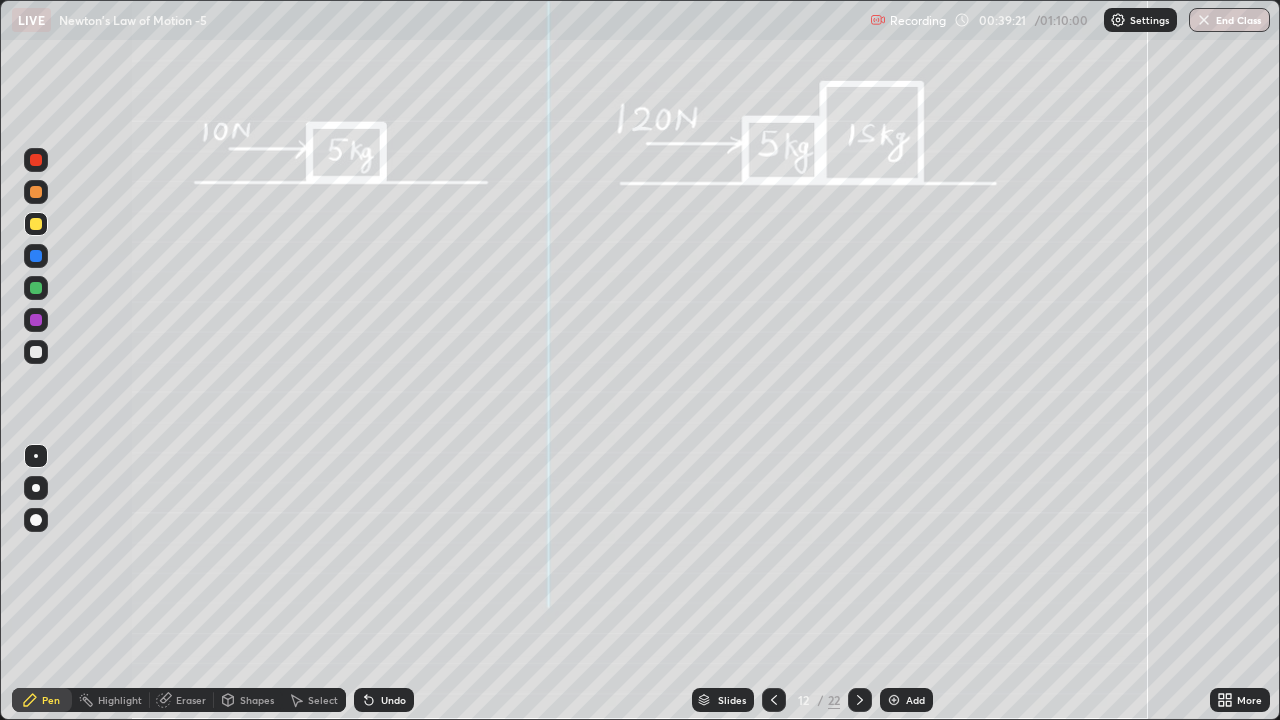 click at bounding box center [36, 352] 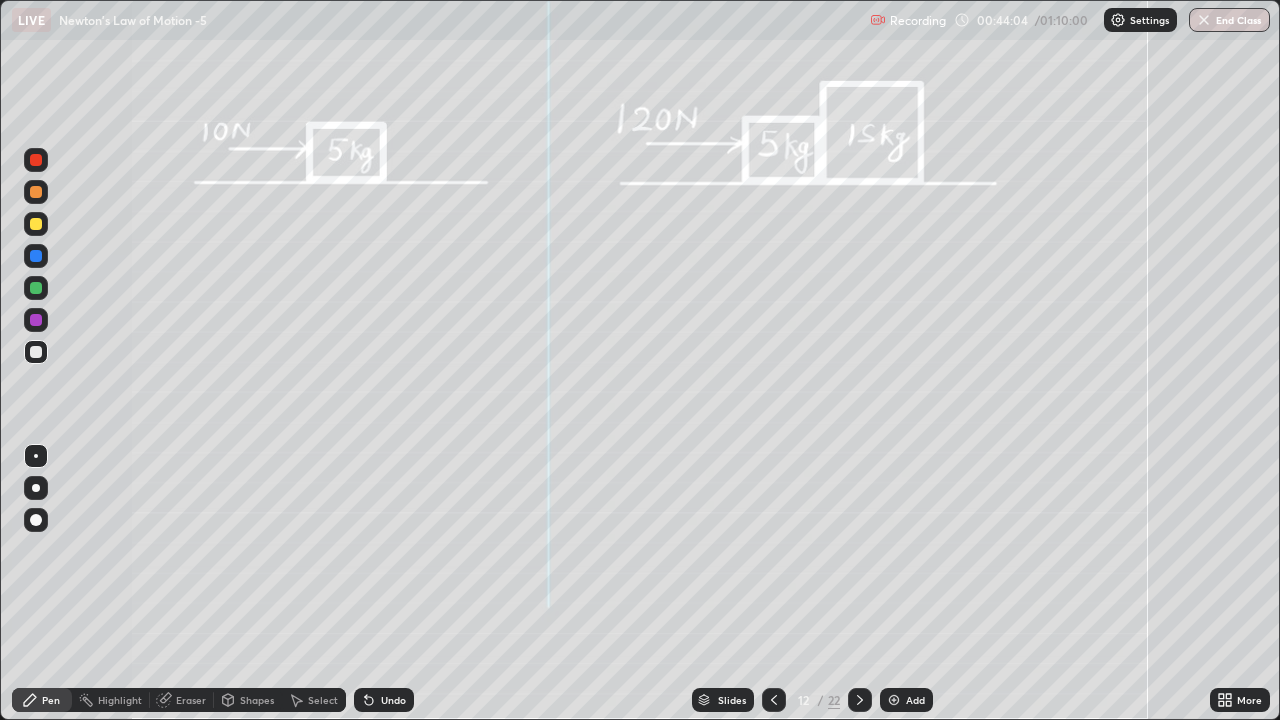 click at bounding box center [860, 700] 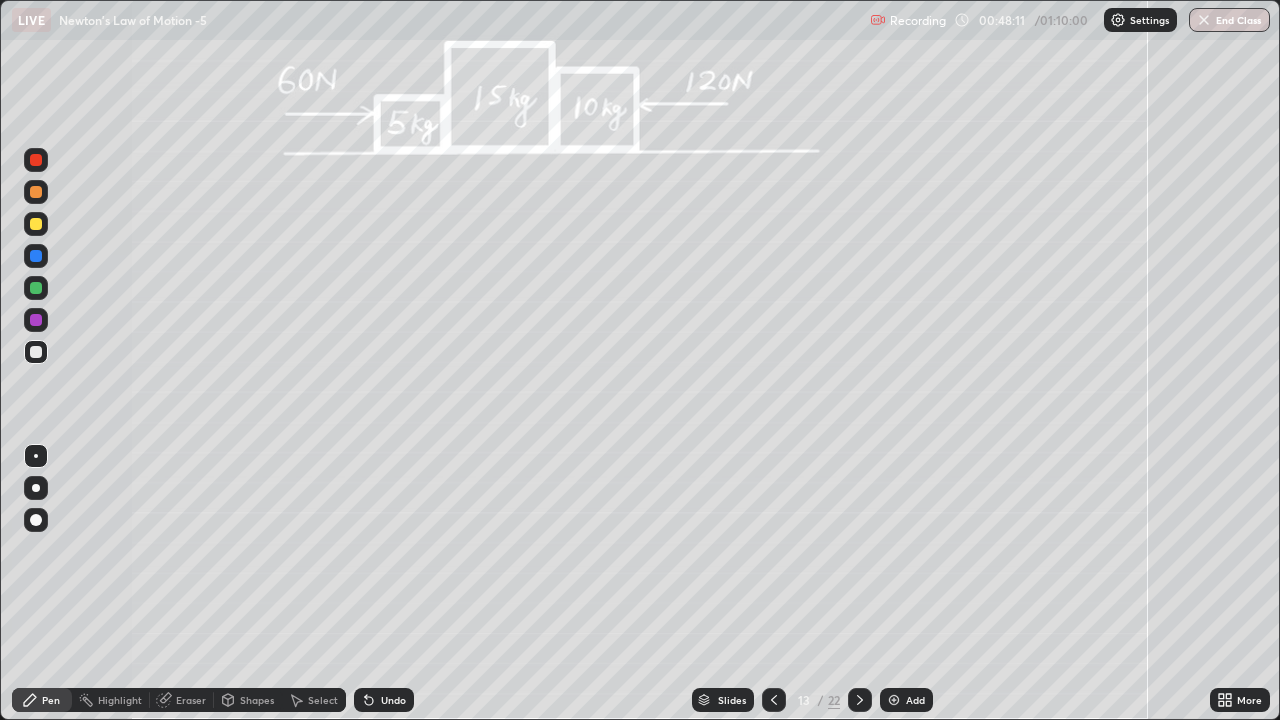 click at bounding box center [36, 224] 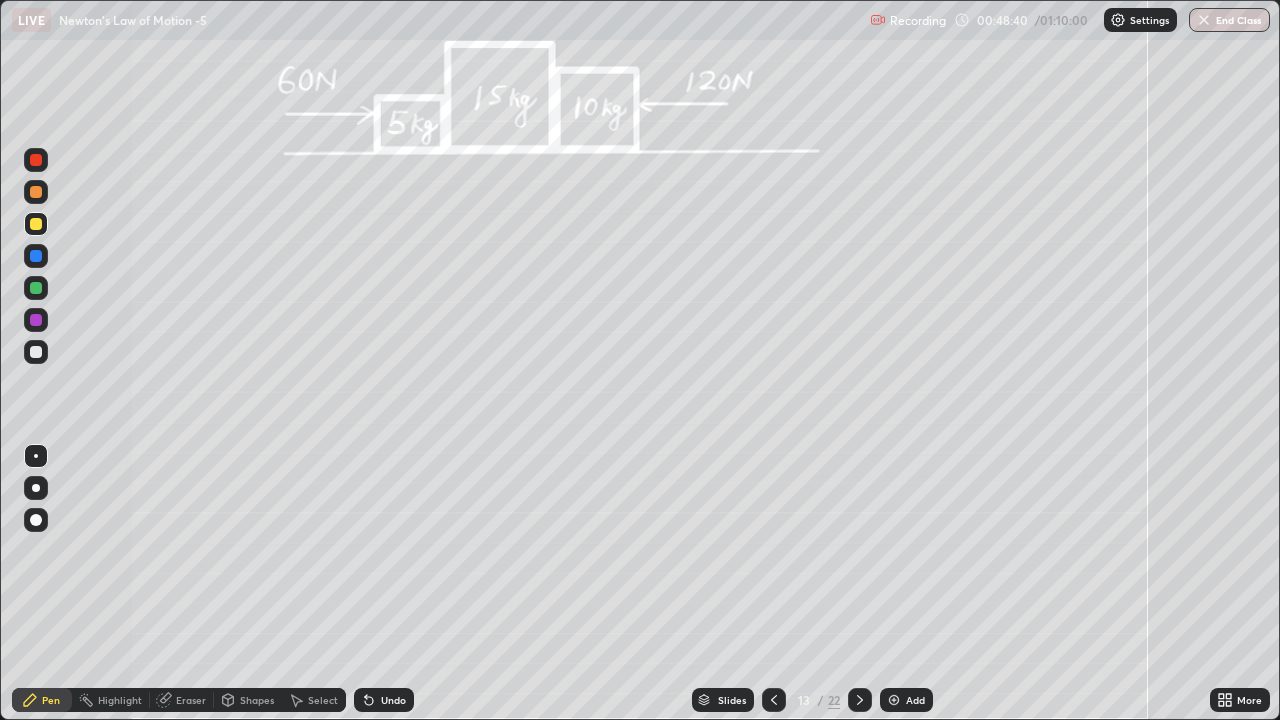 click on "Eraser" at bounding box center [191, 700] 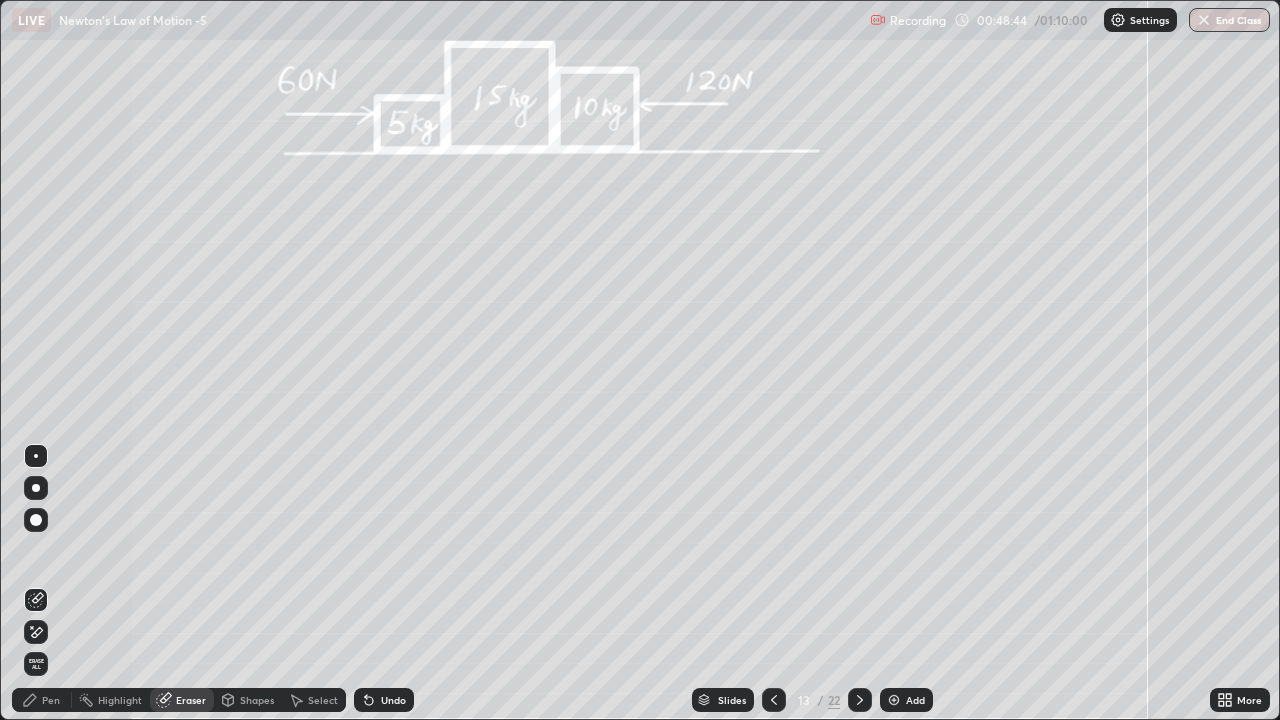 click on "Pen" at bounding box center (42, 700) 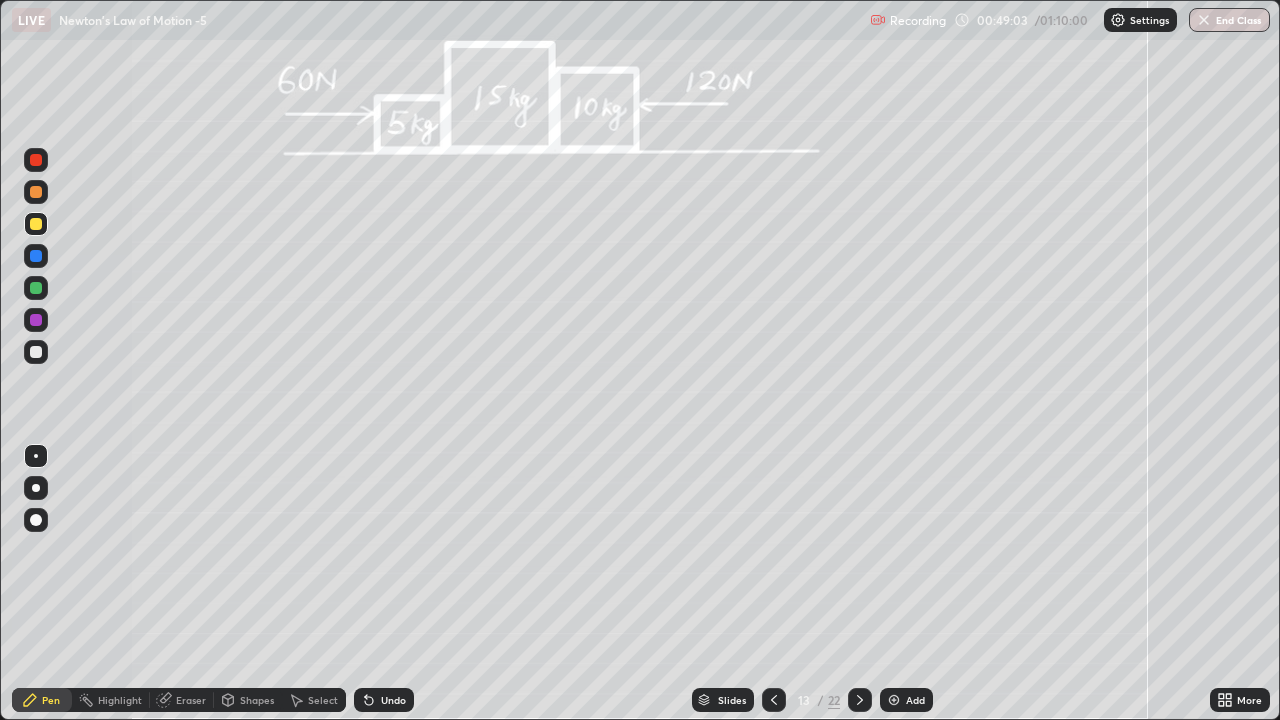 click at bounding box center (36, 352) 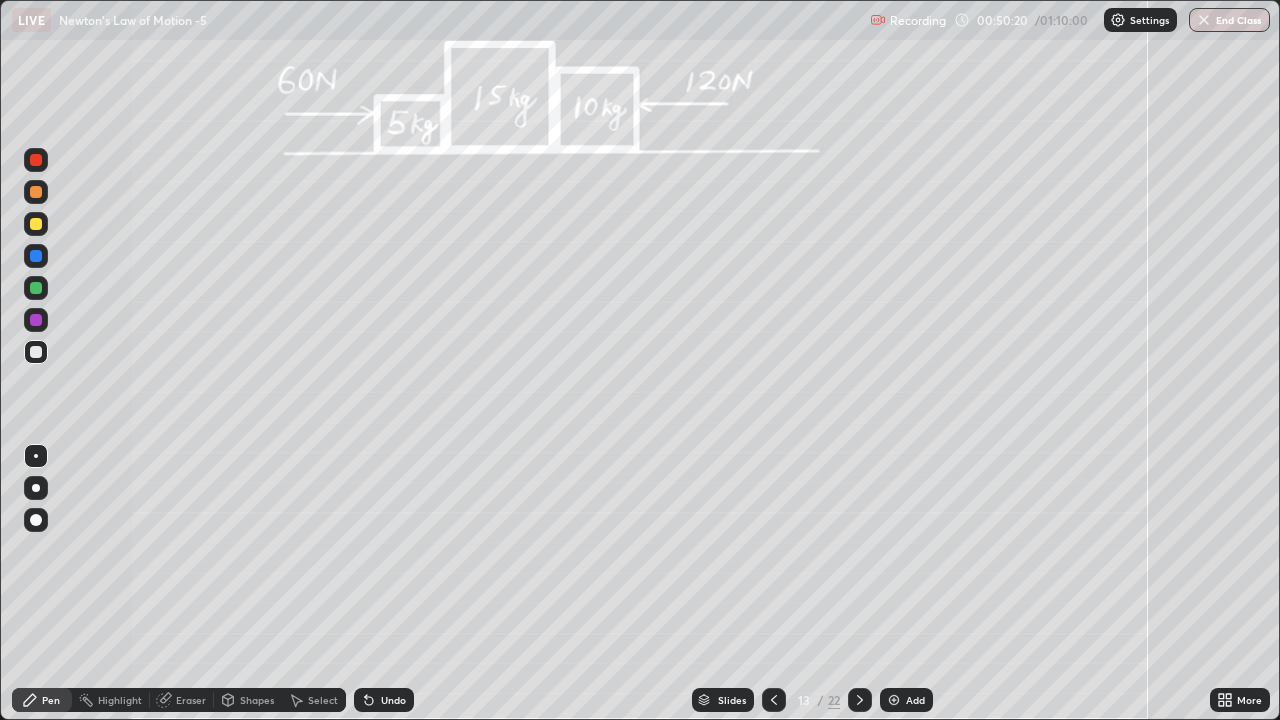 click at bounding box center (36, 288) 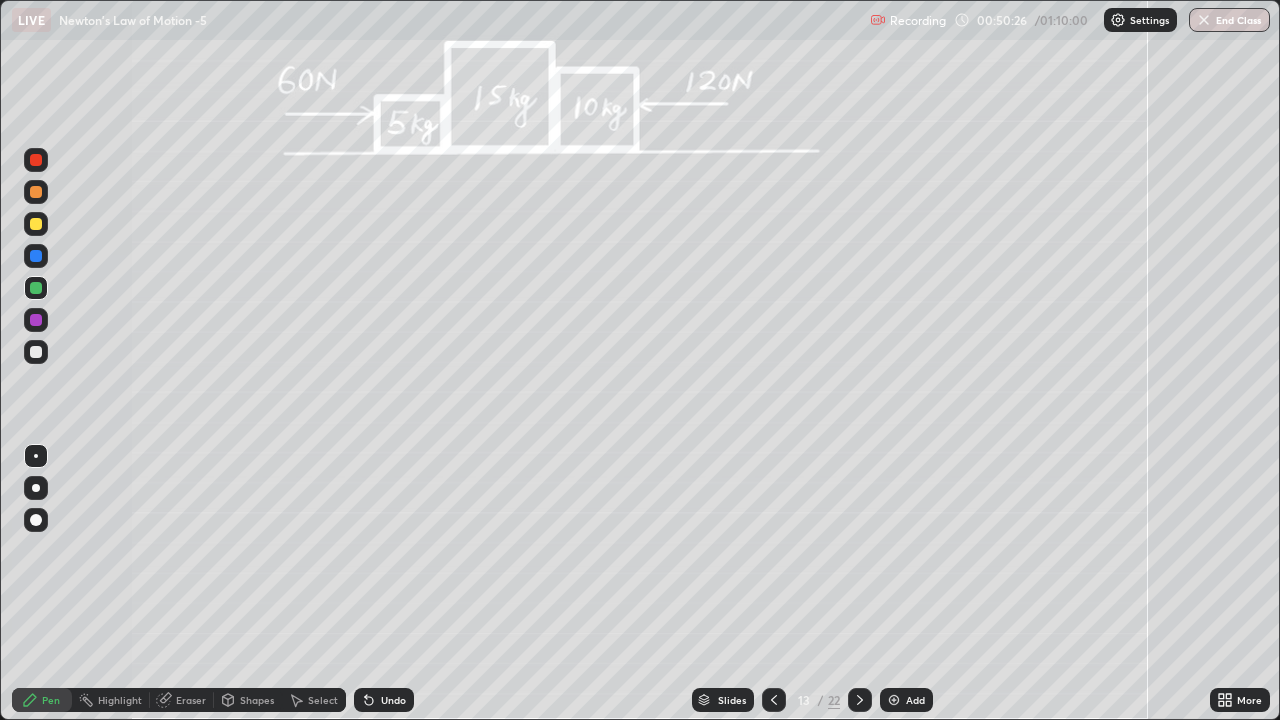 click at bounding box center (36, 352) 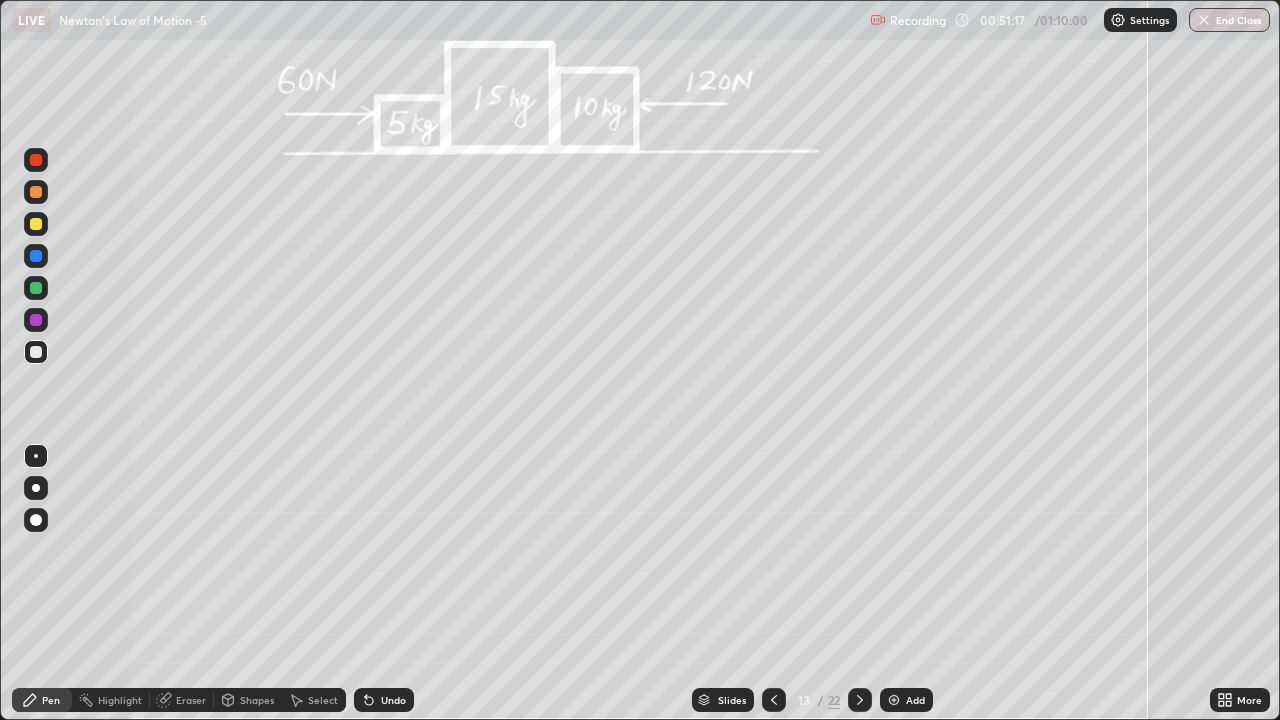 click on "Eraser" at bounding box center [182, 700] 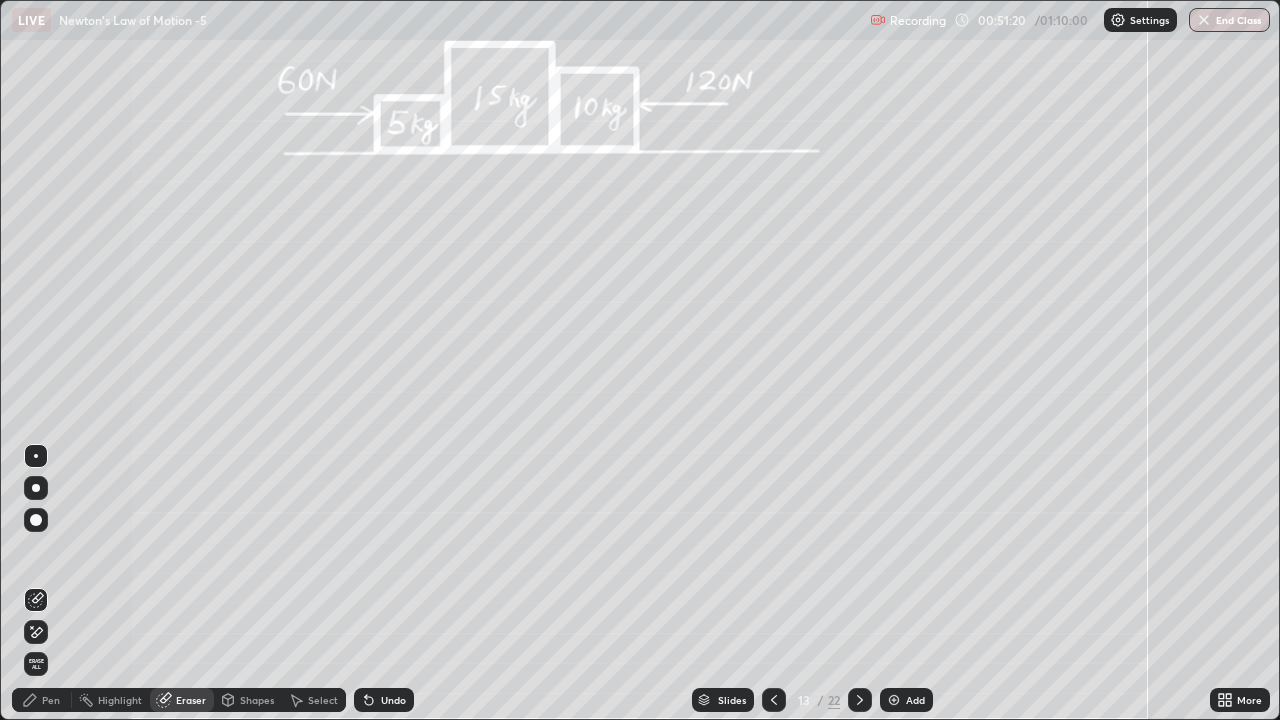 click on "Pen" at bounding box center [51, 700] 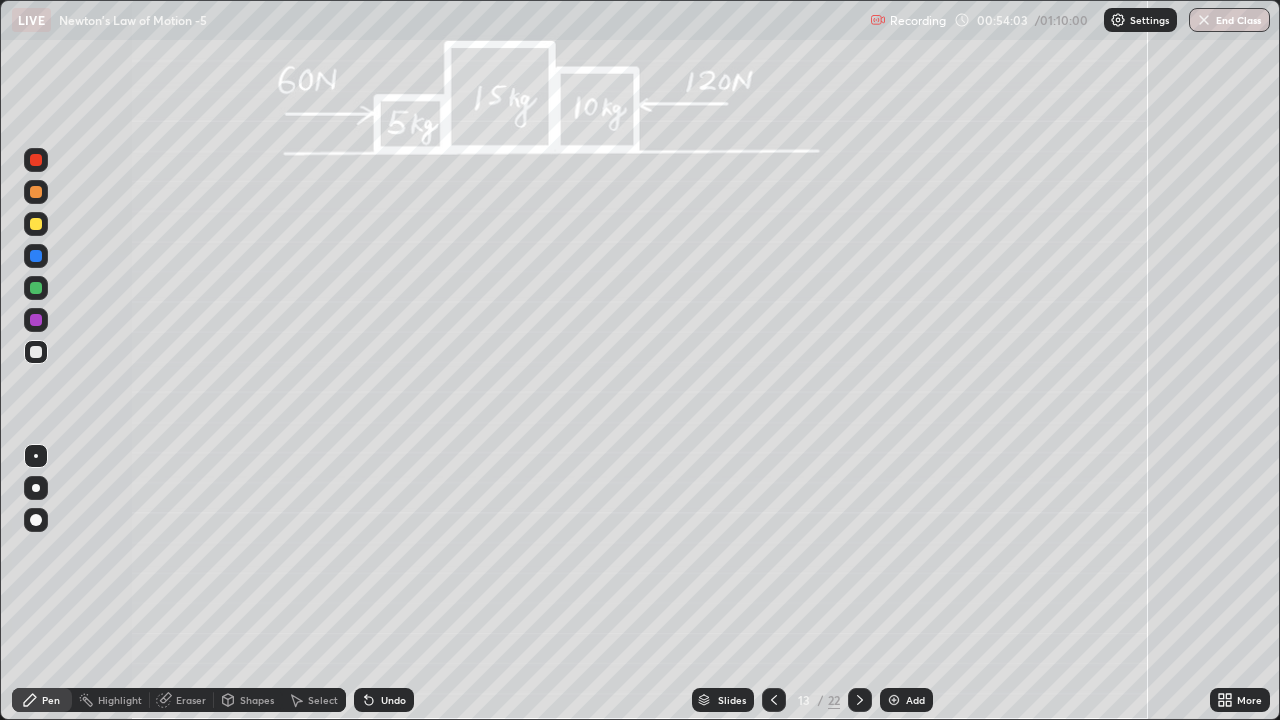 click 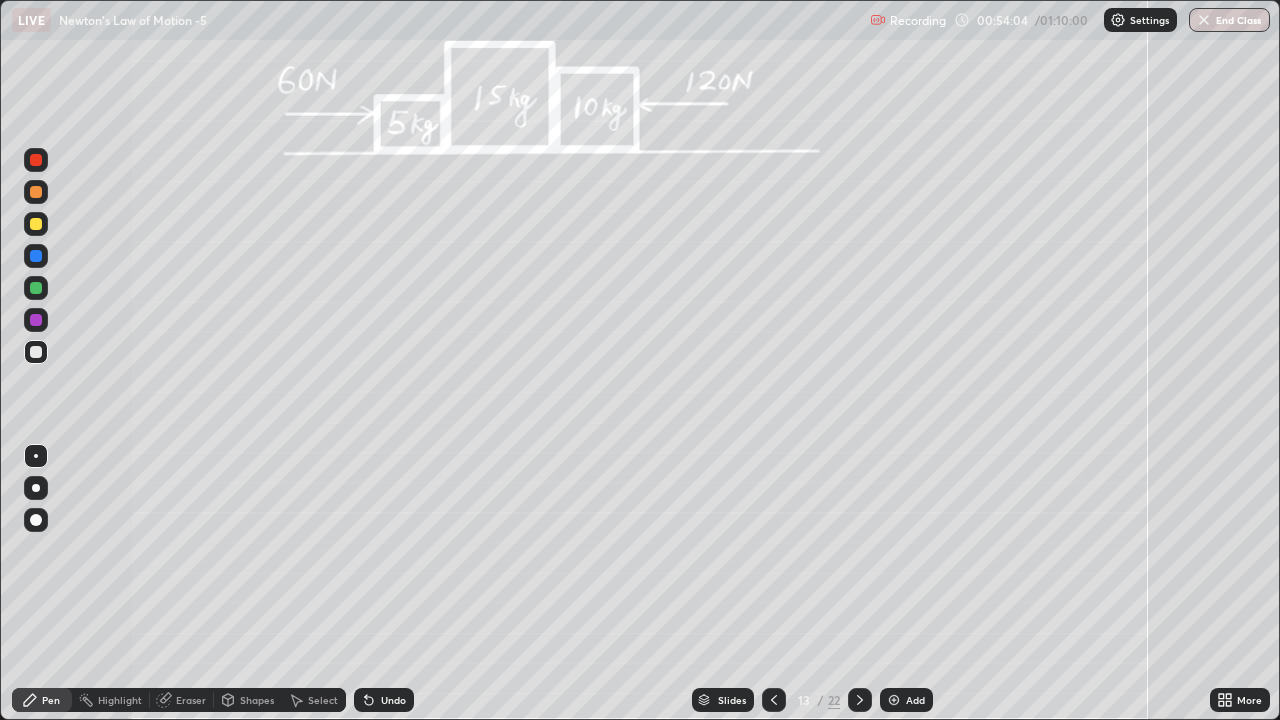 click 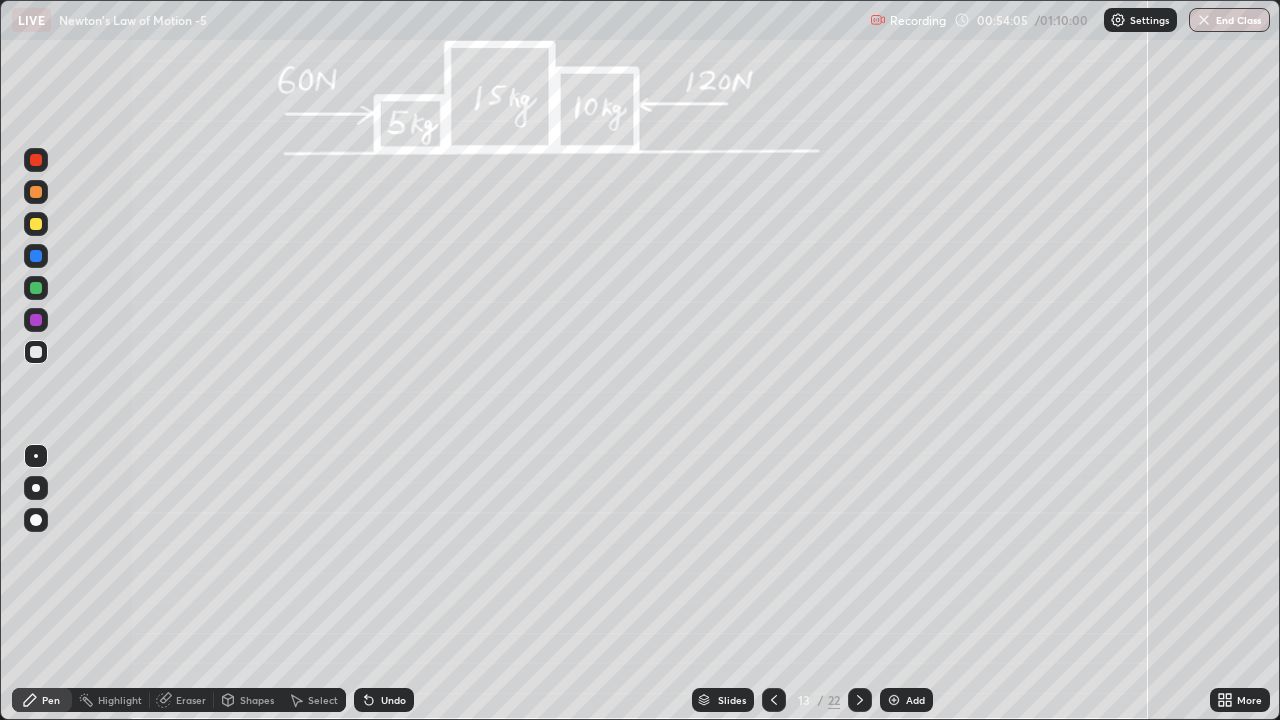 click on "Undo" at bounding box center [384, 700] 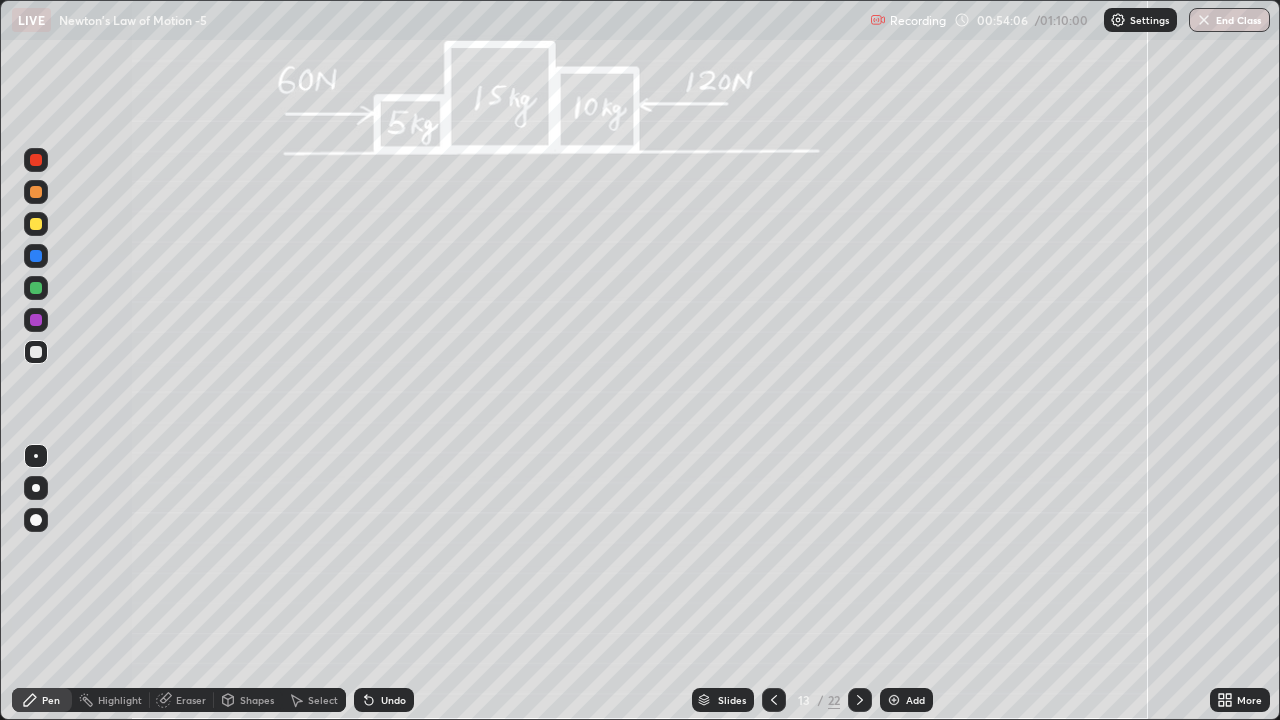 click 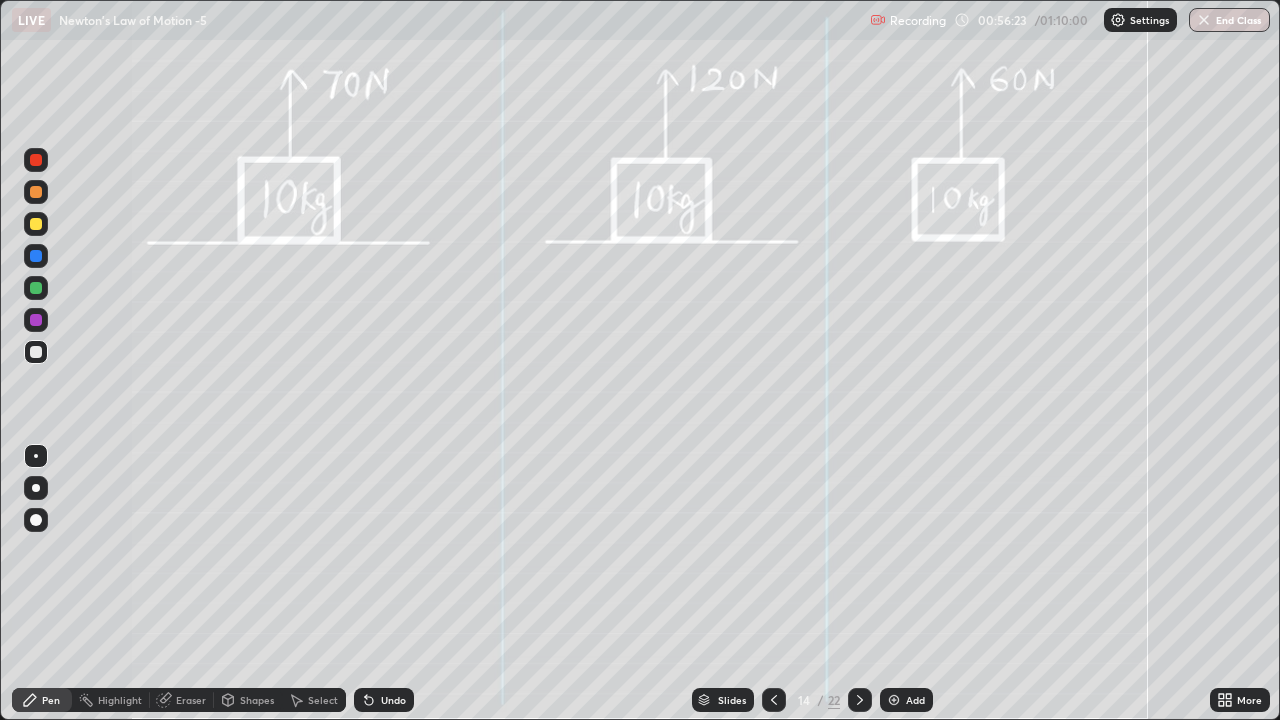 click at bounding box center (36, 288) 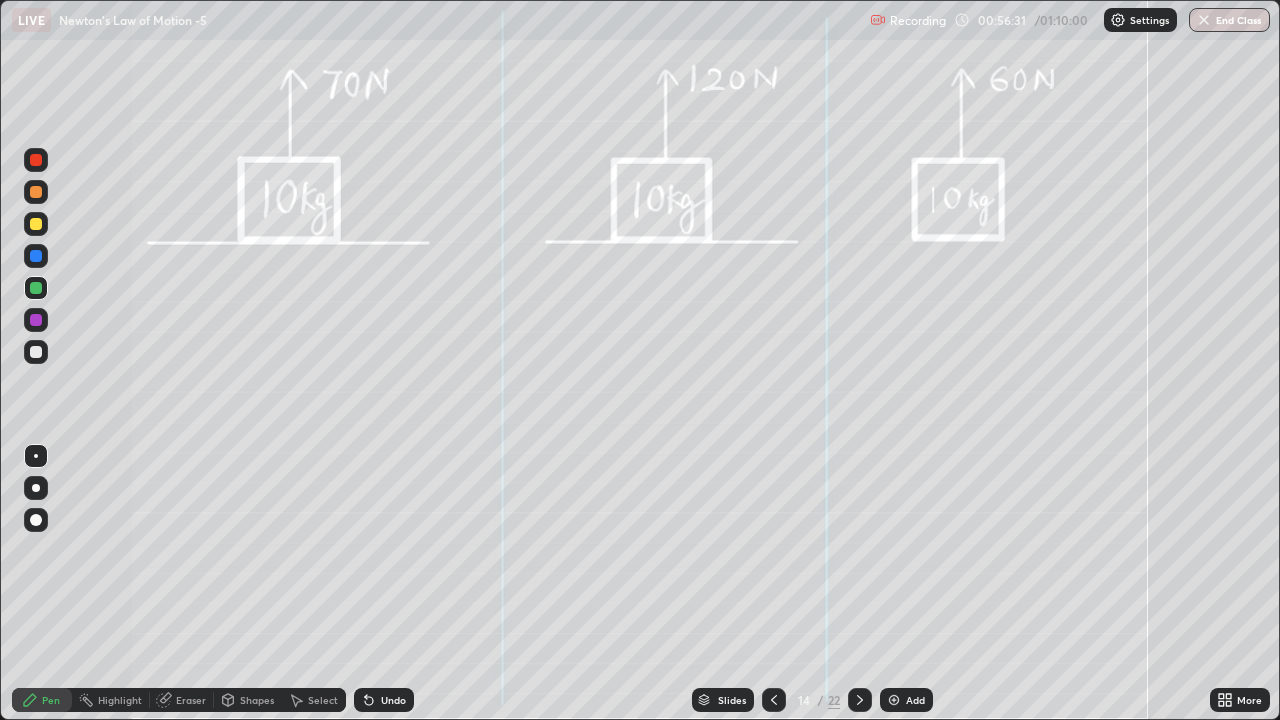 click at bounding box center [36, 352] 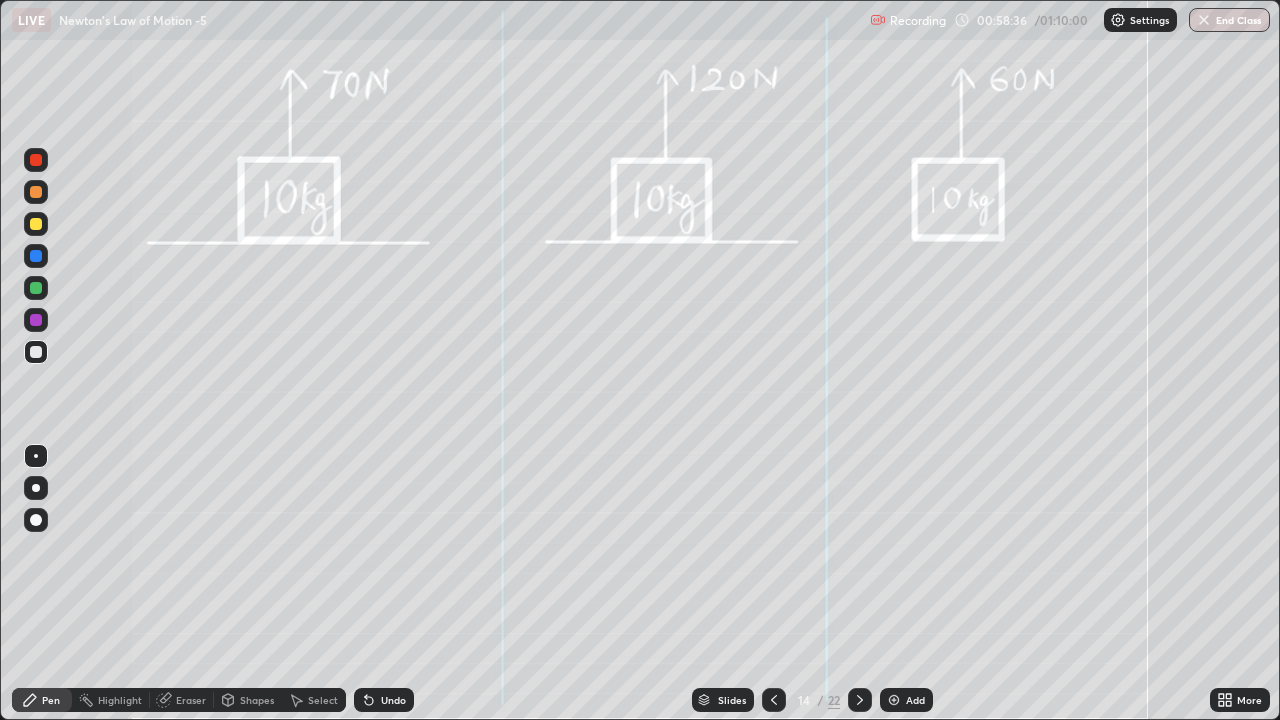 click at bounding box center [36, 320] 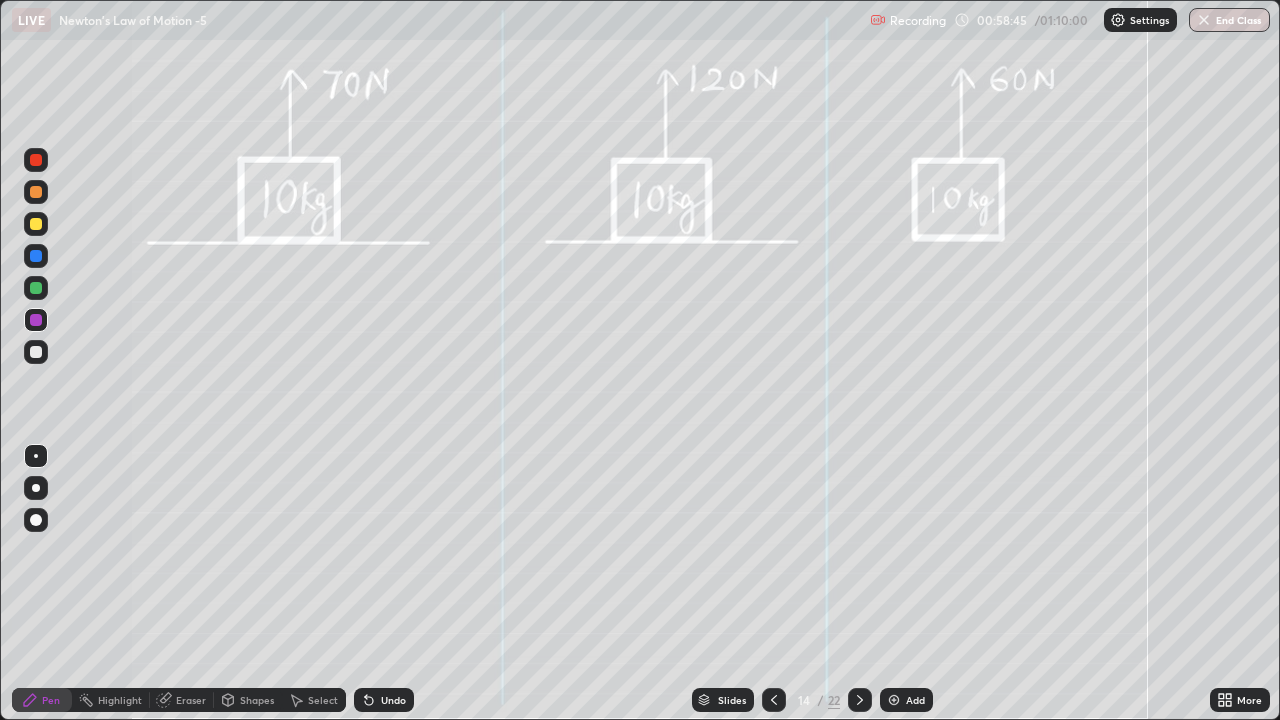 click at bounding box center [36, 352] 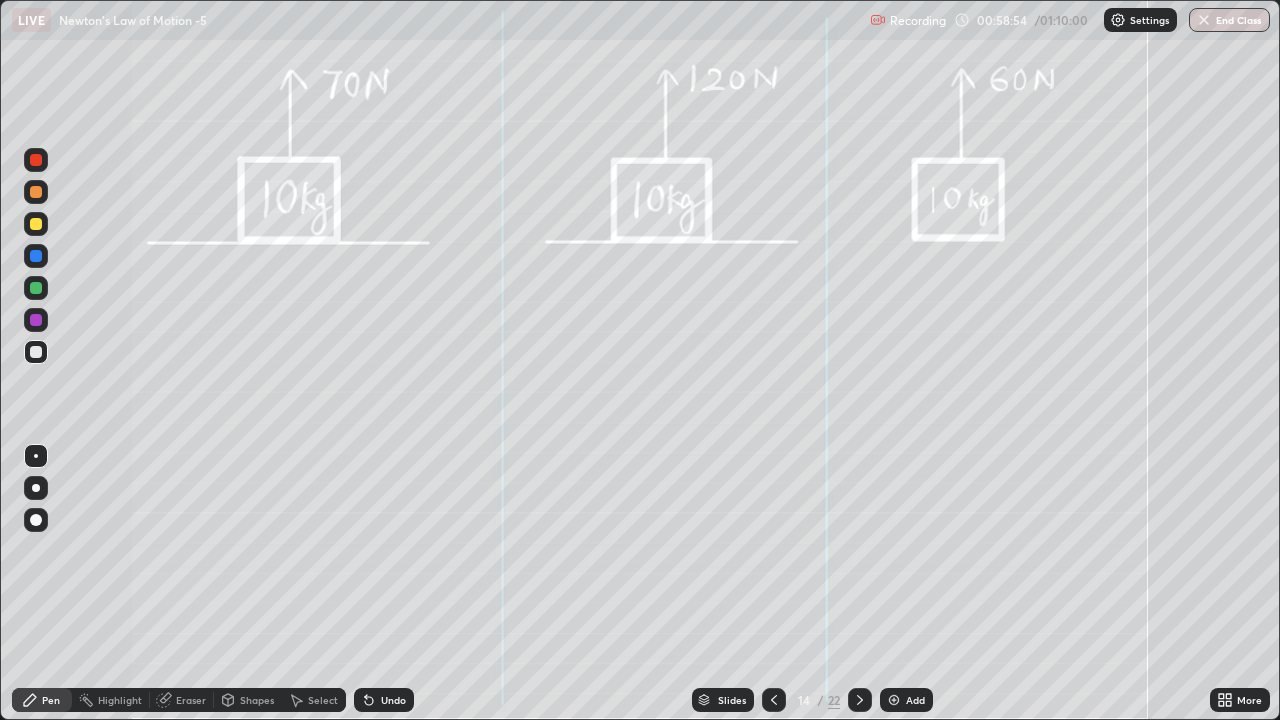 click at bounding box center [36, 288] 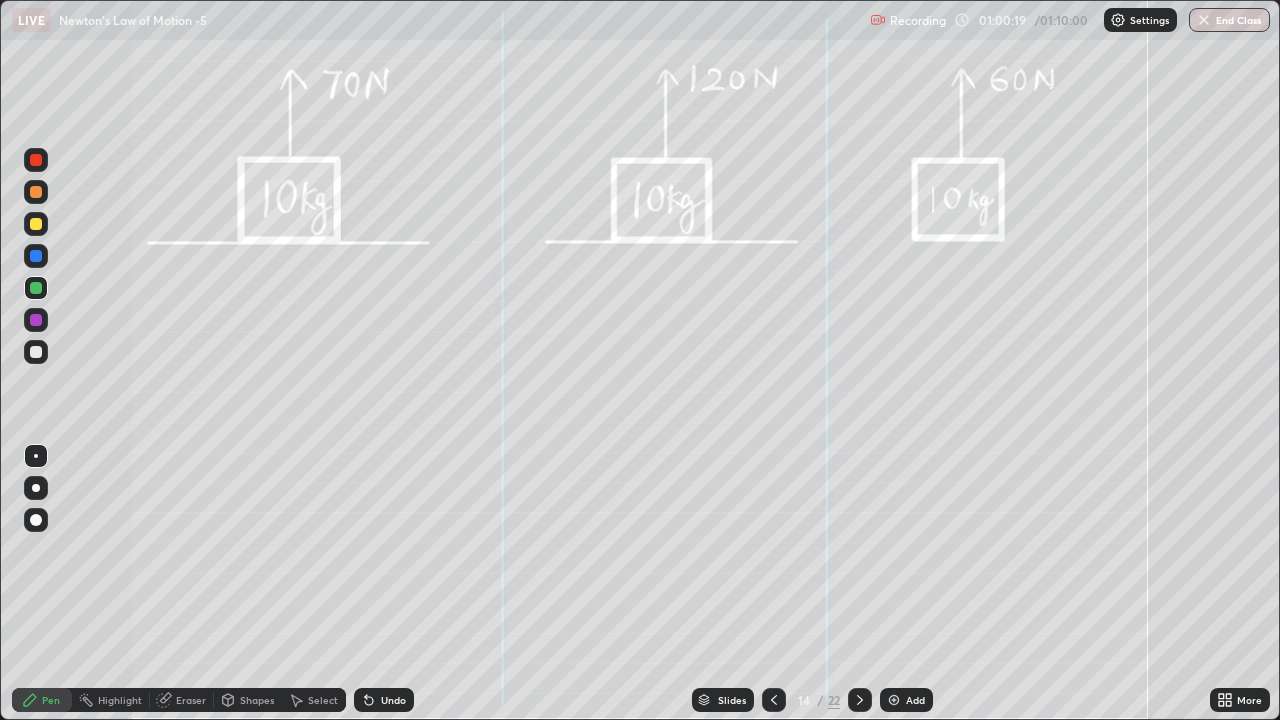 click 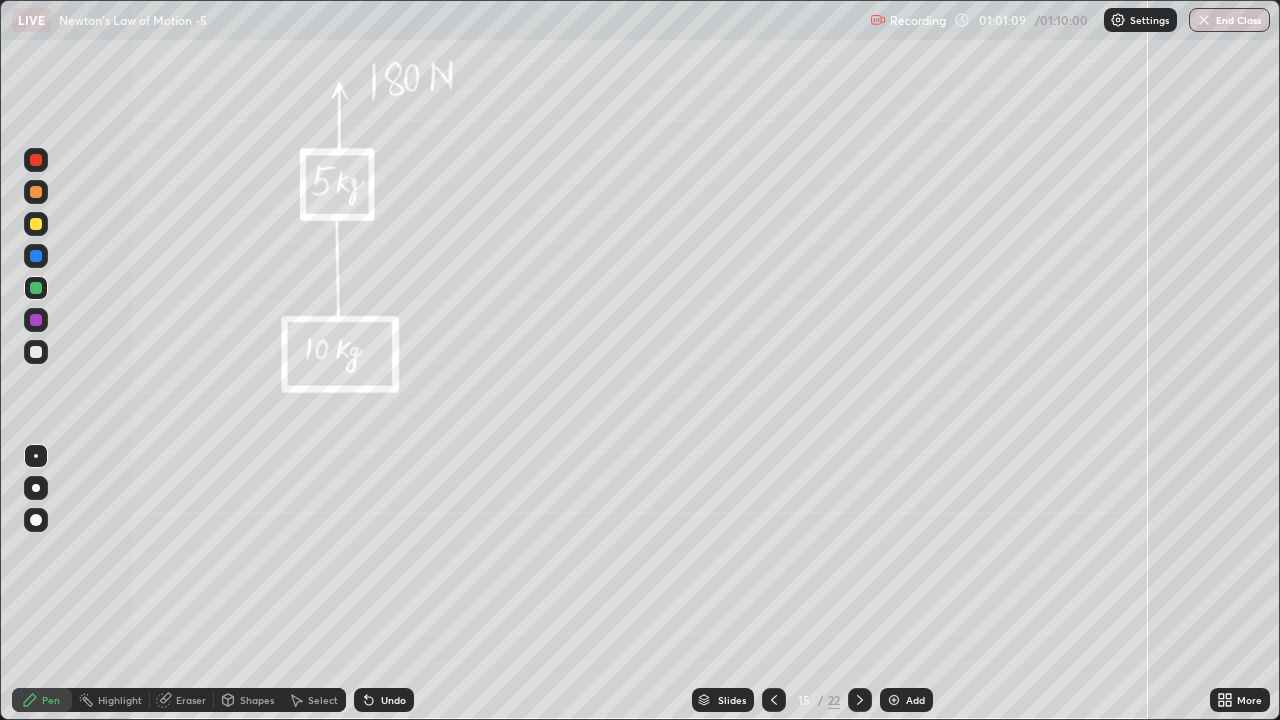 click at bounding box center [36, 352] 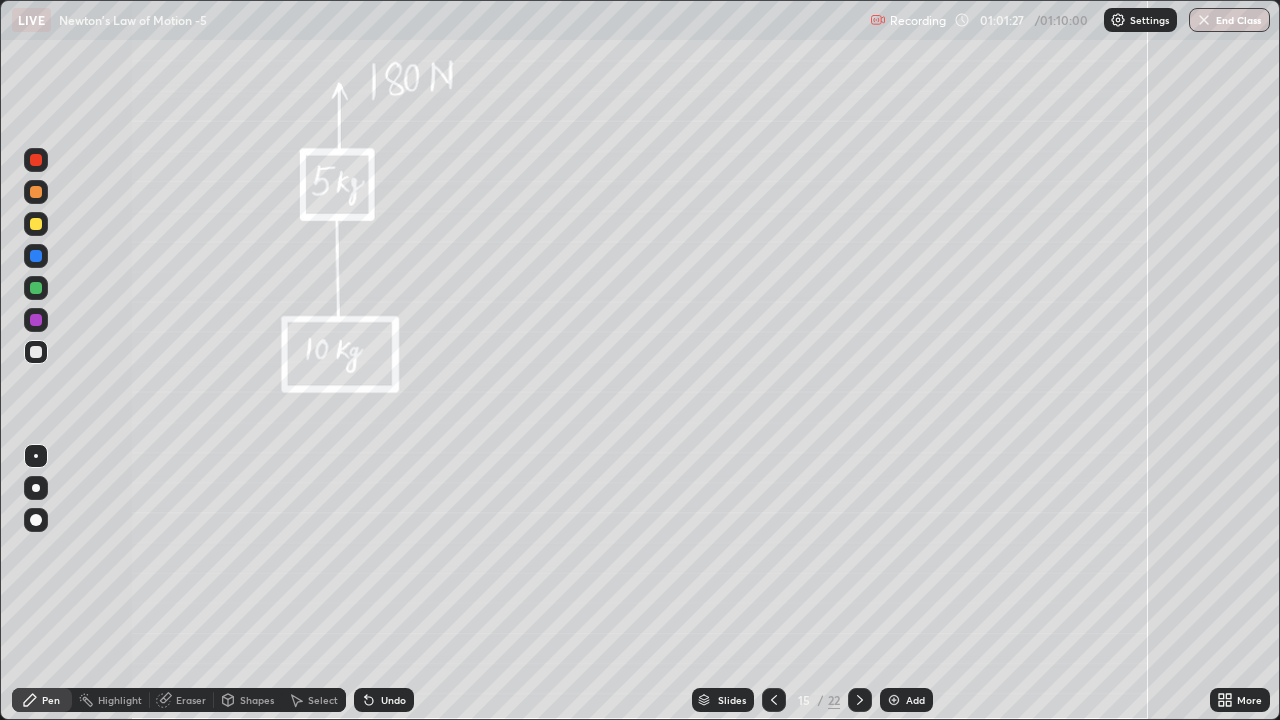 click at bounding box center (36, 488) 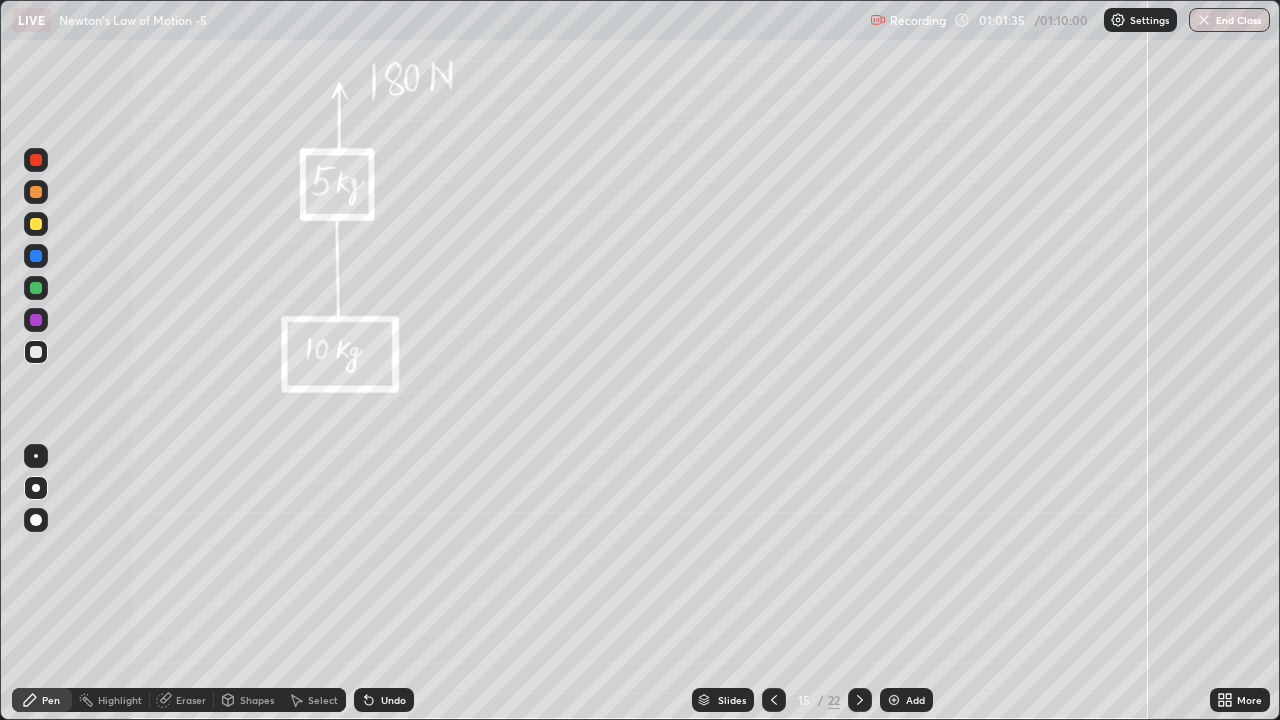 click at bounding box center (36, 456) 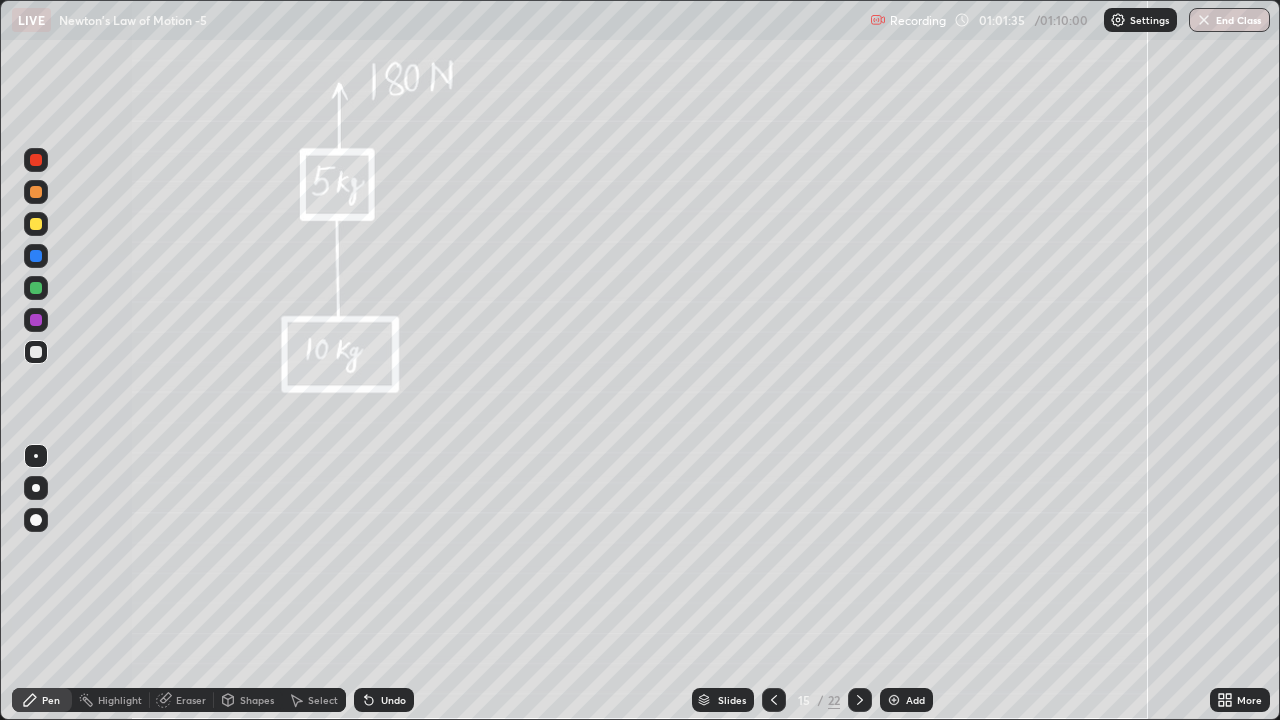 click at bounding box center (36, 288) 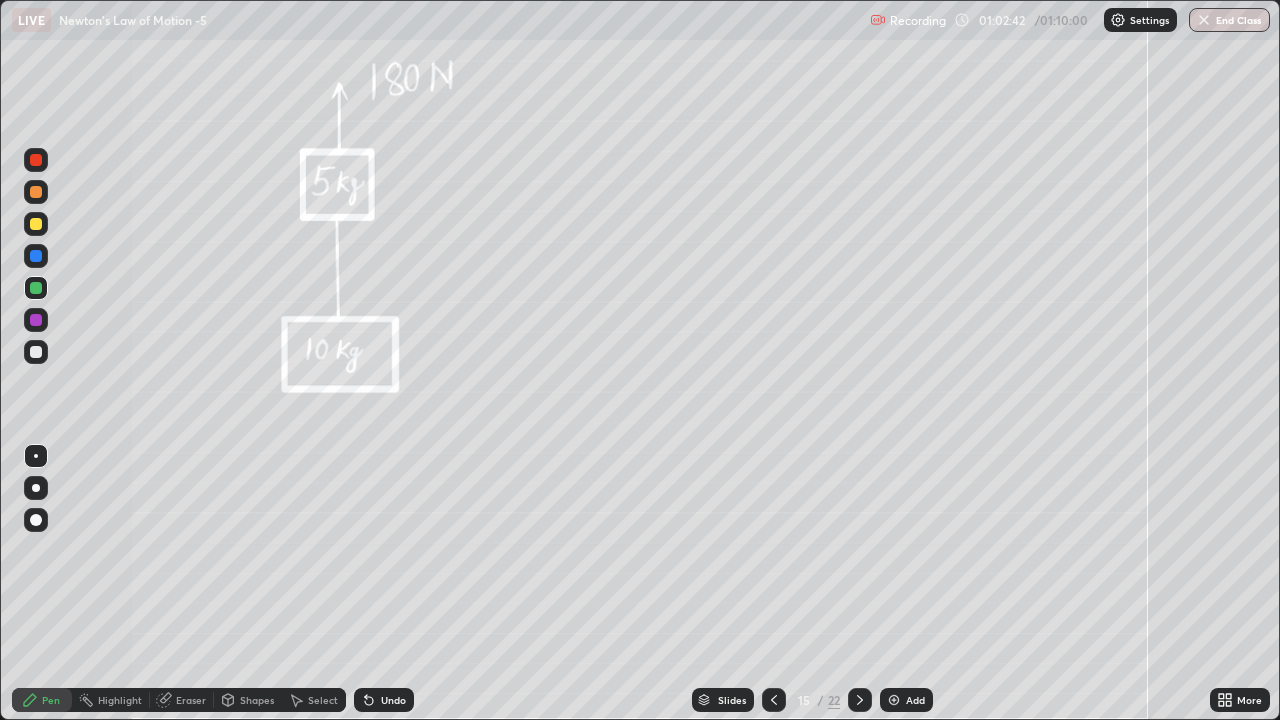 click at bounding box center (36, 352) 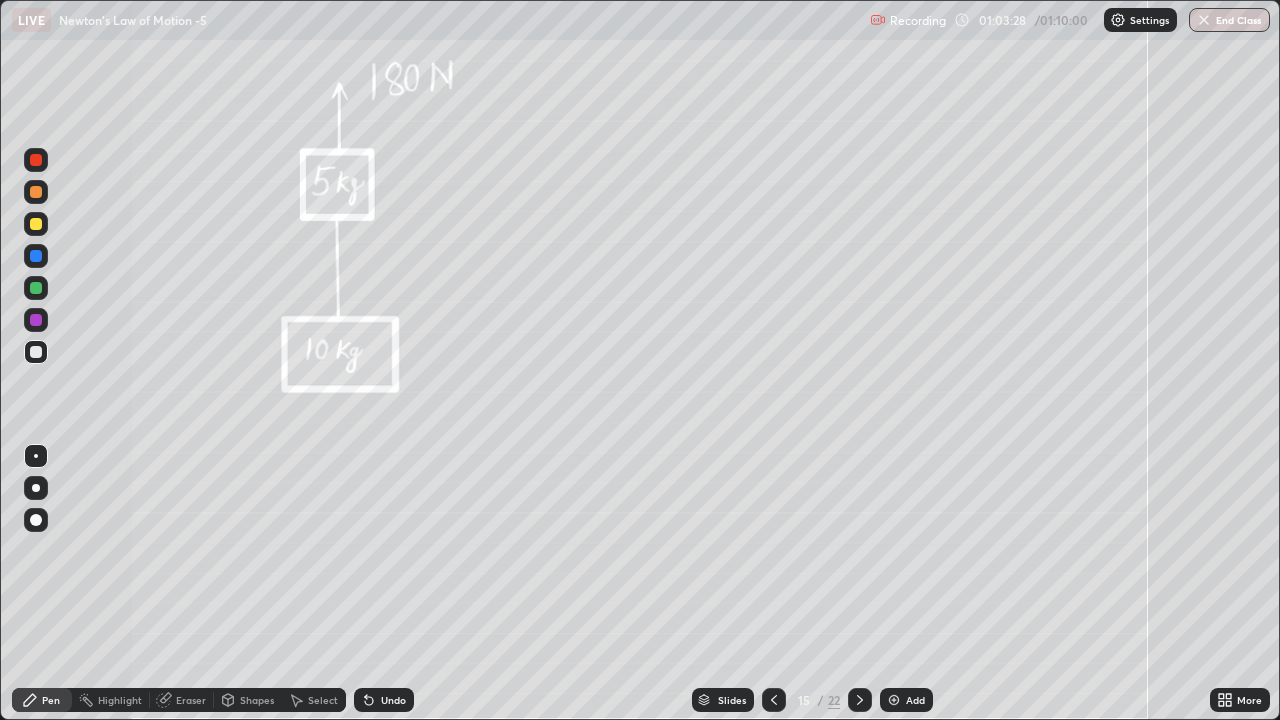 click at bounding box center (36, 288) 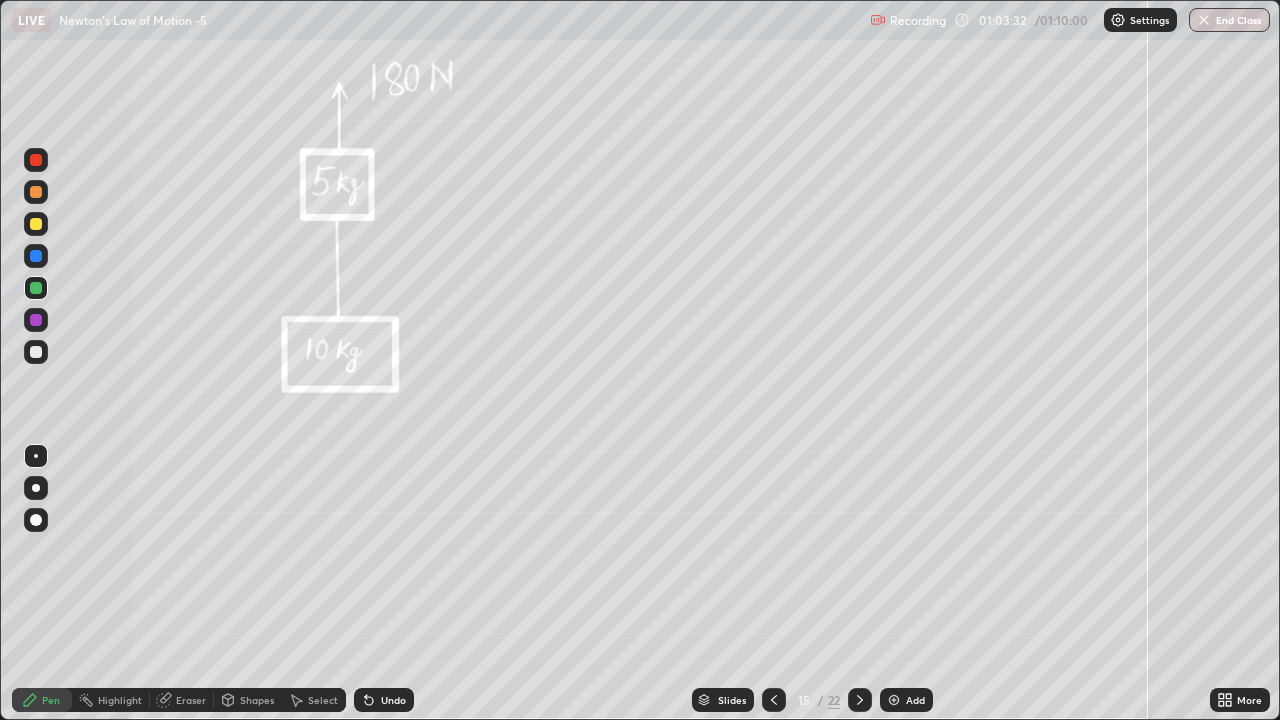 click at bounding box center (36, 352) 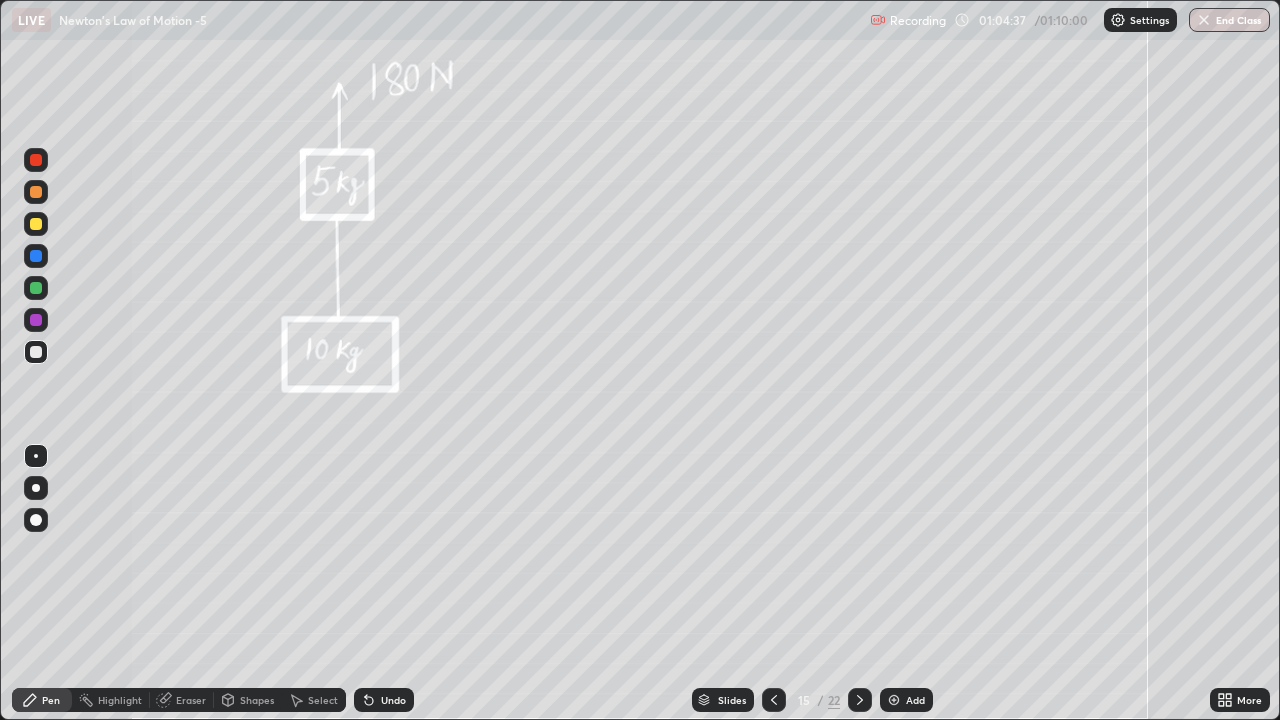 click 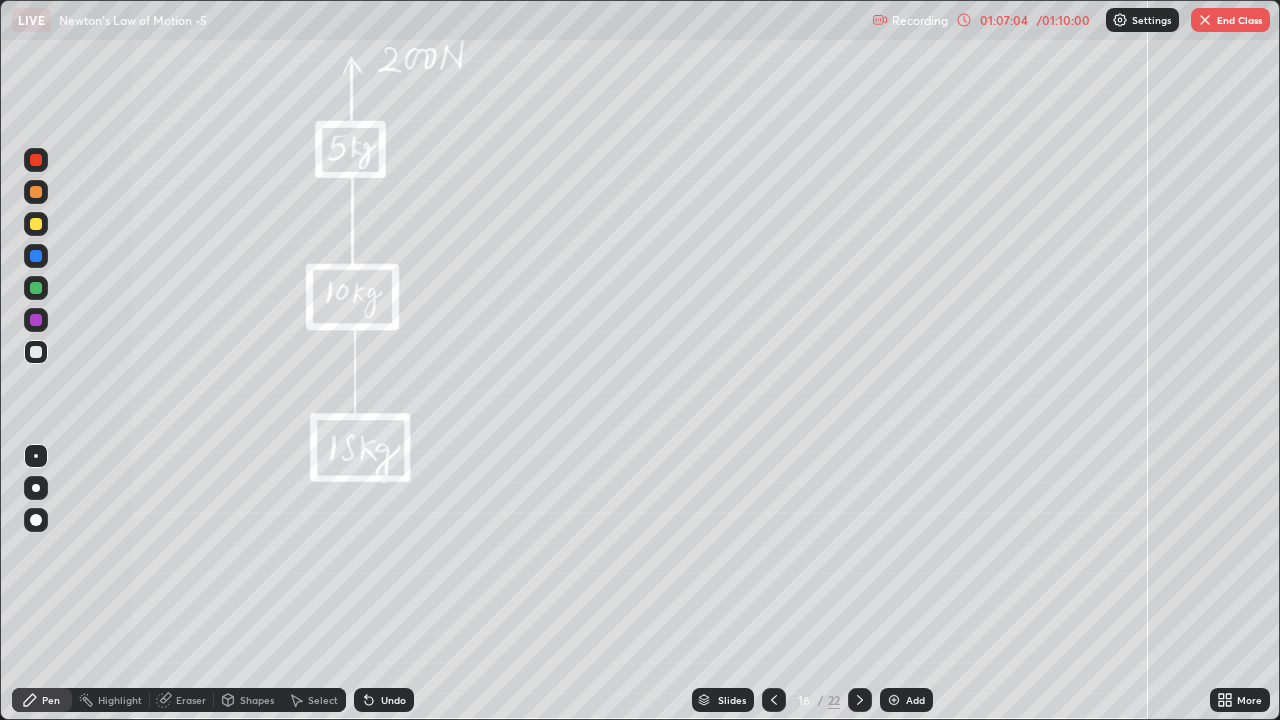 click at bounding box center (36, 256) 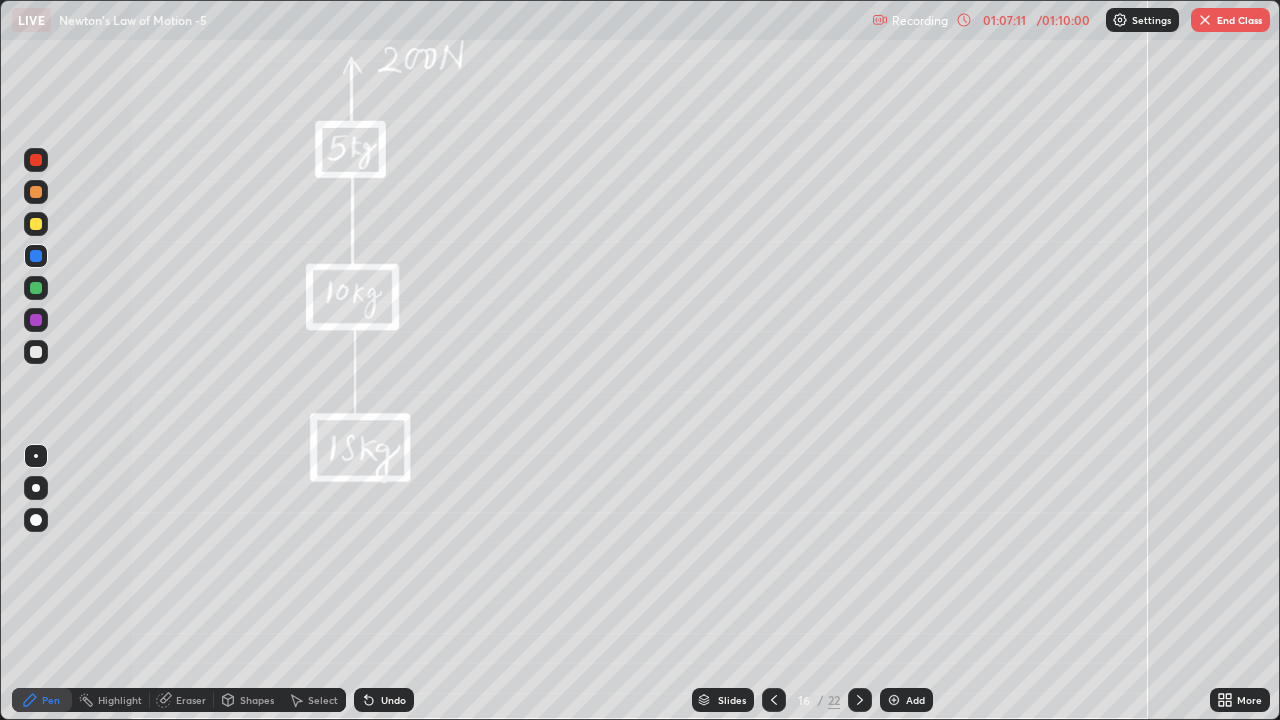 click at bounding box center [36, 352] 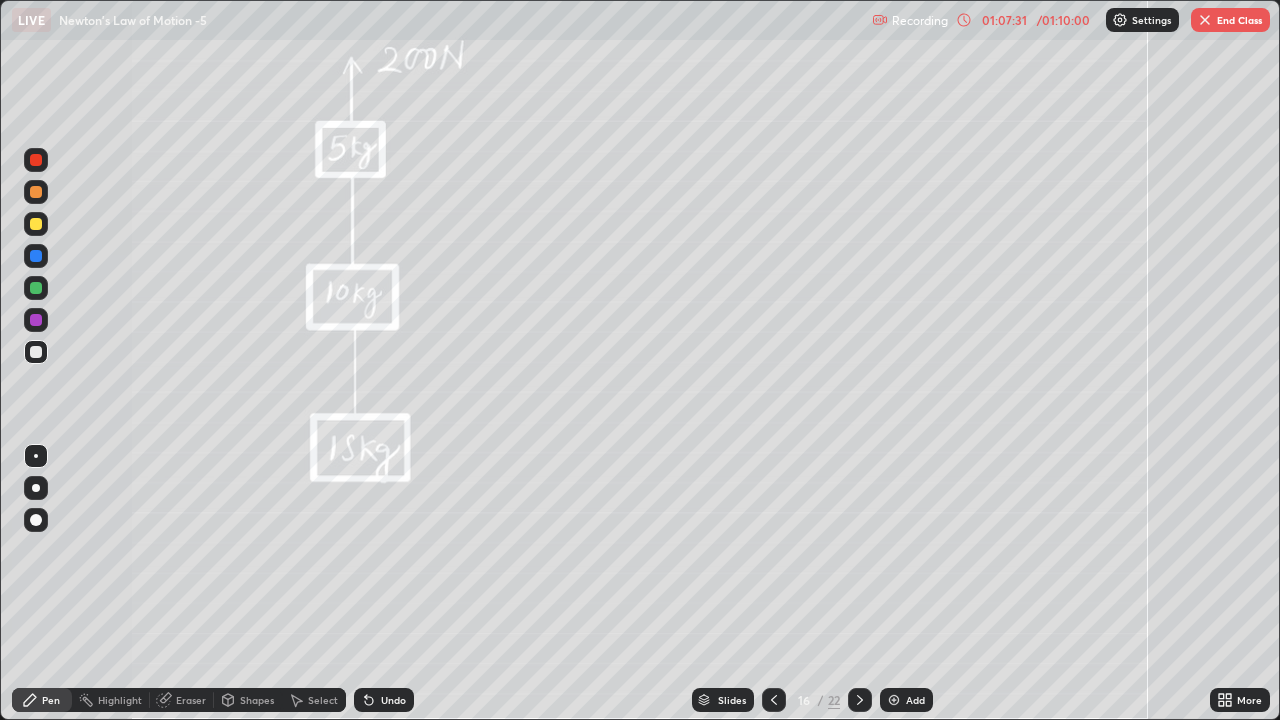 click at bounding box center (36, 224) 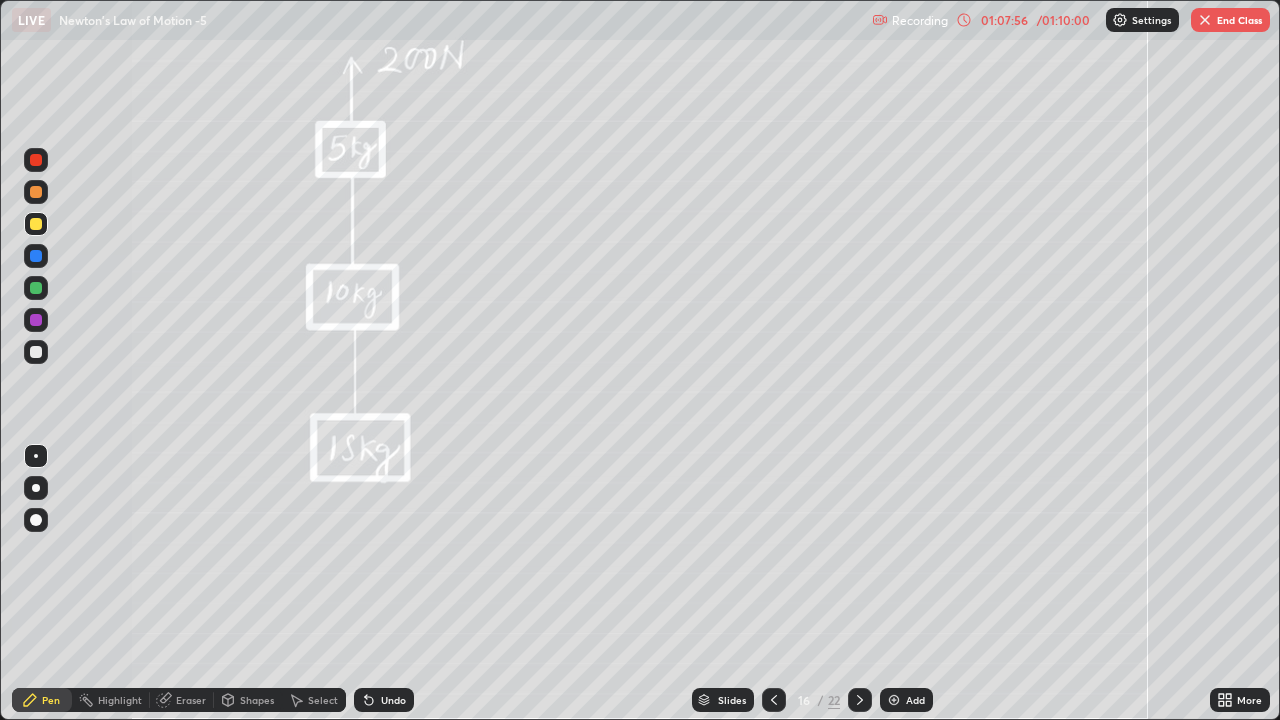 click at bounding box center [36, 352] 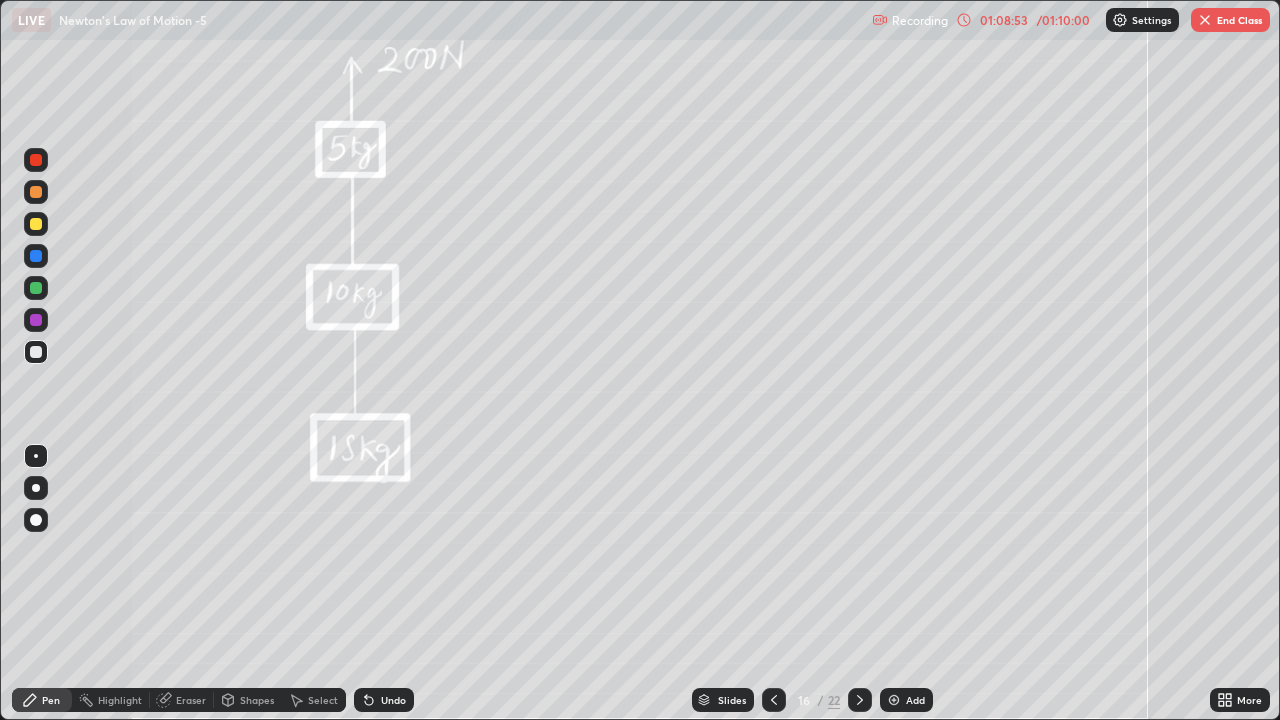 click at bounding box center (36, 288) 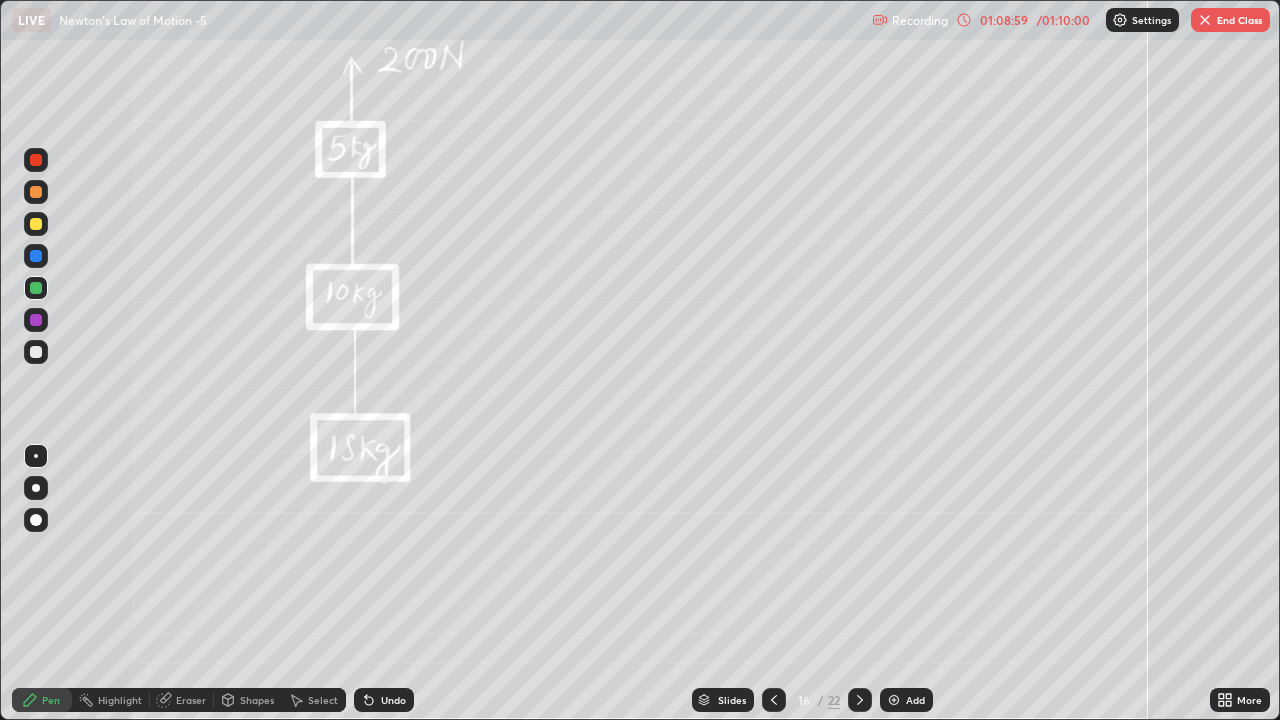 click at bounding box center [36, 352] 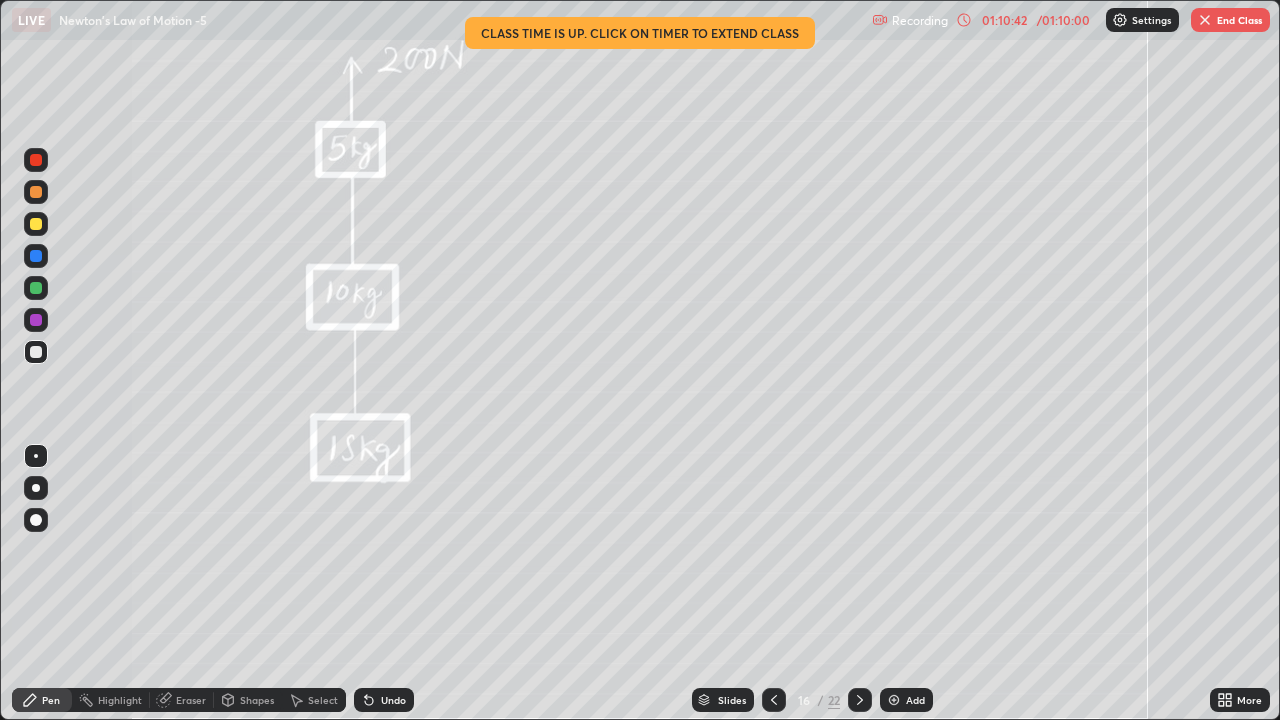 click 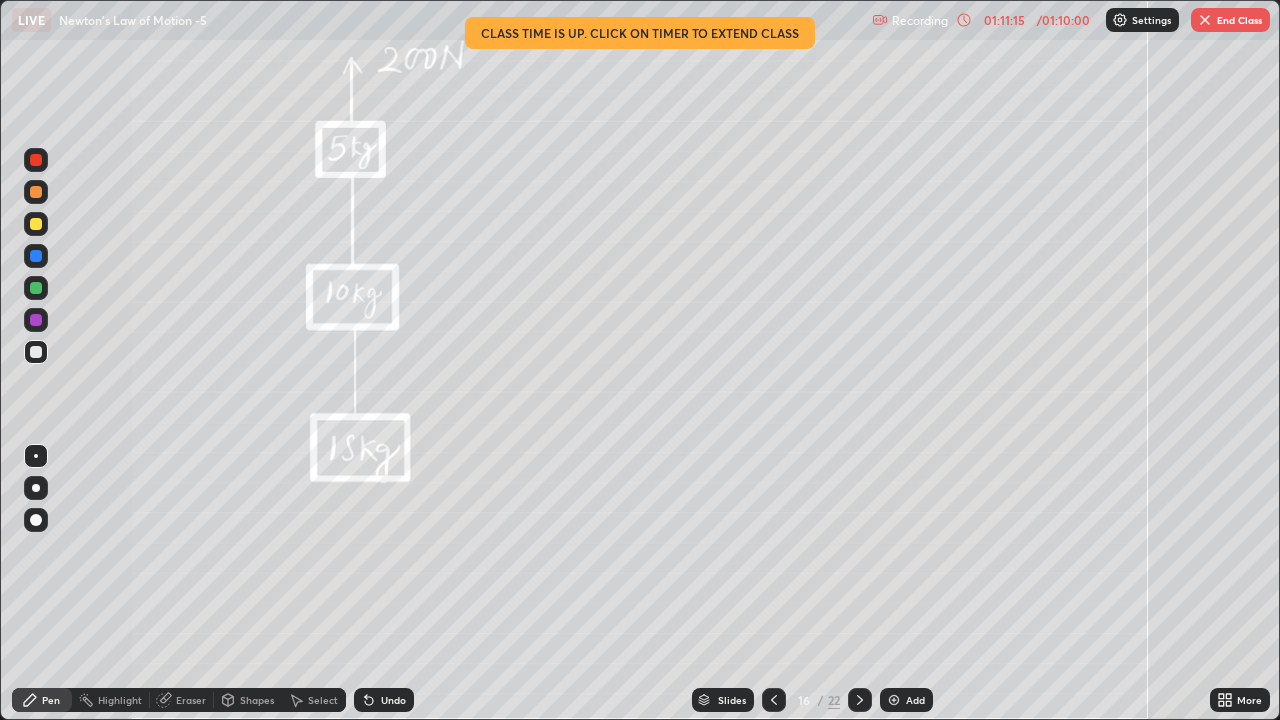 click on "End Class" at bounding box center [1230, 20] 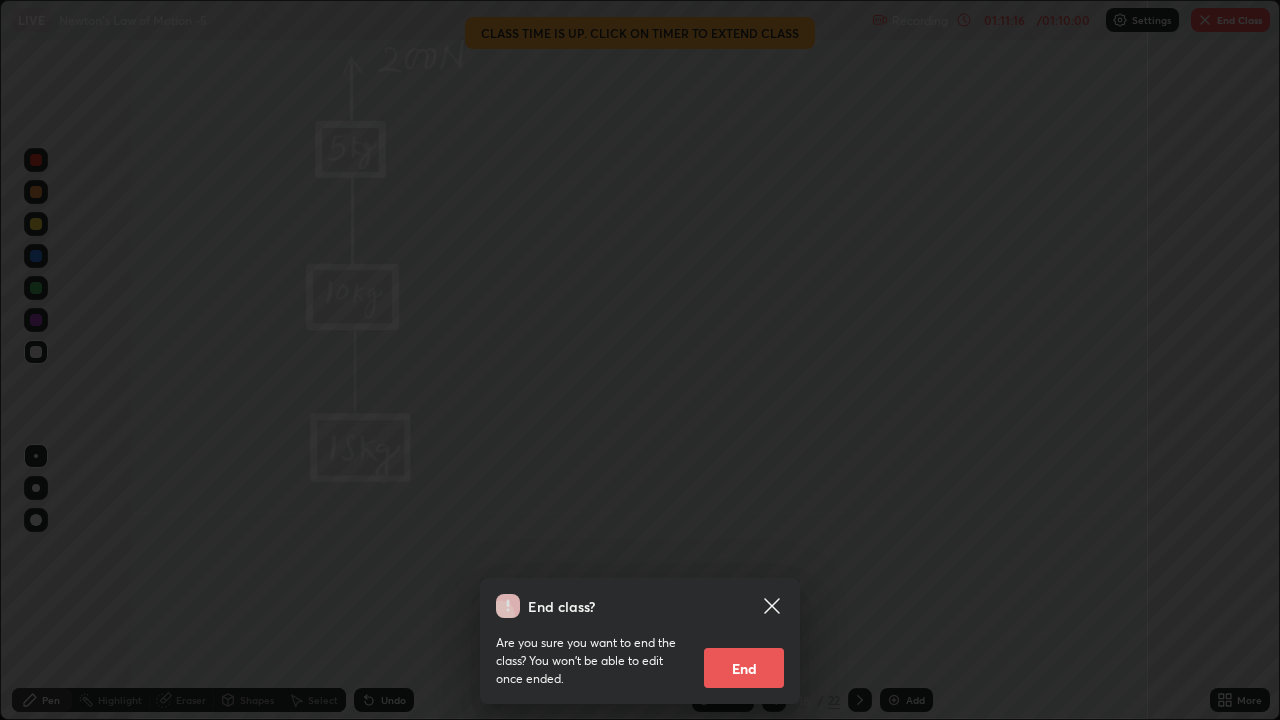 click on "End class? Are you sure you want to end the class? You won’t be able to edit once ended. End" at bounding box center (640, 360) 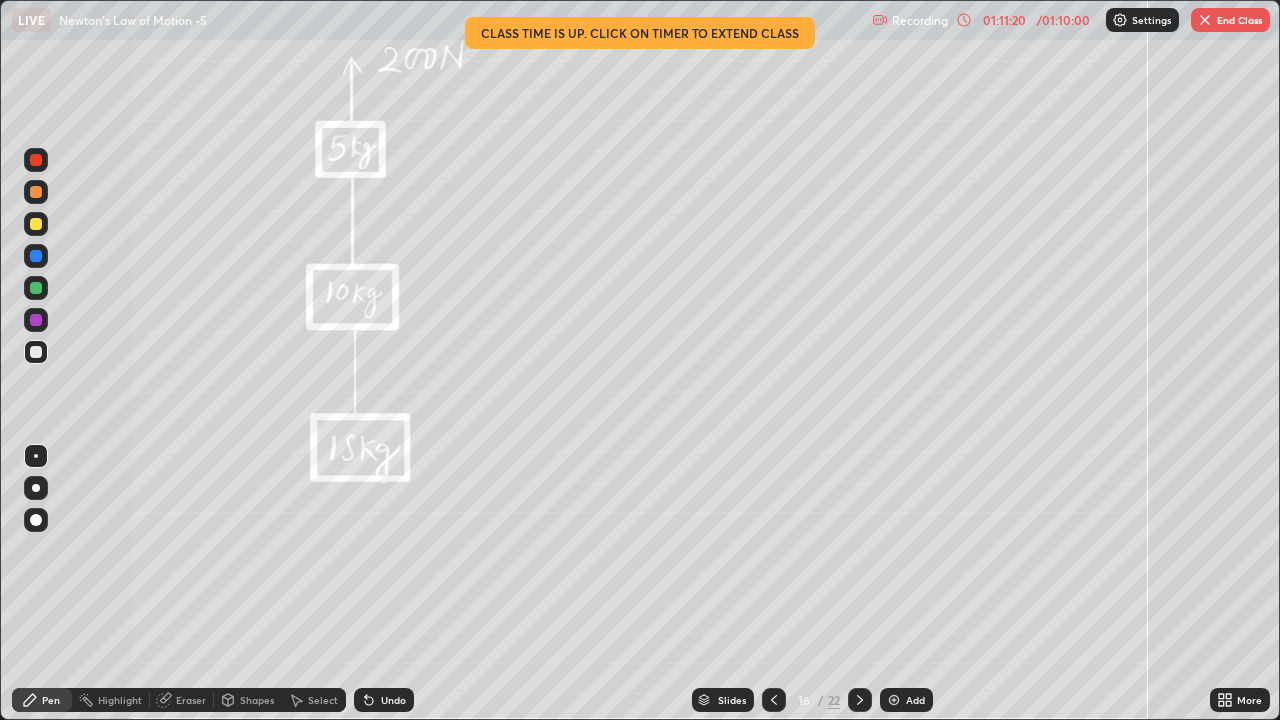 click on "End Class" at bounding box center [1230, 20] 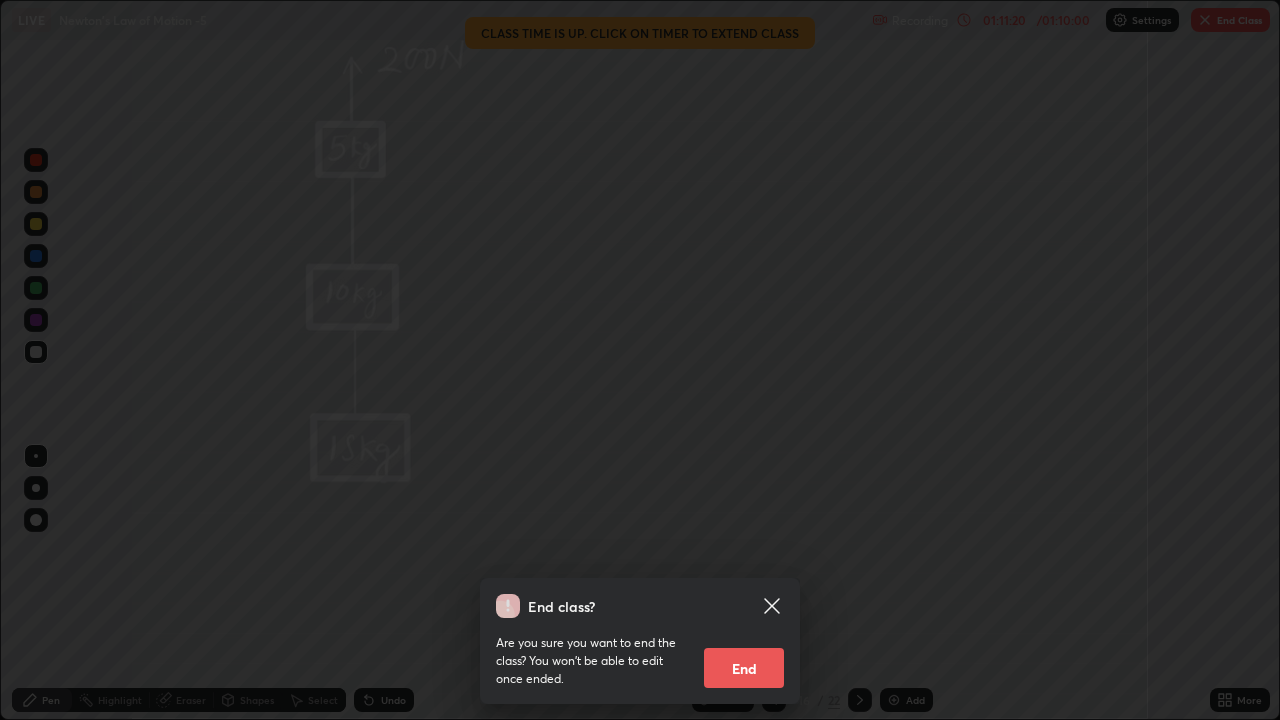 click on "End class? Are you sure you want to end the class? You won’t be able to edit once ended. End" at bounding box center [640, 360] 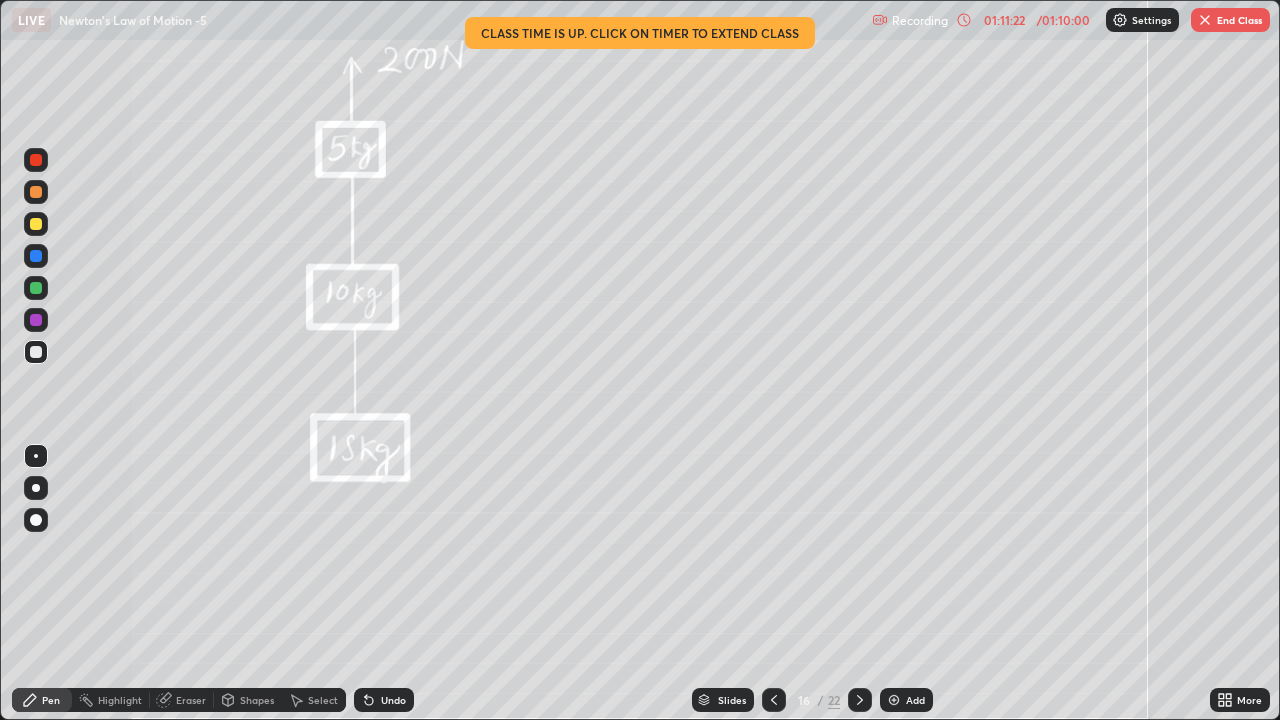click on "End Class" at bounding box center (1230, 20) 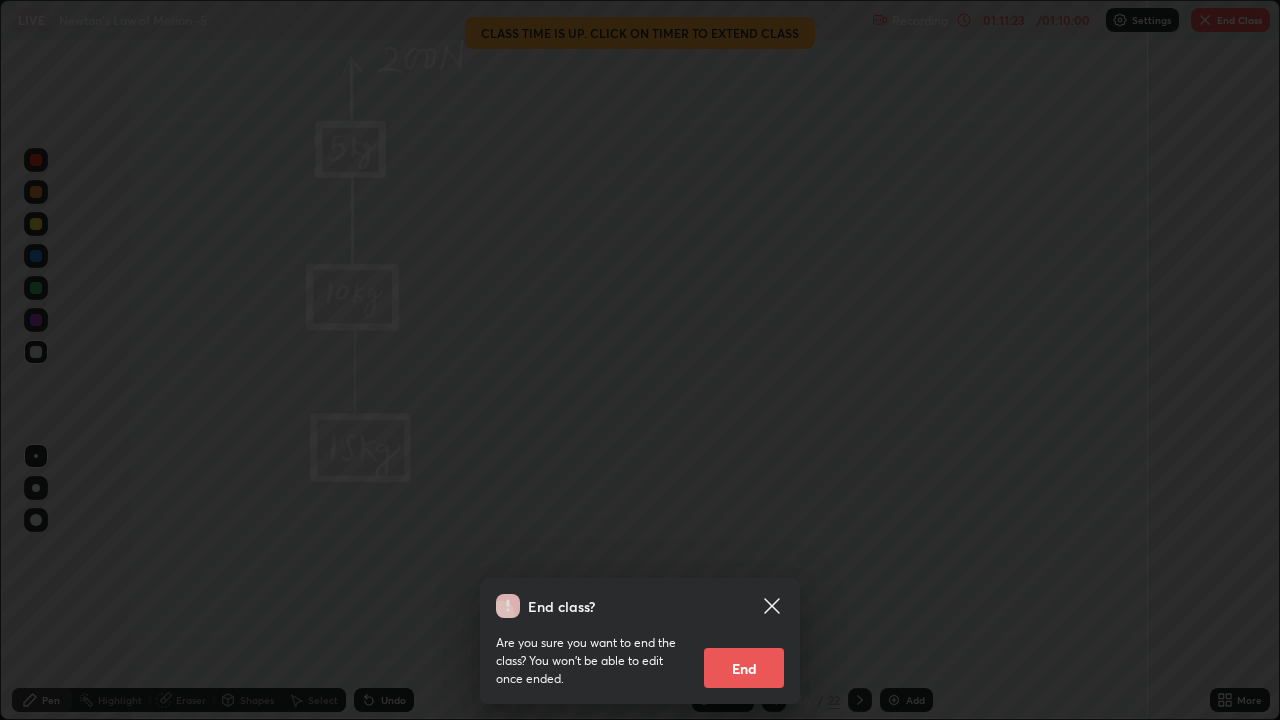 click on "End" at bounding box center (744, 668) 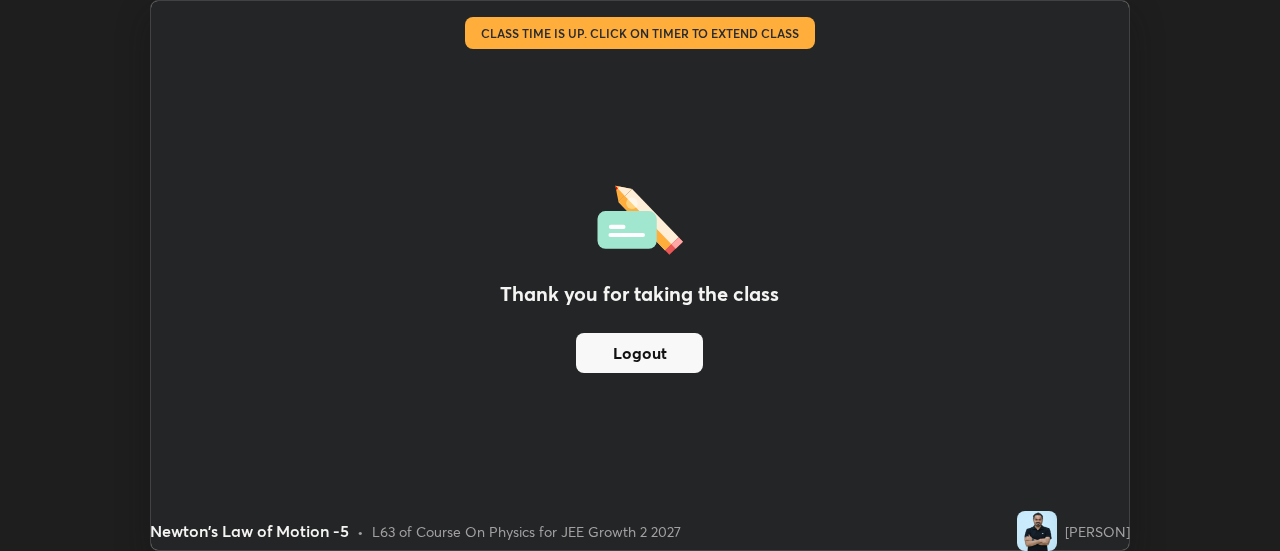 scroll, scrollTop: 551, scrollLeft: 1280, axis: both 